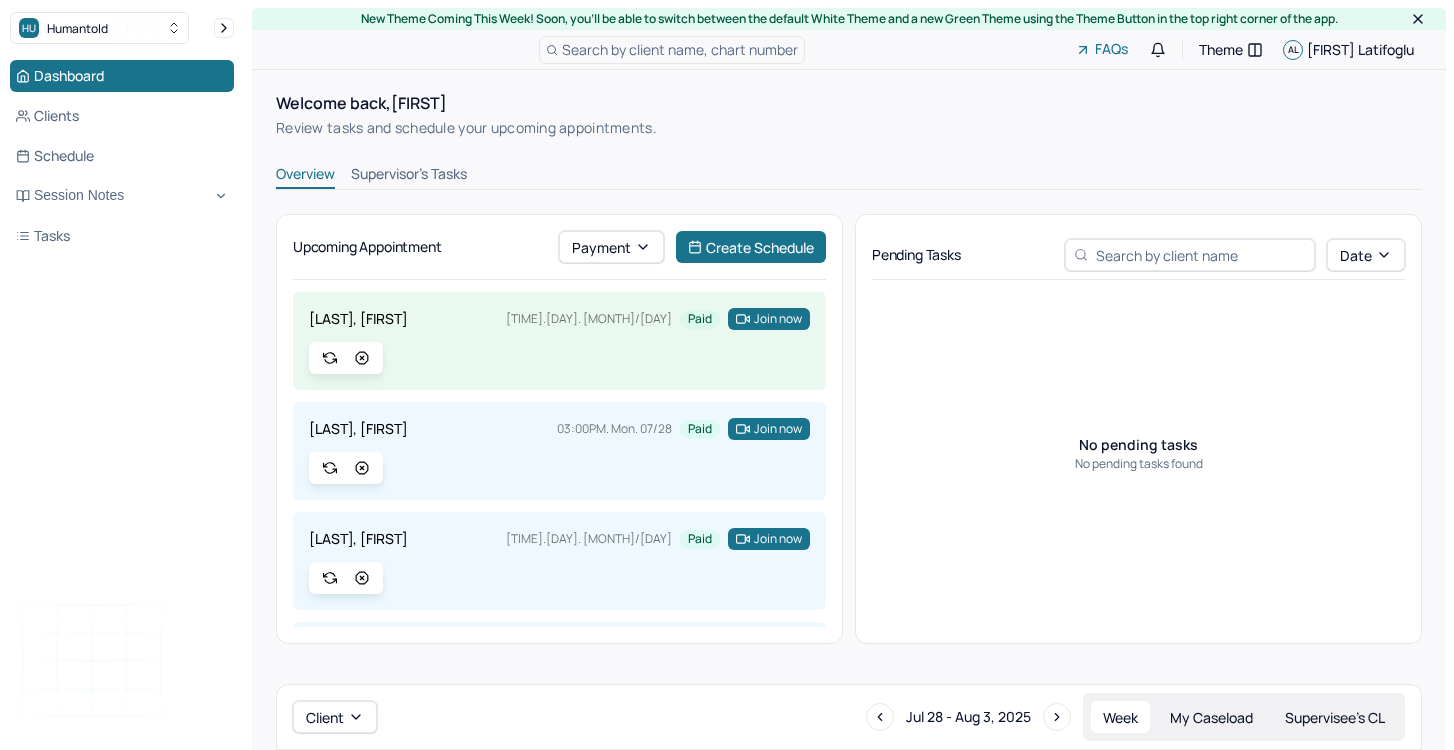 scroll, scrollTop: 97, scrollLeft: 0, axis: vertical 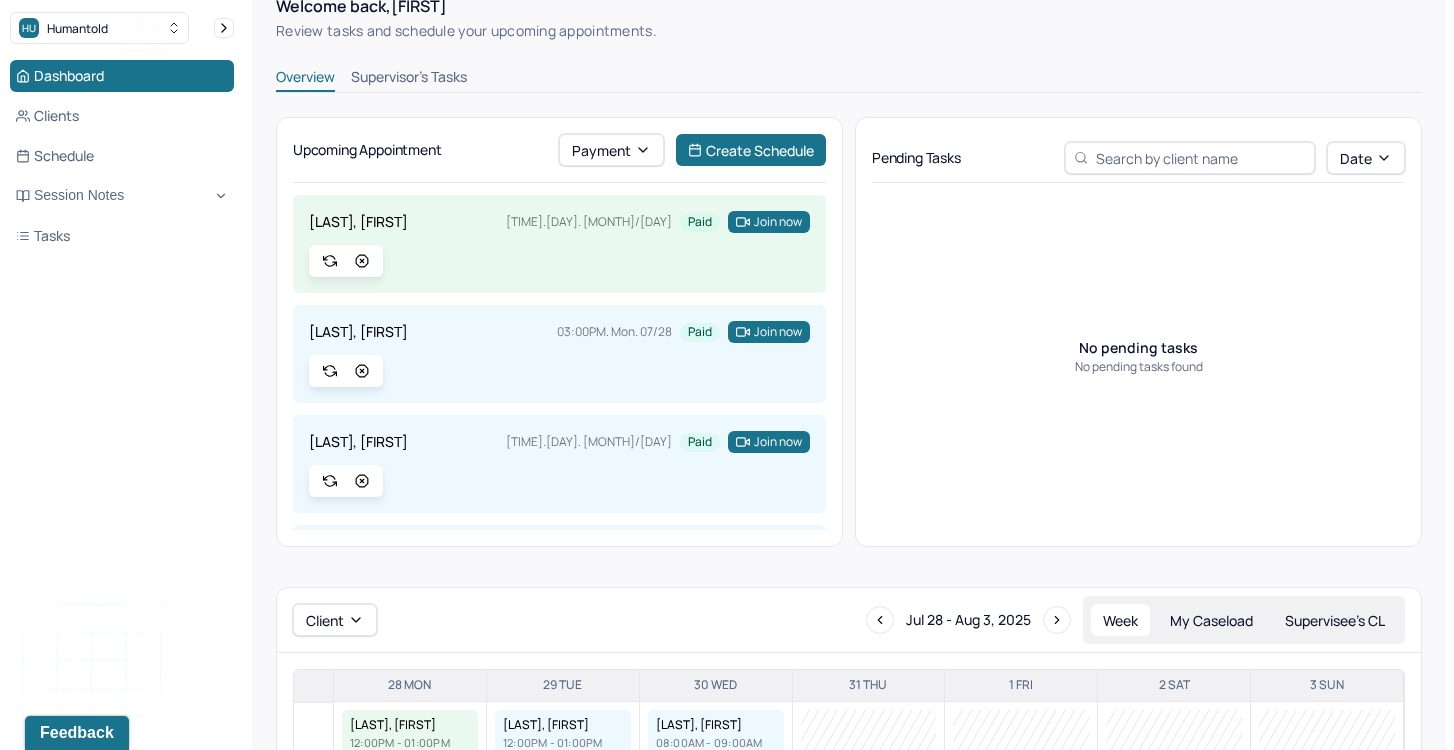 click on "Supervisor's Tasks" at bounding box center (409, 79) 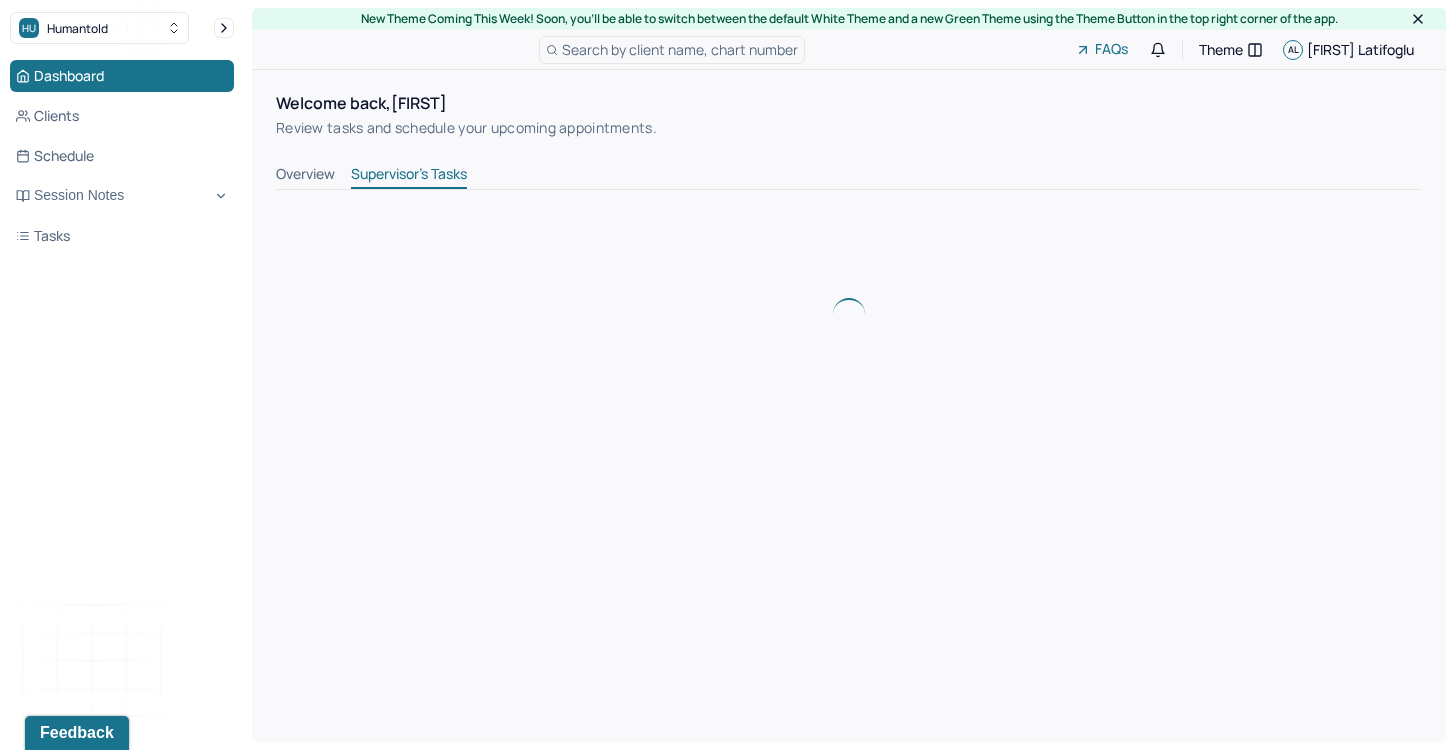 scroll, scrollTop: 0, scrollLeft: 0, axis: both 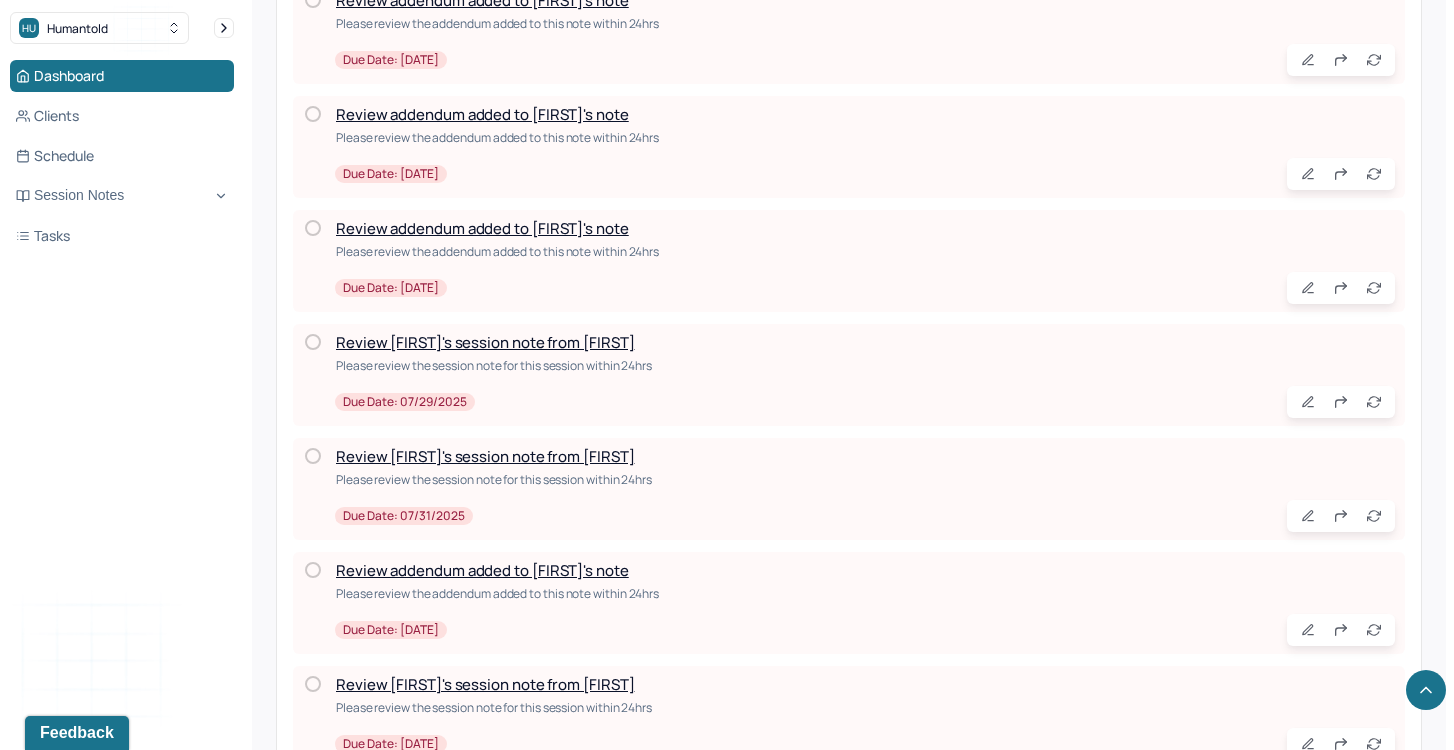 click on "Review addendum added to [FIRST]'s note" at bounding box center (482, 228) 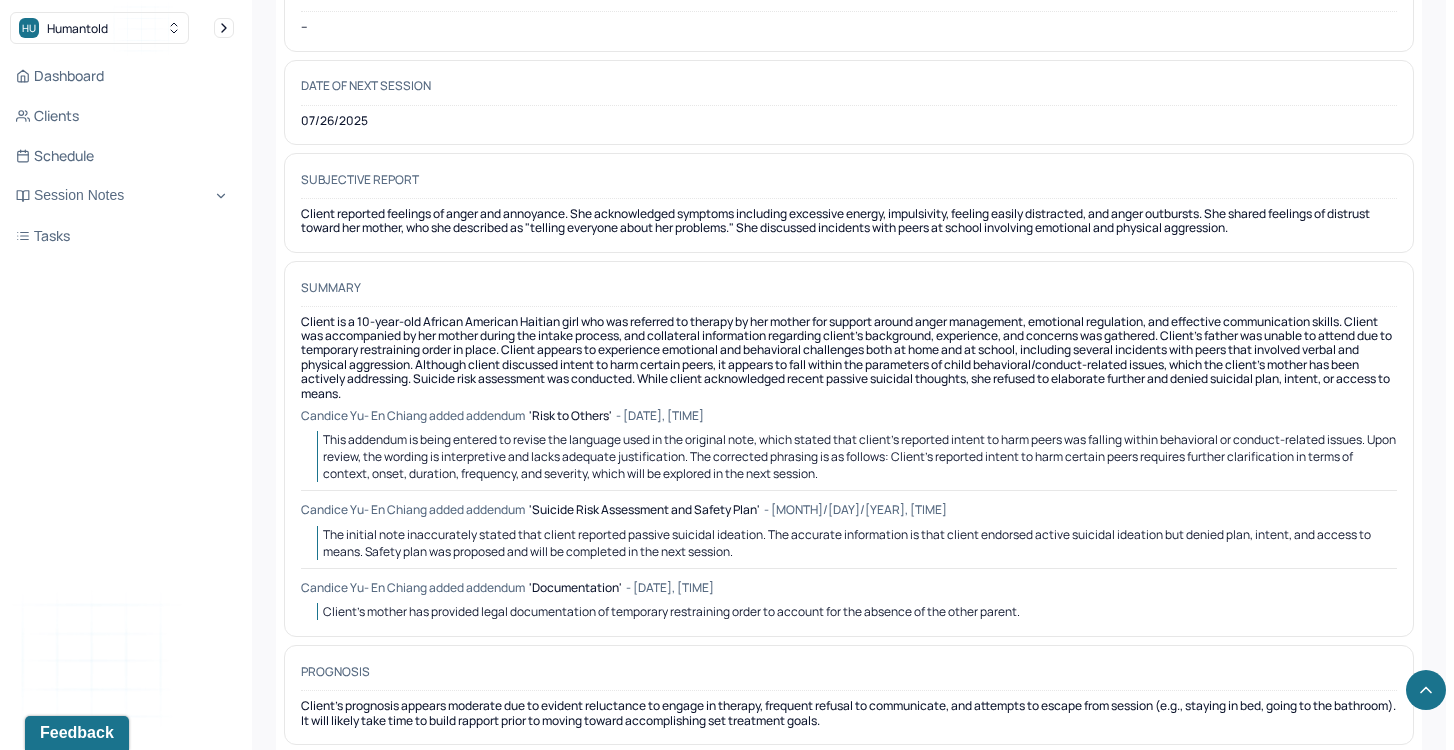 scroll, scrollTop: 11047, scrollLeft: 0, axis: vertical 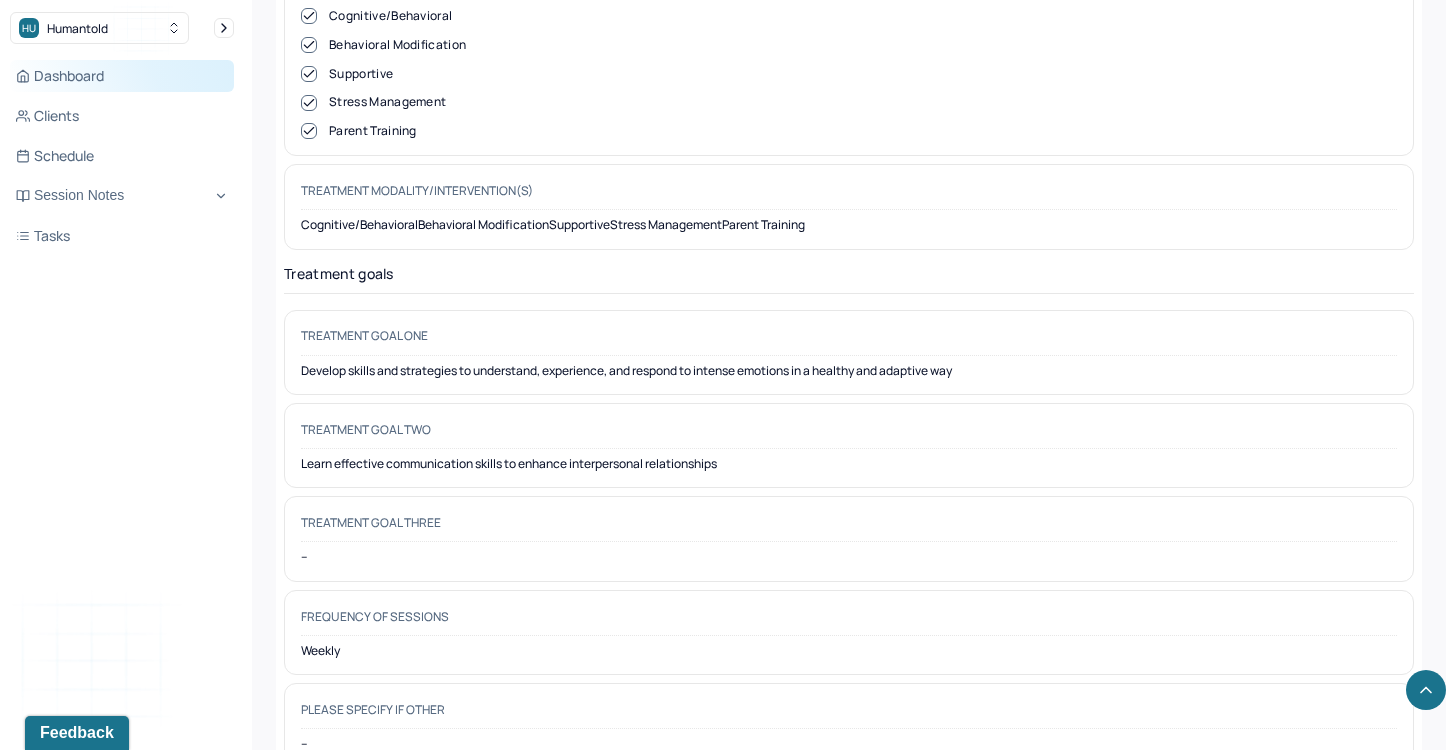 click on "Dashboard" at bounding box center (122, 76) 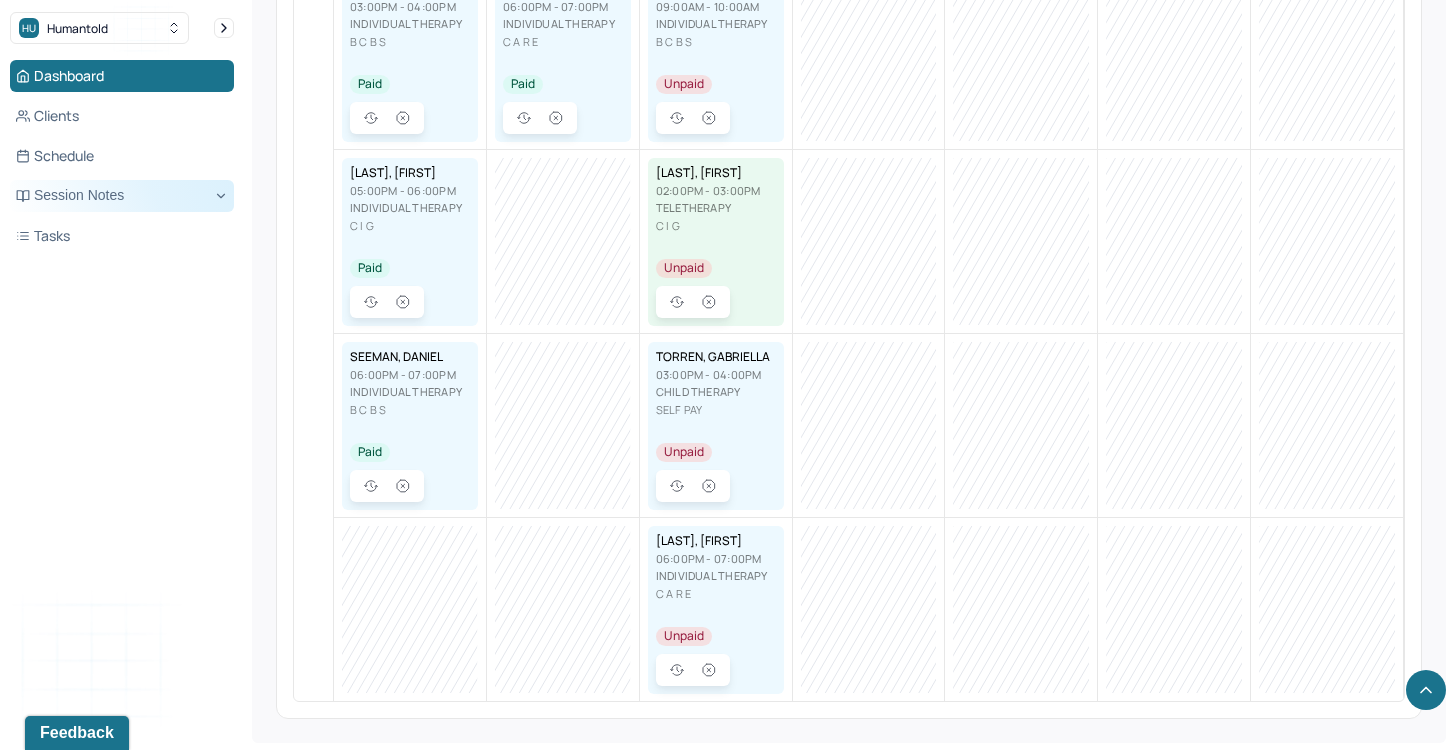 click on "Session Notes" at bounding box center (122, 196) 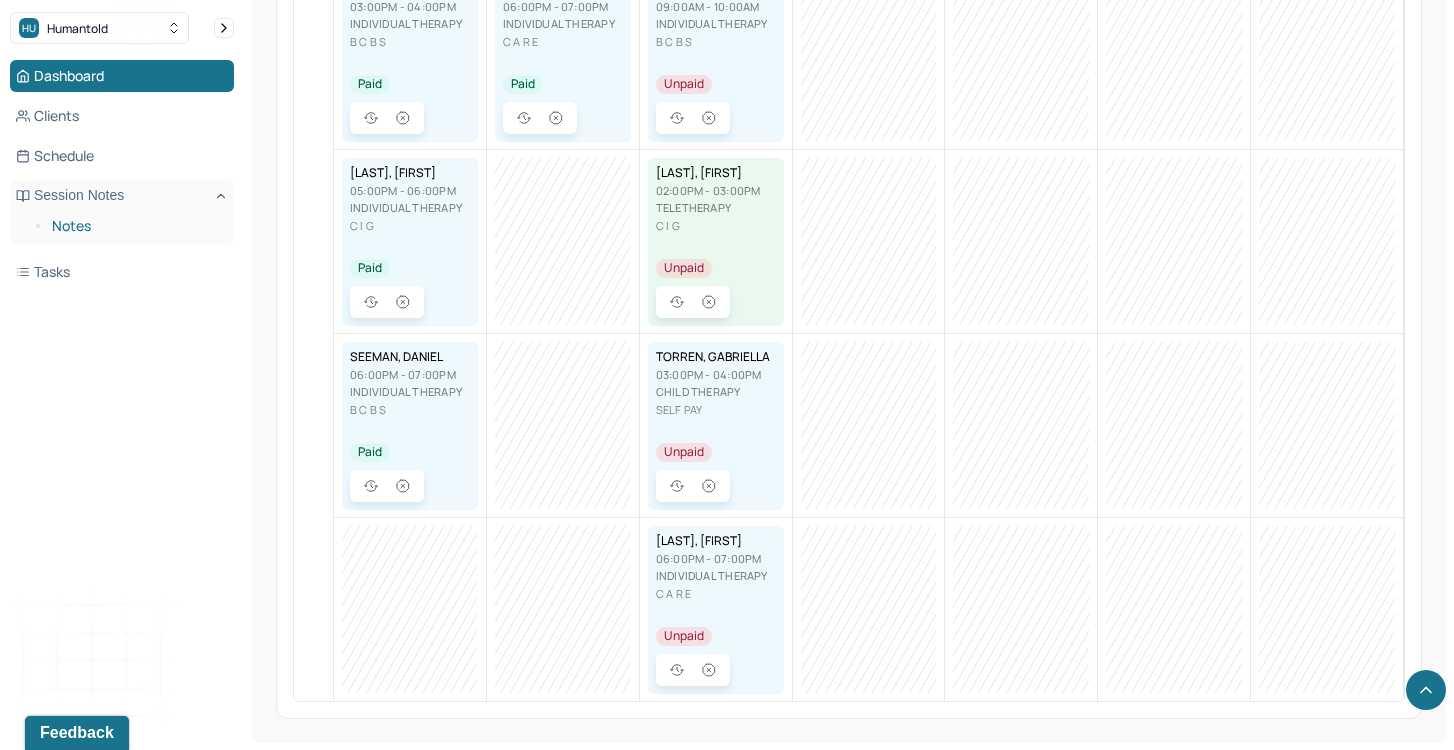 click on "Notes" at bounding box center (135, 226) 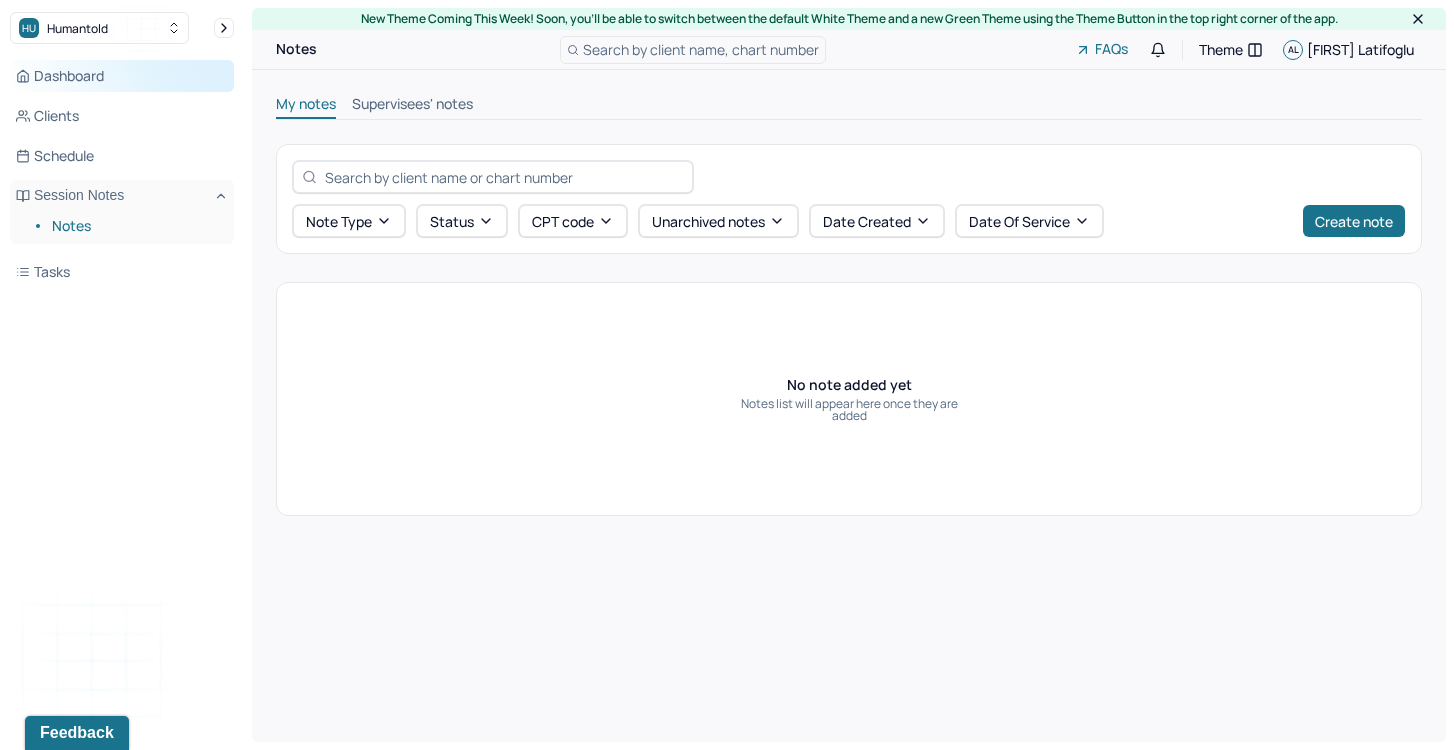 click on "Dashboard" at bounding box center (122, 76) 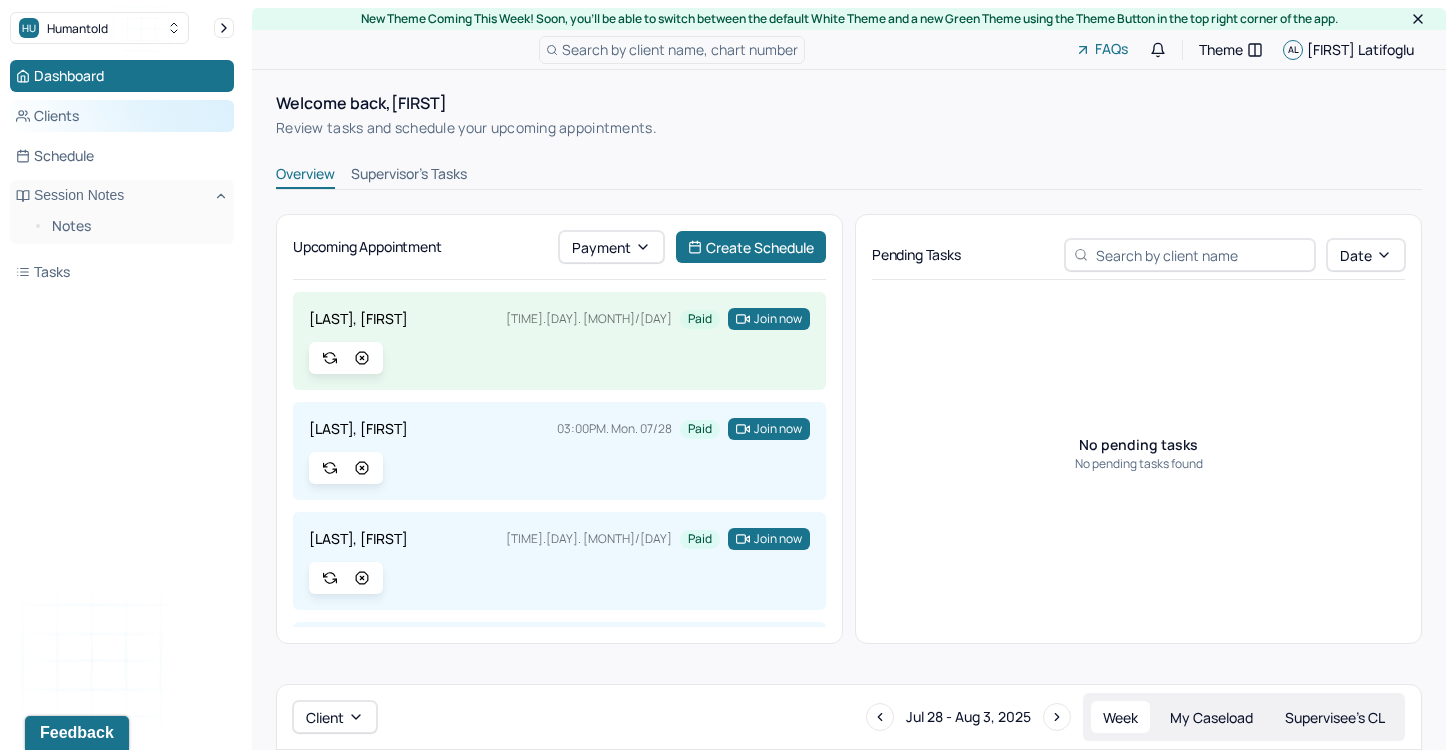 click on "Clients" at bounding box center [122, 116] 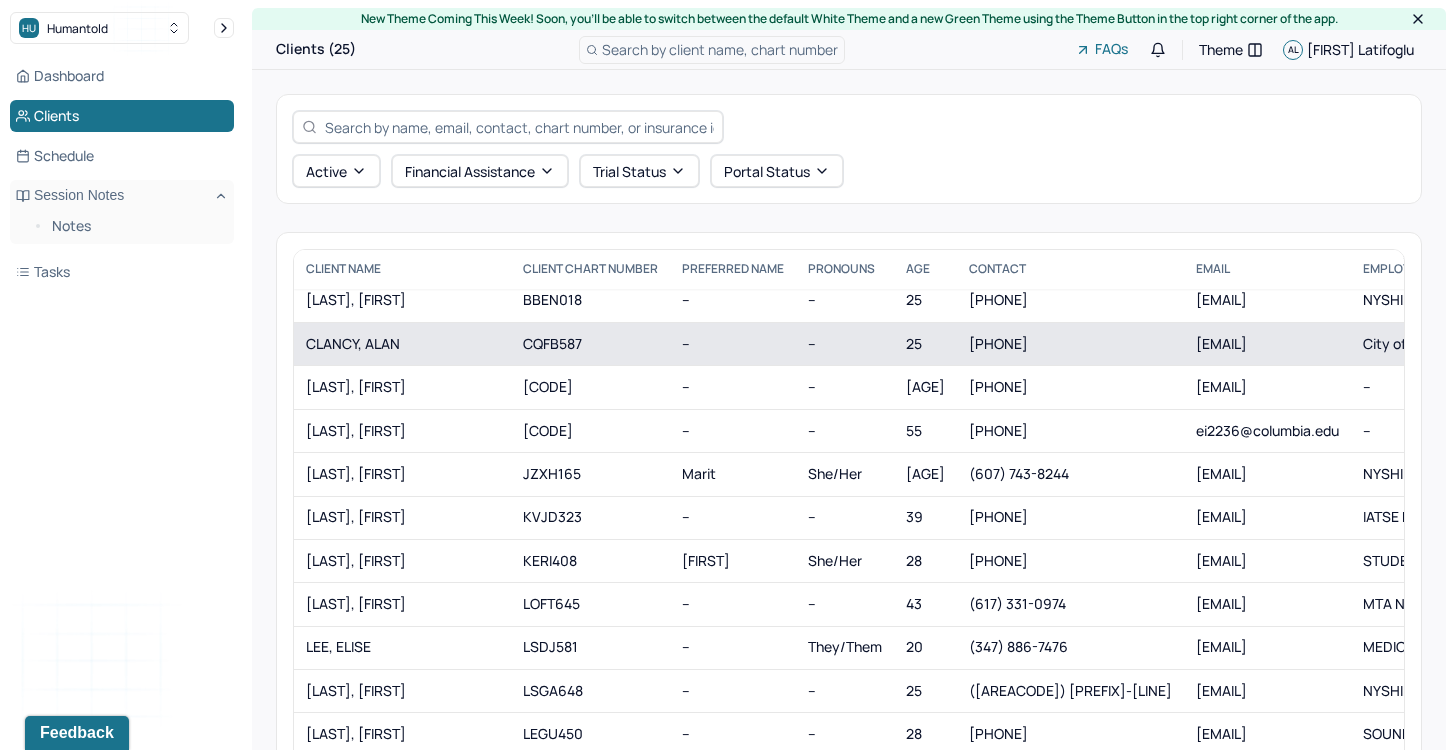 scroll, scrollTop: 94, scrollLeft: 0, axis: vertical 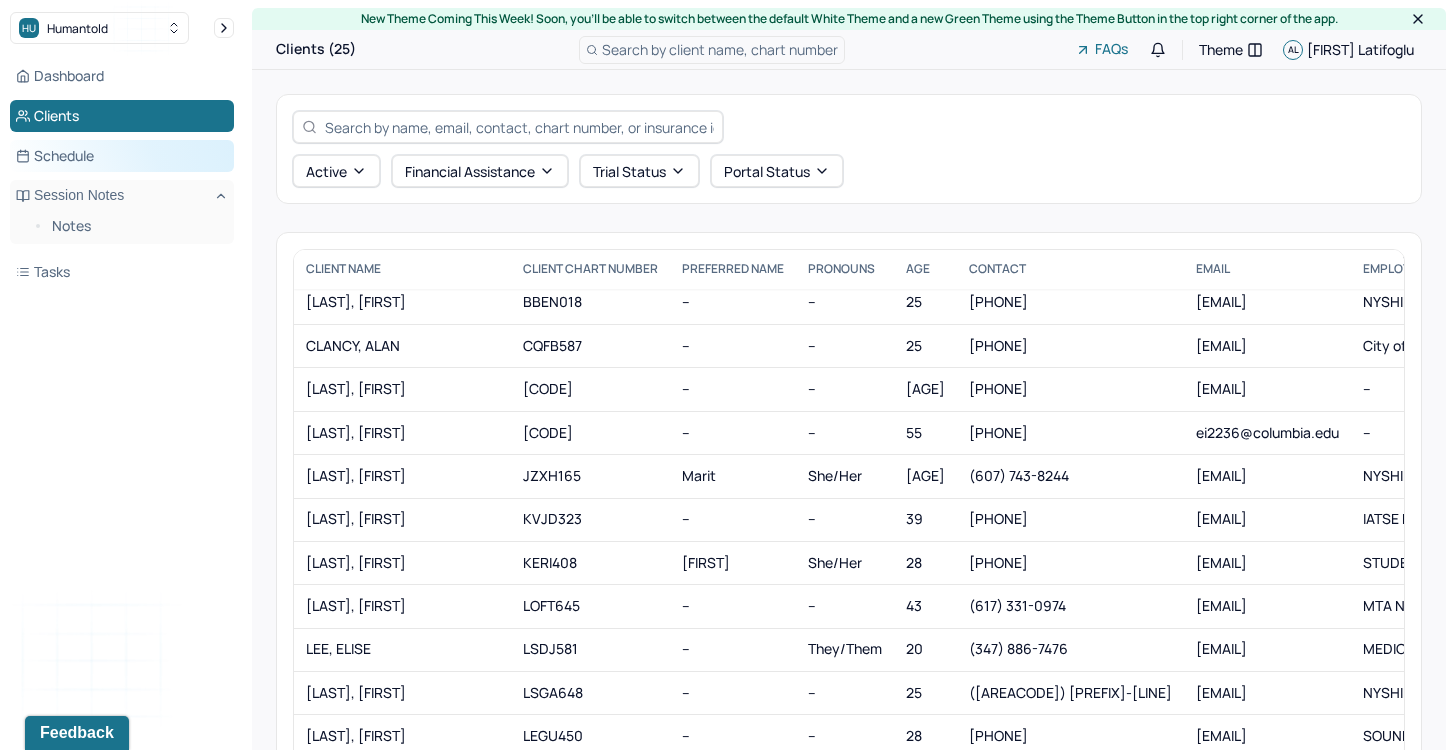 click on "Schedule" at bounding box center [122, 156] 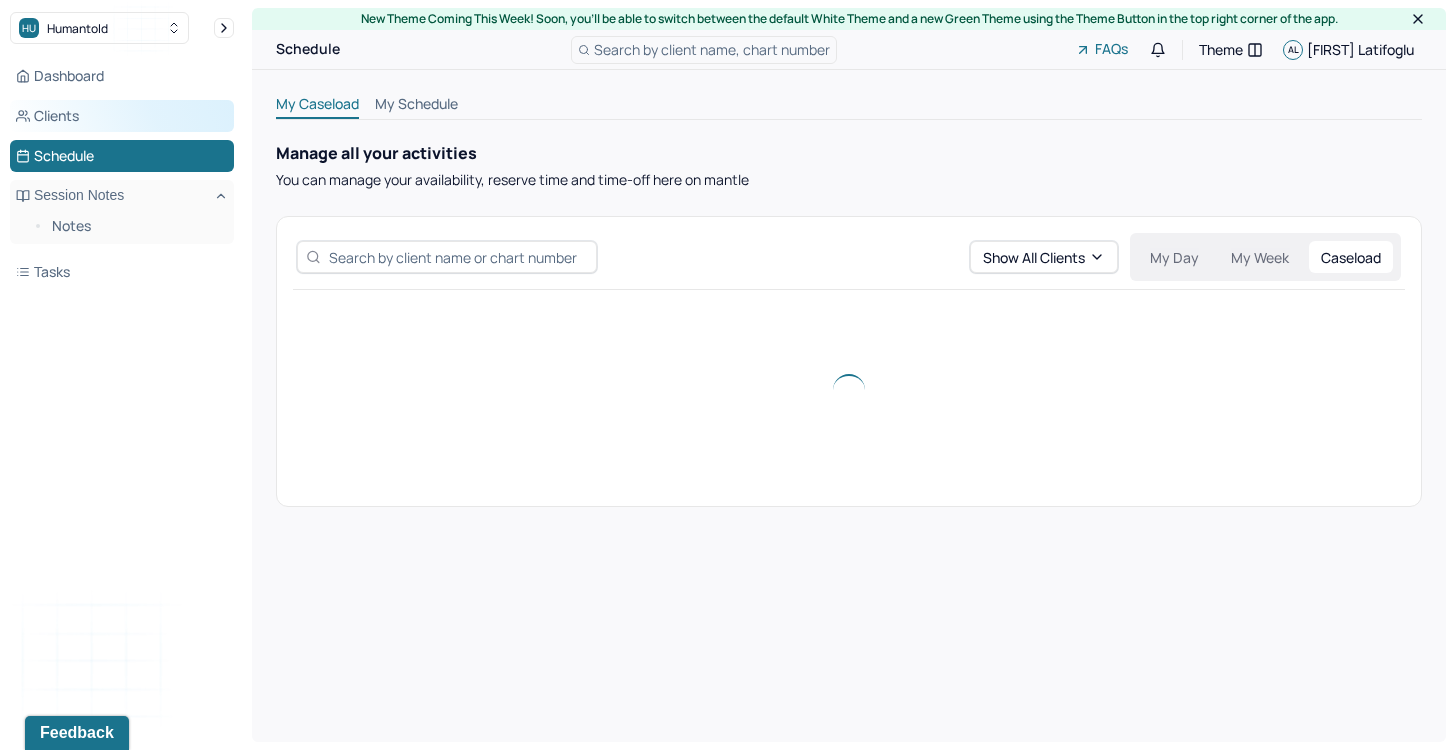 click on "Clients" at bounding box center (122, 116) 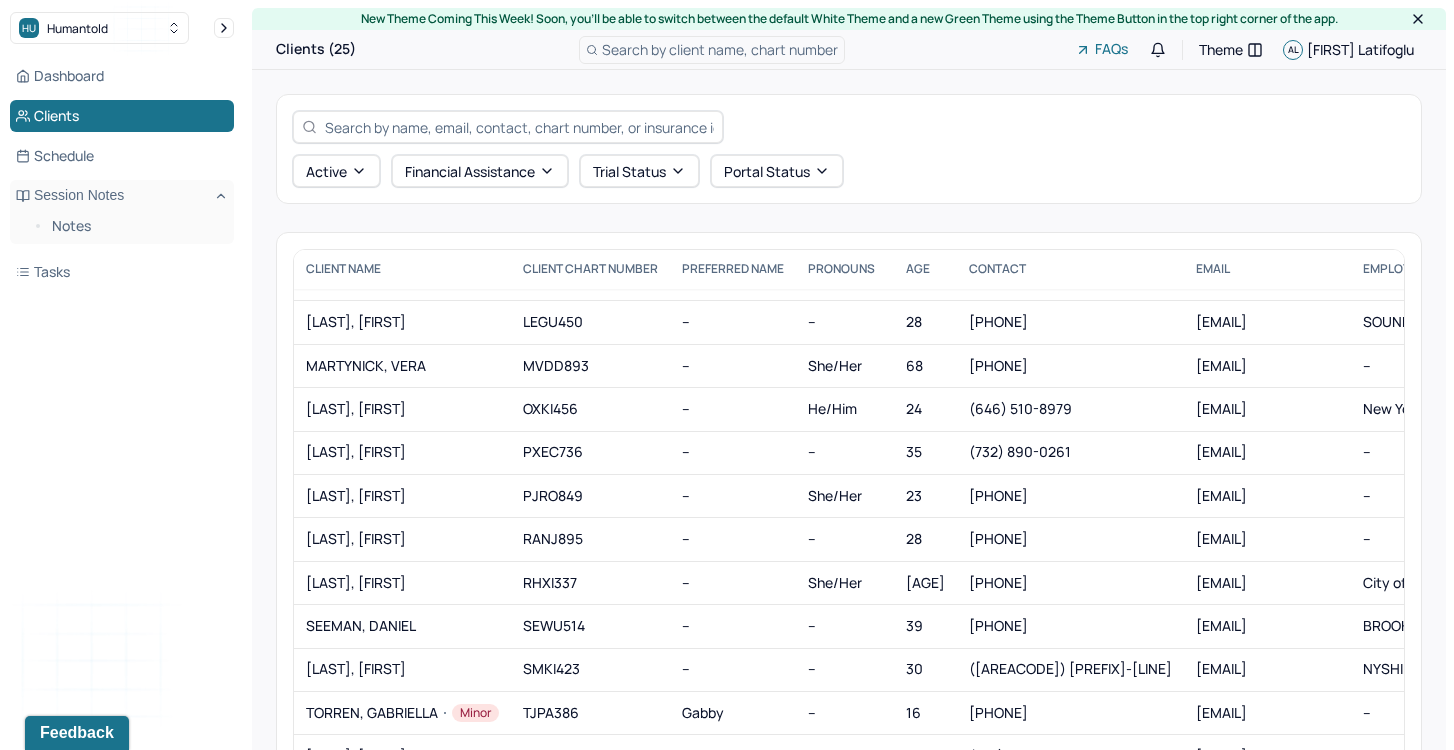 scroll, scrollTop: 581, scrollLeft: 0, axis: vertical 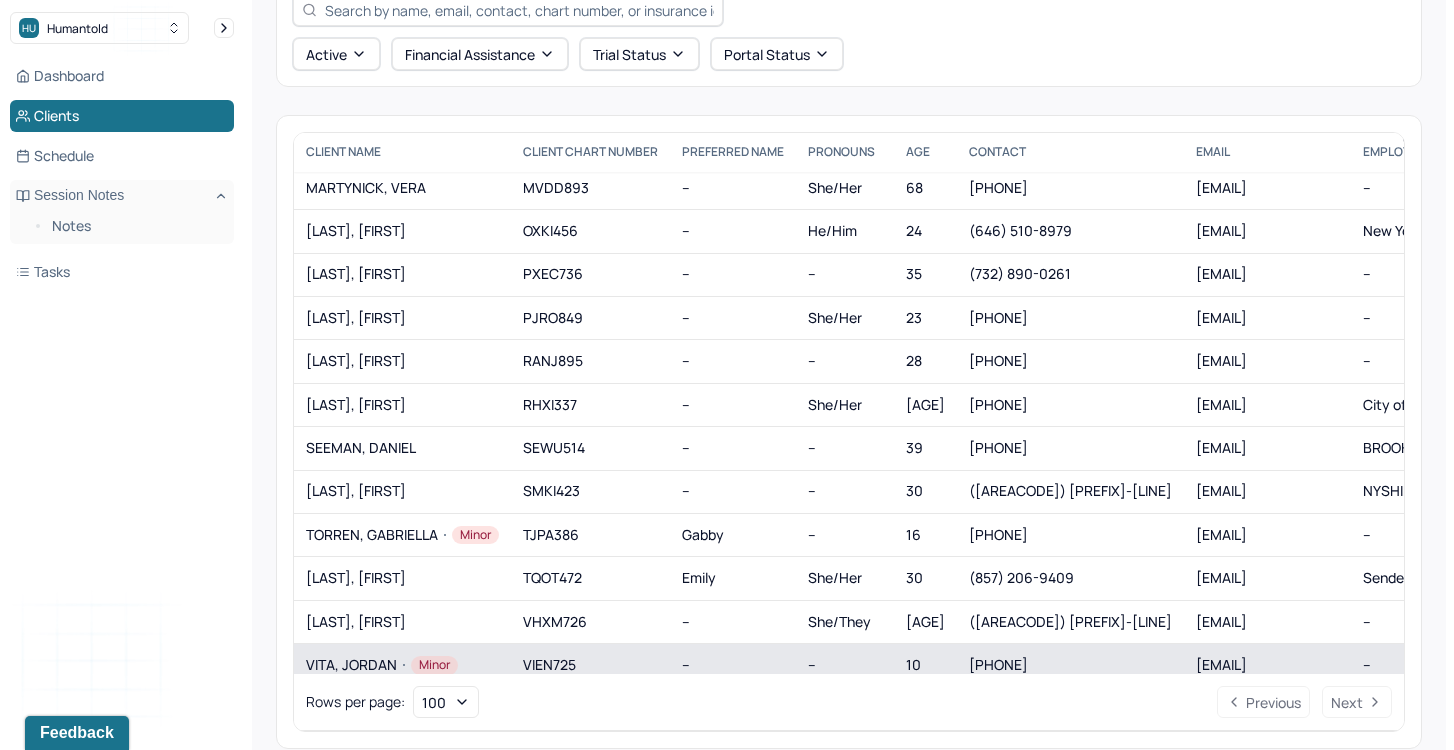 click on "[LAST], [FIRST] Minor" at bounding box center [402, 665] 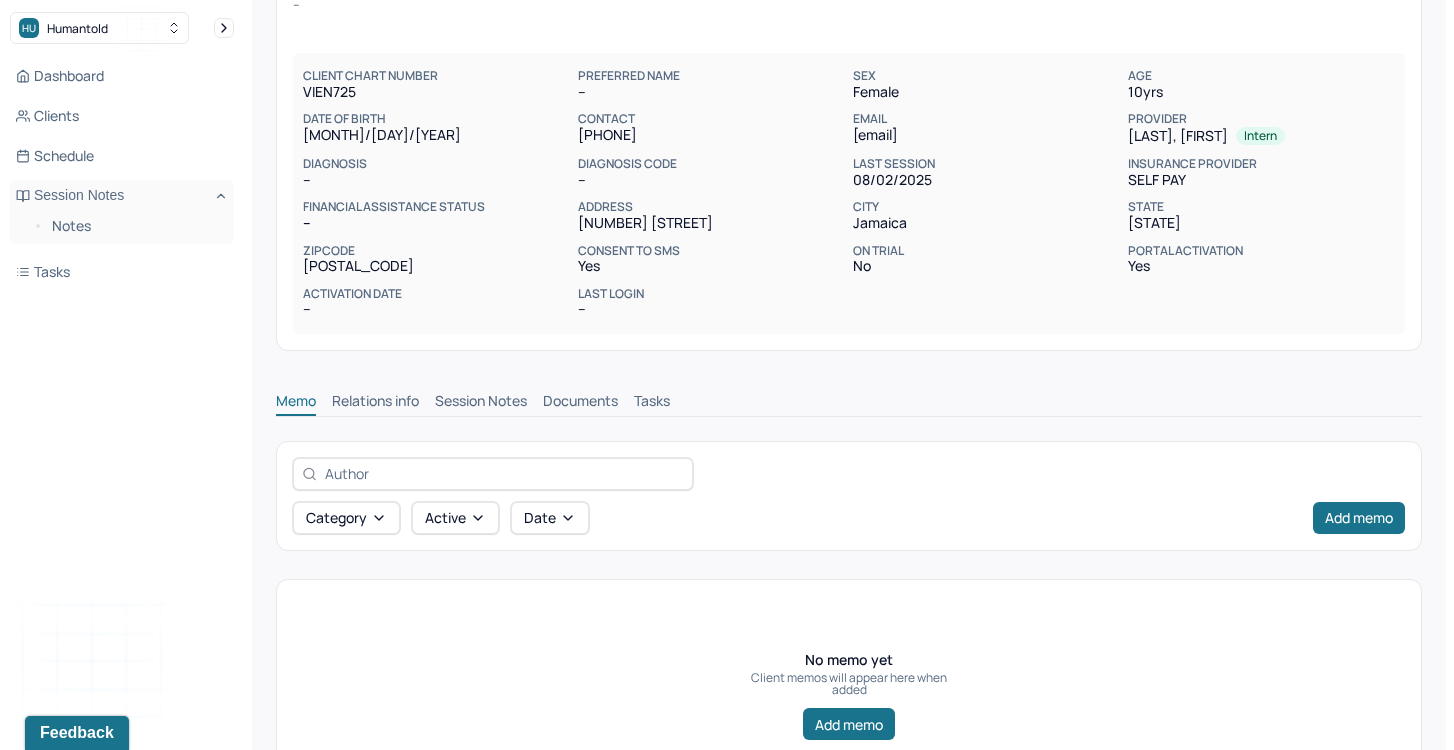 scroll, scrollTop: 239, scrollLeft: 0, axis: vertical 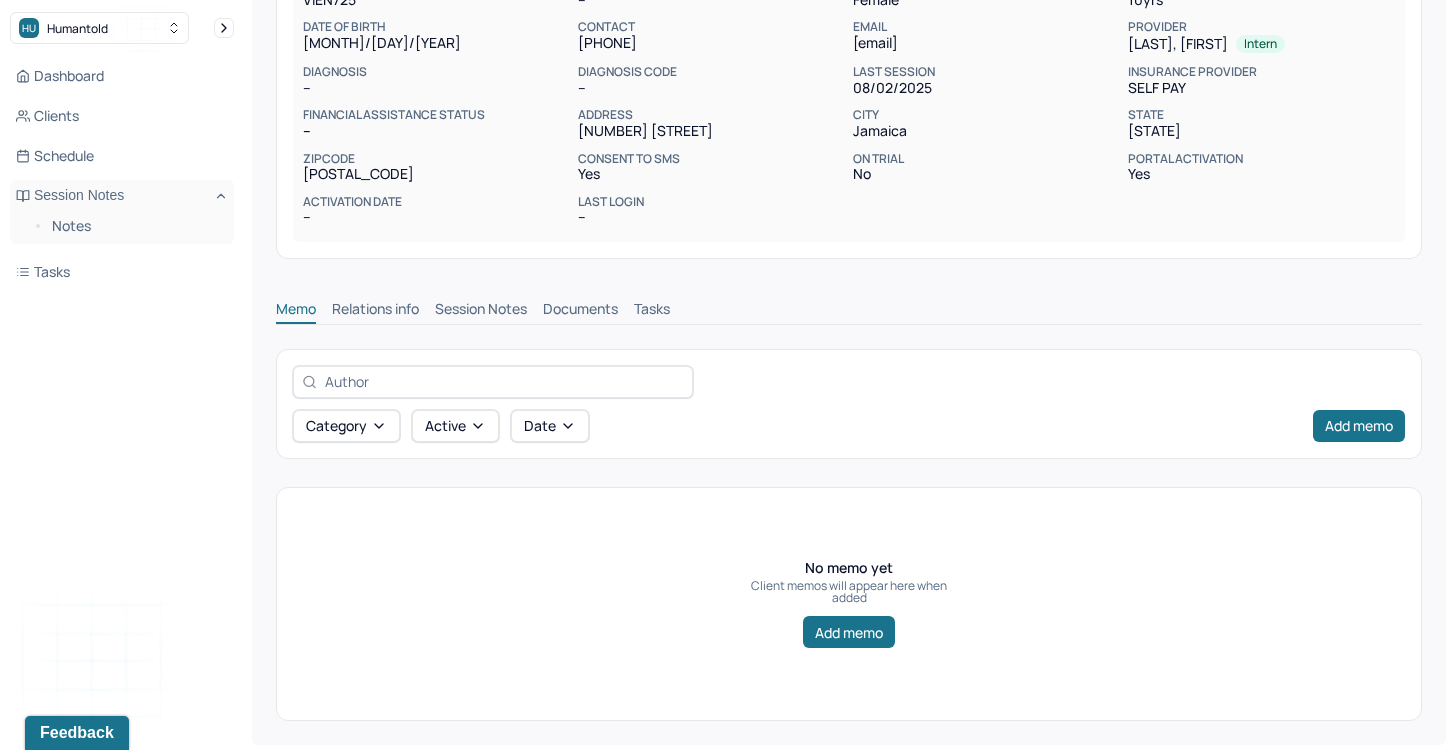 click on "Memo Relations info Session Notes Documents Tasks" at bounding box center [849, 304] 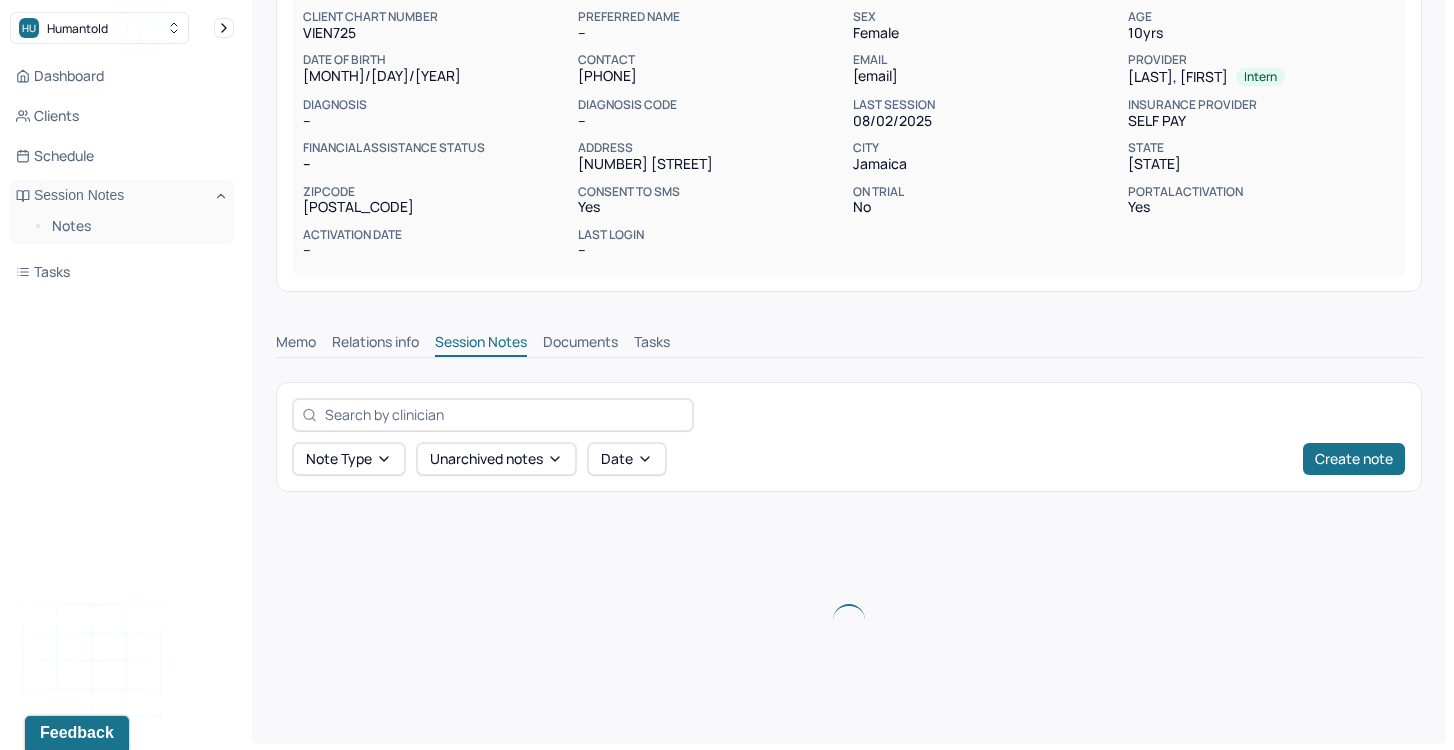 scroll, scrollTop: 182, scrollLeft: 0, axis: vertical 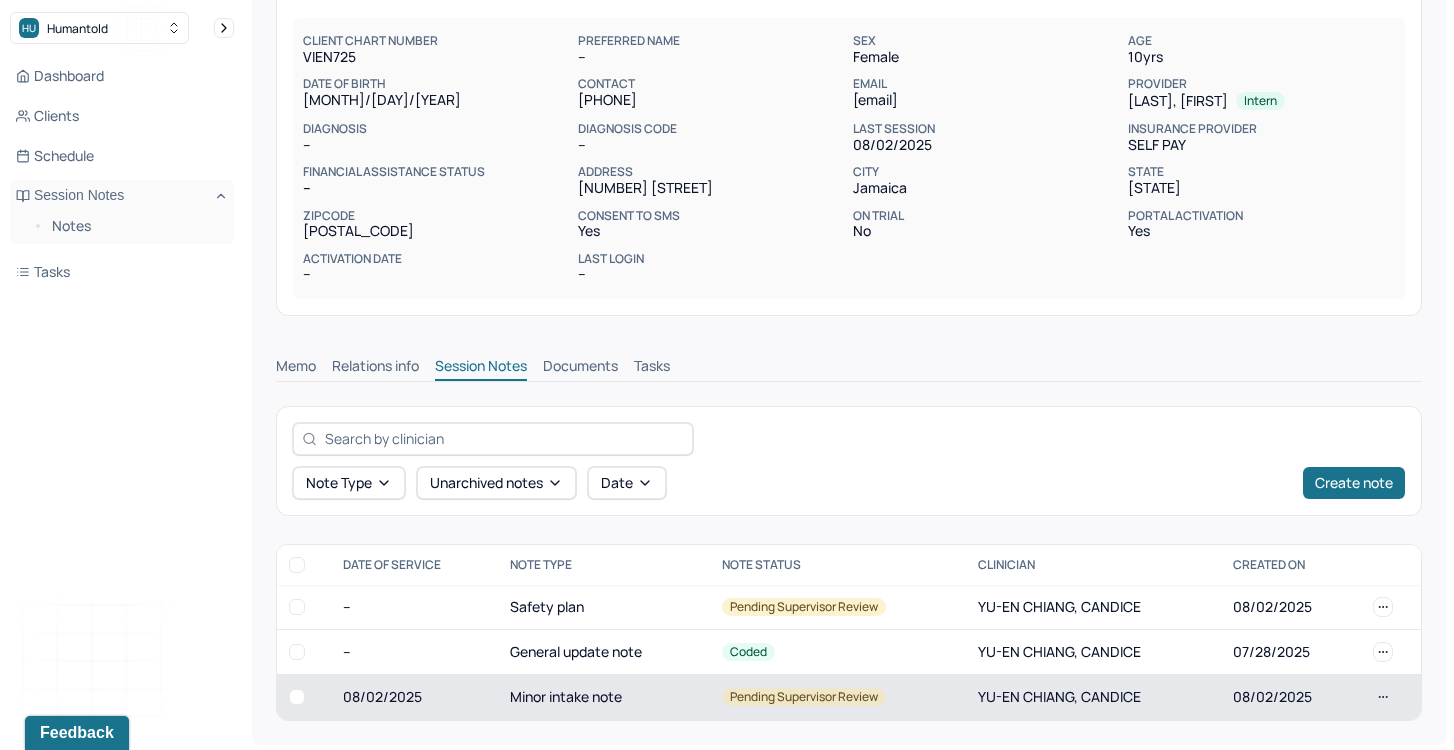 click on "Minor intake note" at bounding box center (604, 696) 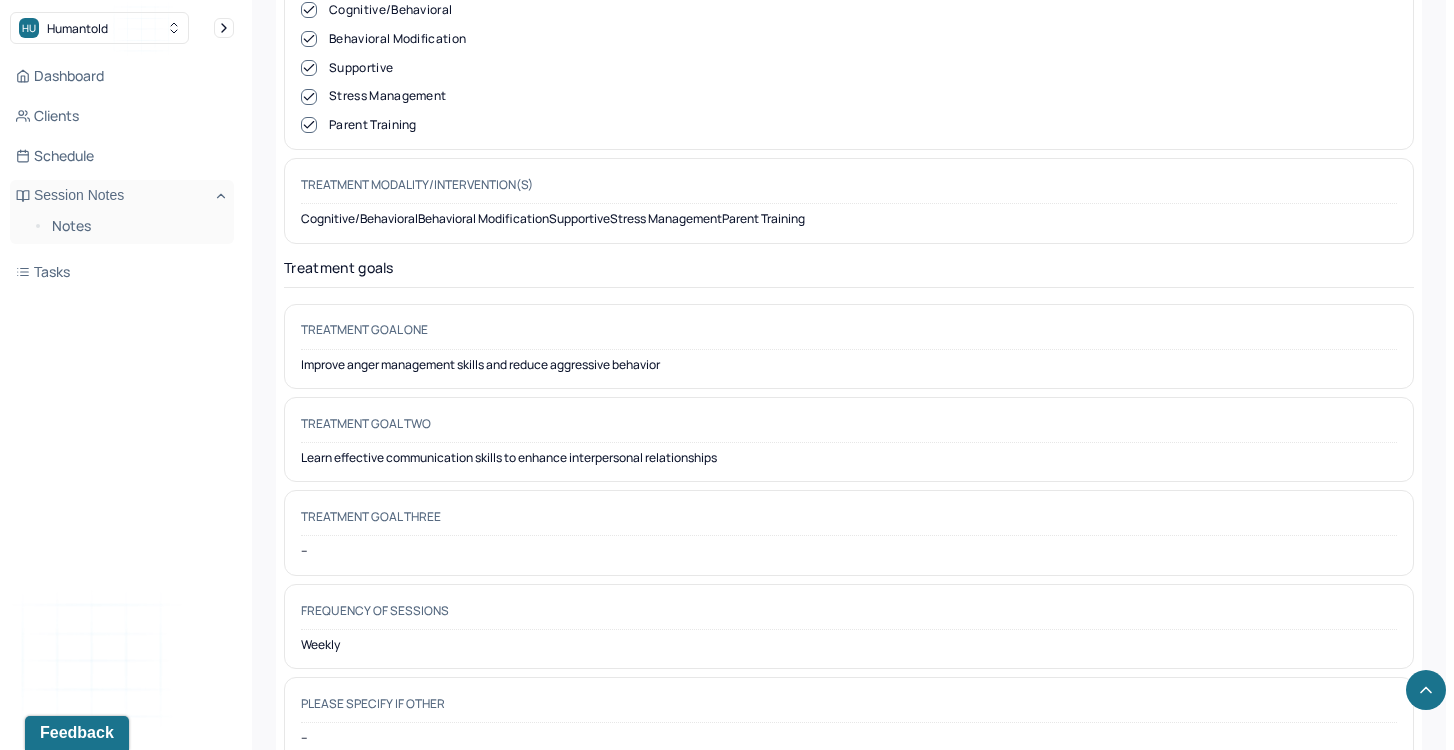 scroll, scrollTop: 10776, scrollLeft: 0, axis: vertical 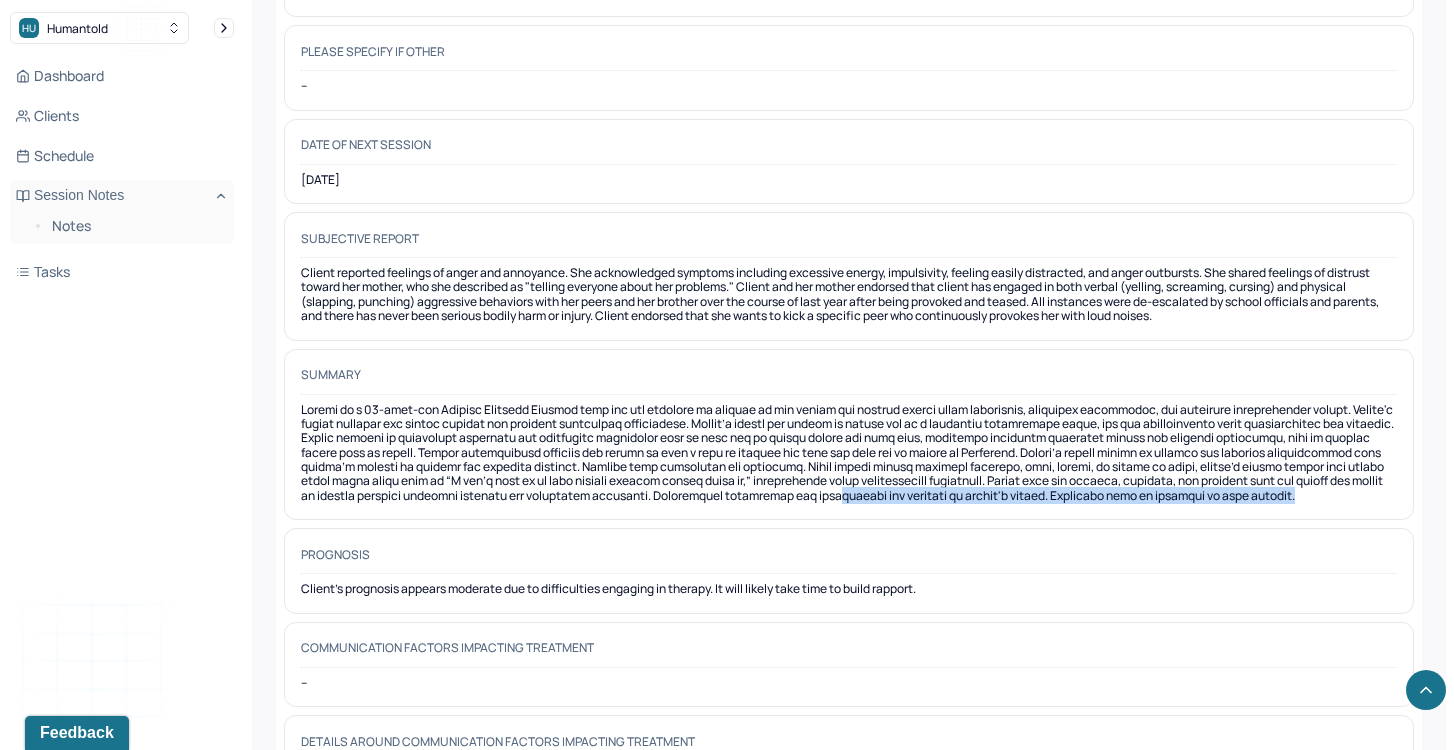 drag, startPoint x: 1157, startPoint y: 389, endPoint x: 1178, endPoint y: 412, distance: 31.144823 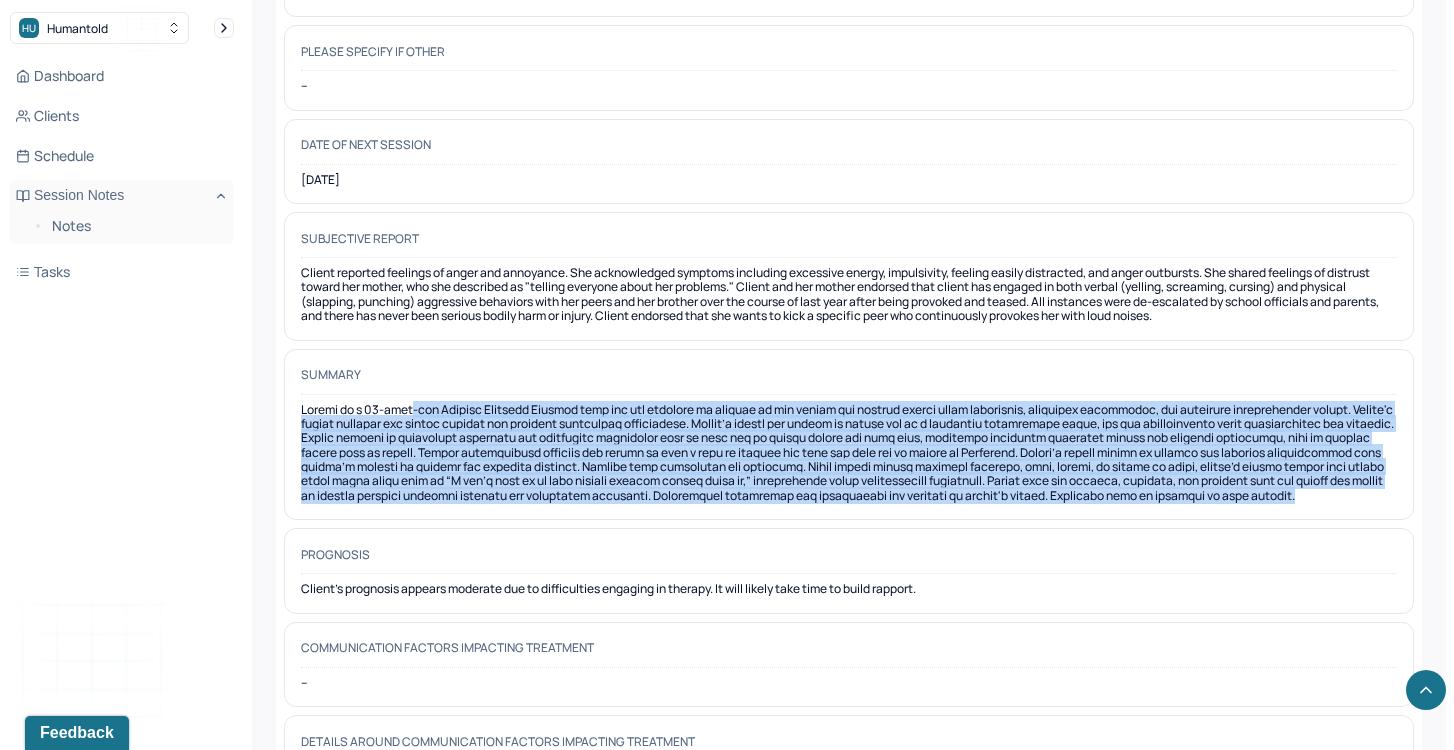 drag, startPoint x: 767, startPoint y: 418, endPoint x: 400, endPoint y: 314, distance: 381.45117 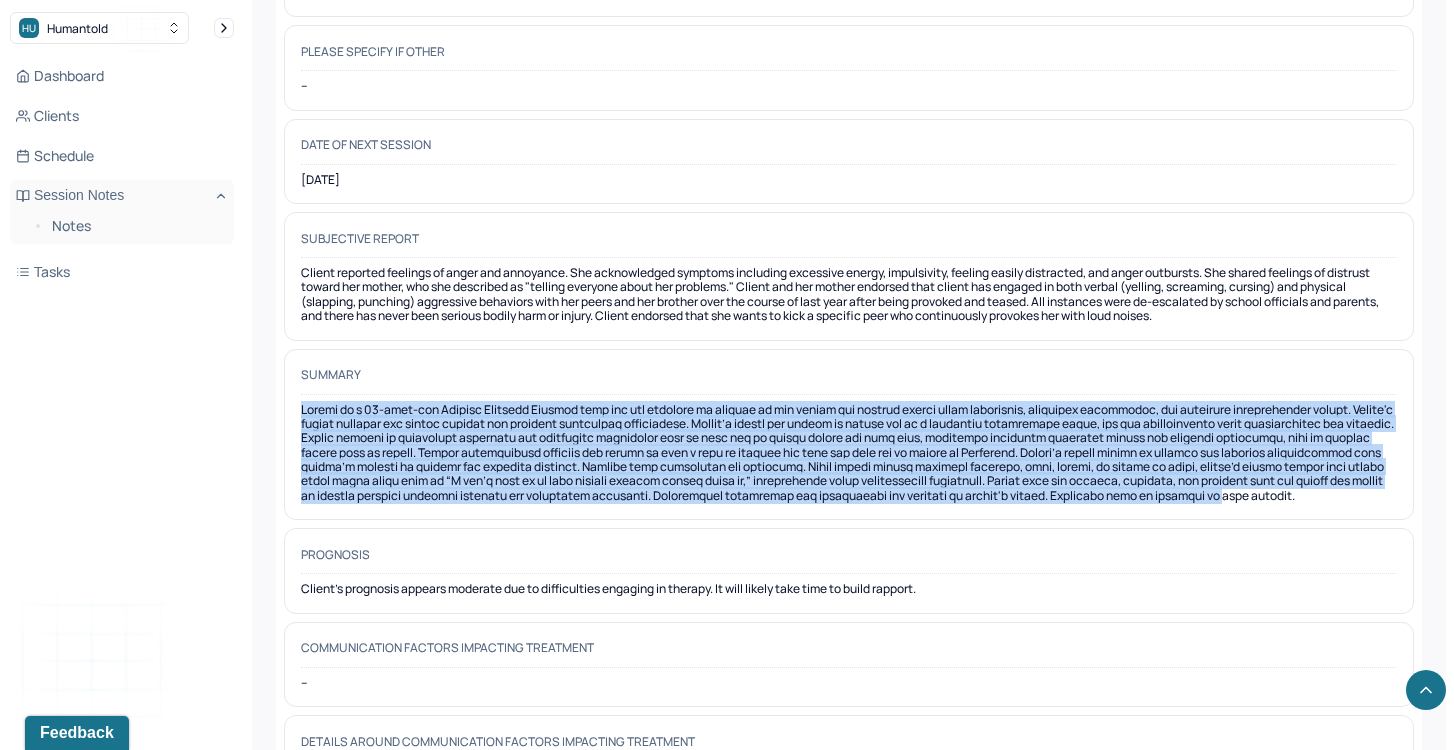 drag, startPoint x: 452, startPoint y: 296, endPoint x: 502, endPoint y: 406, distance: 120.83046 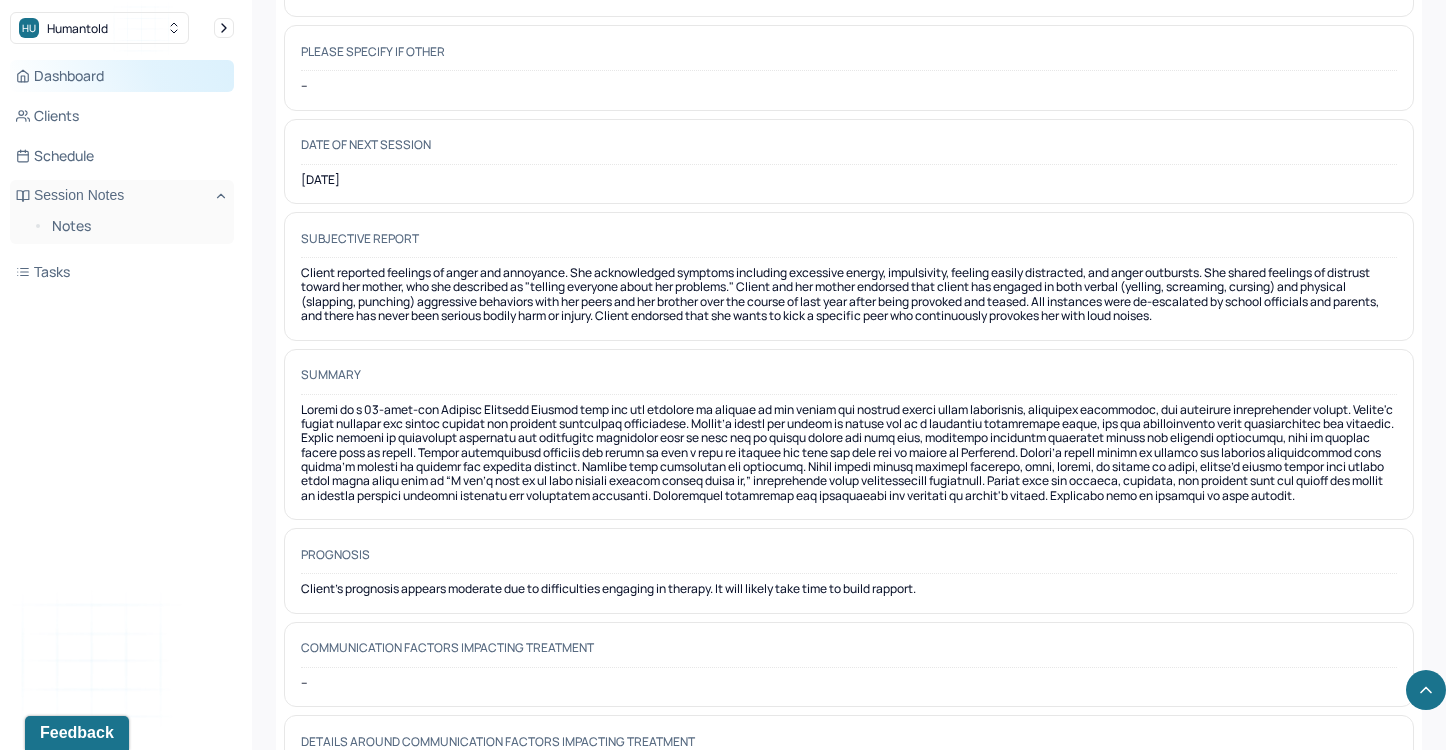 click on "Dashboard" at bounding box center (122, 76) 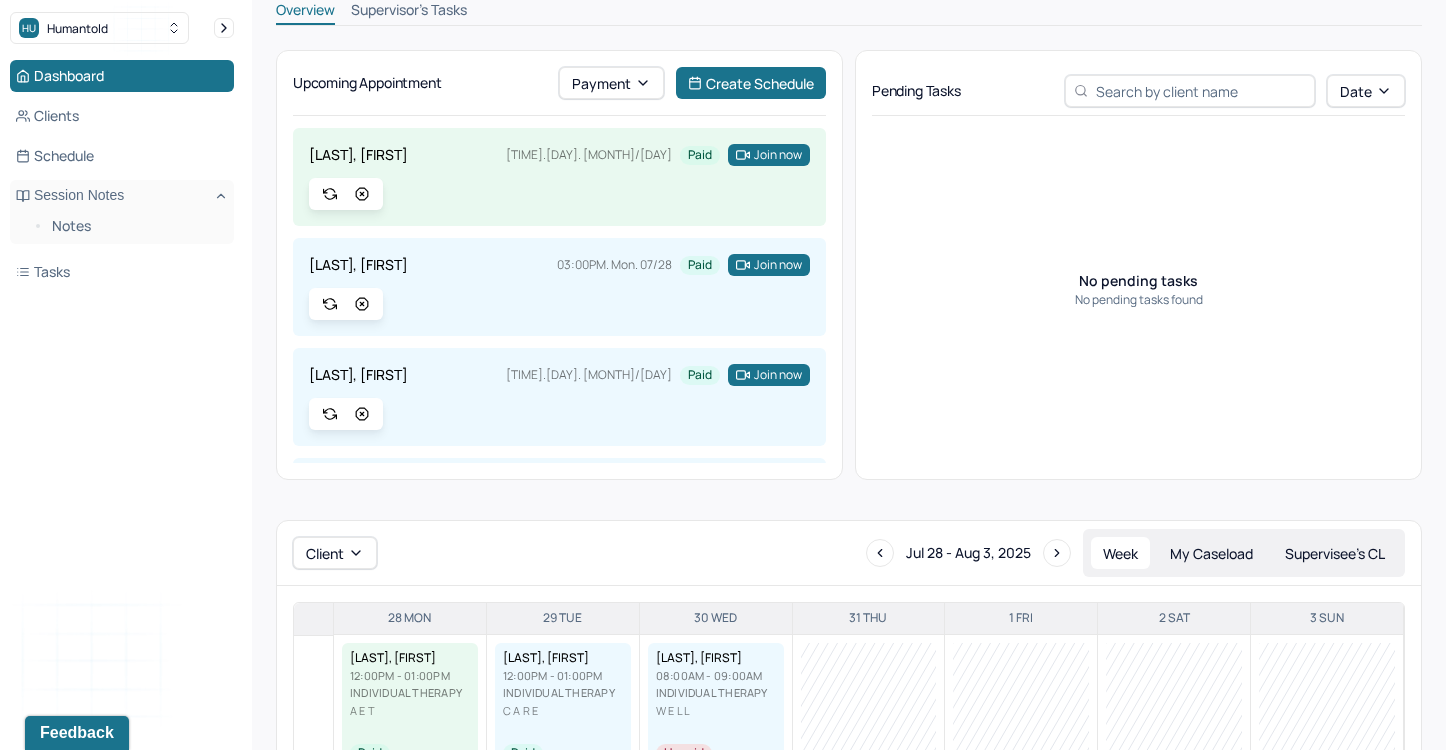 scroll, scrollTop: 0, scrollLeft: 0, axis: both 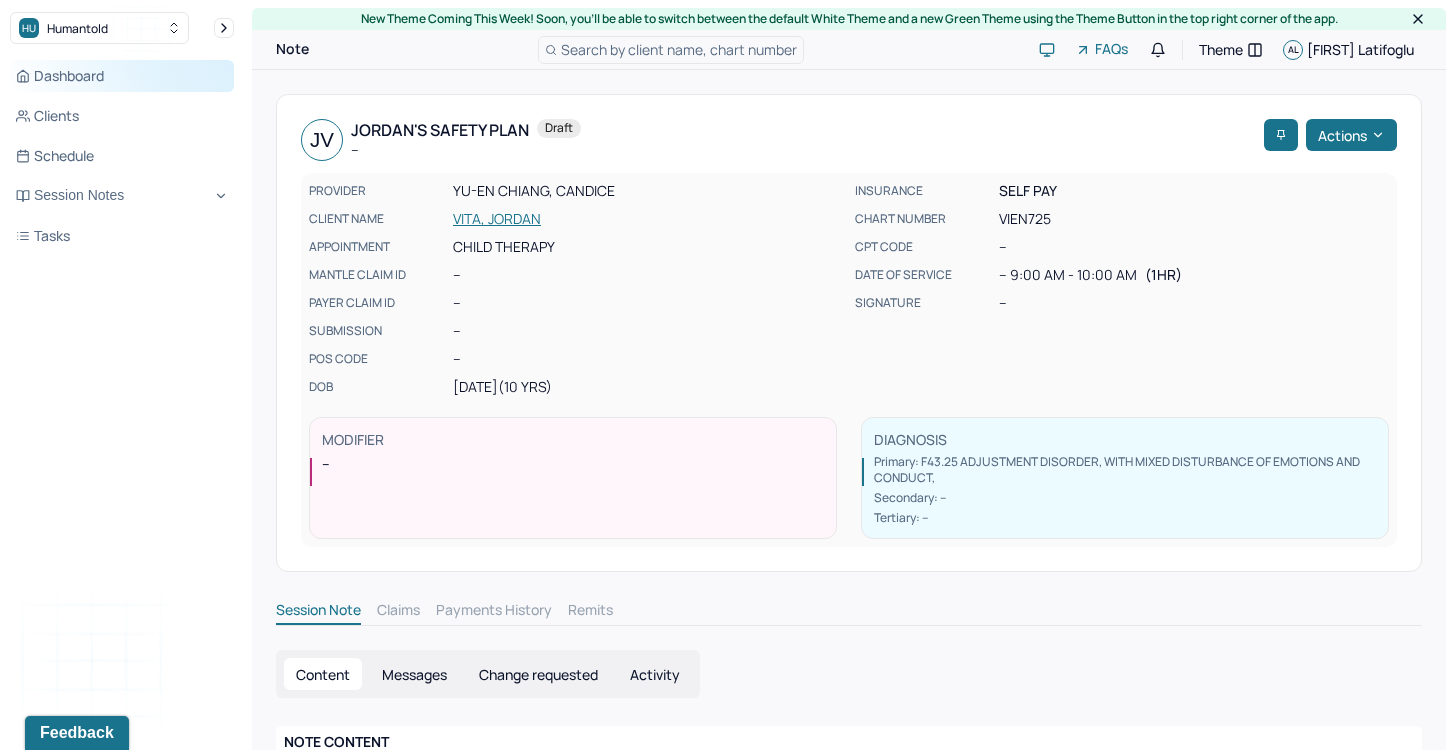 click on "Dashboard" at bounding box center [122, 76] 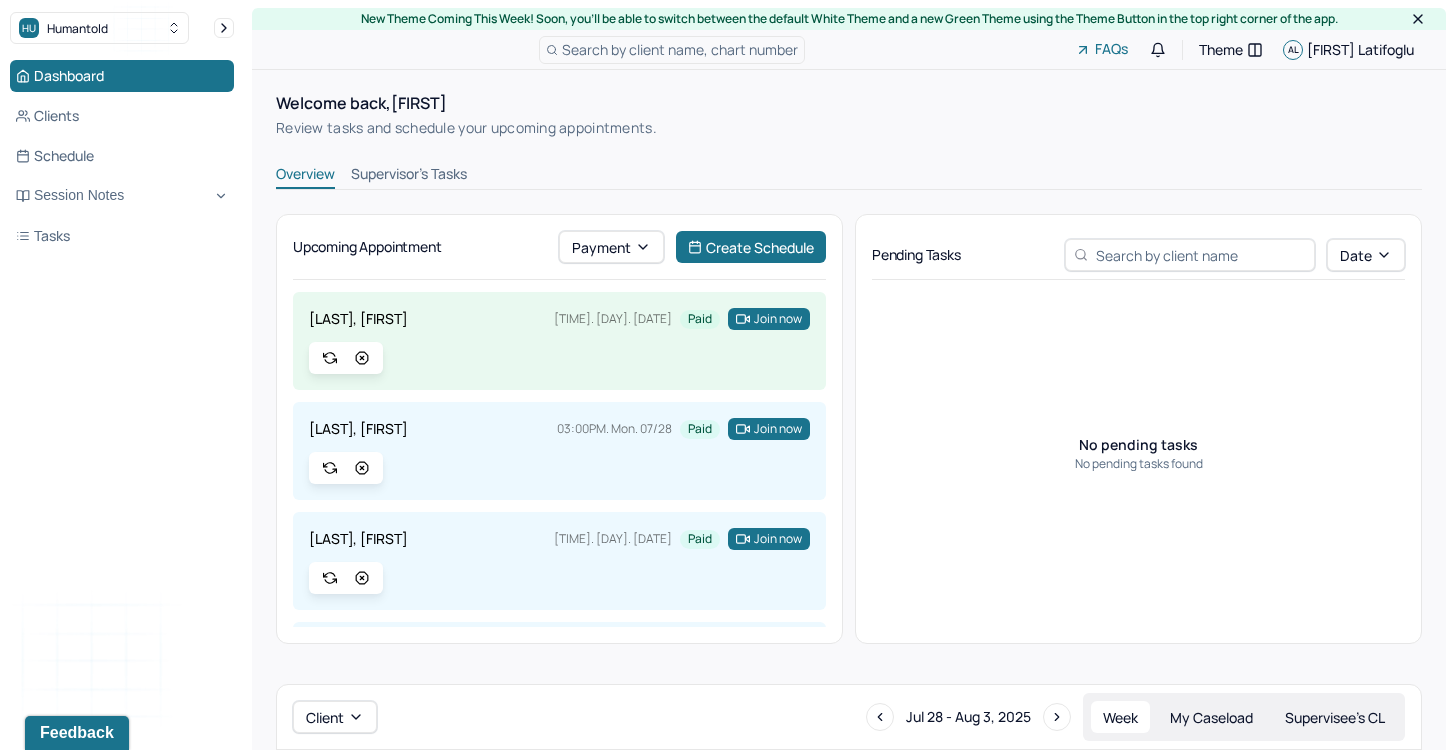 click on "Supervisor's Tasks" at bounding box center (409, 176) 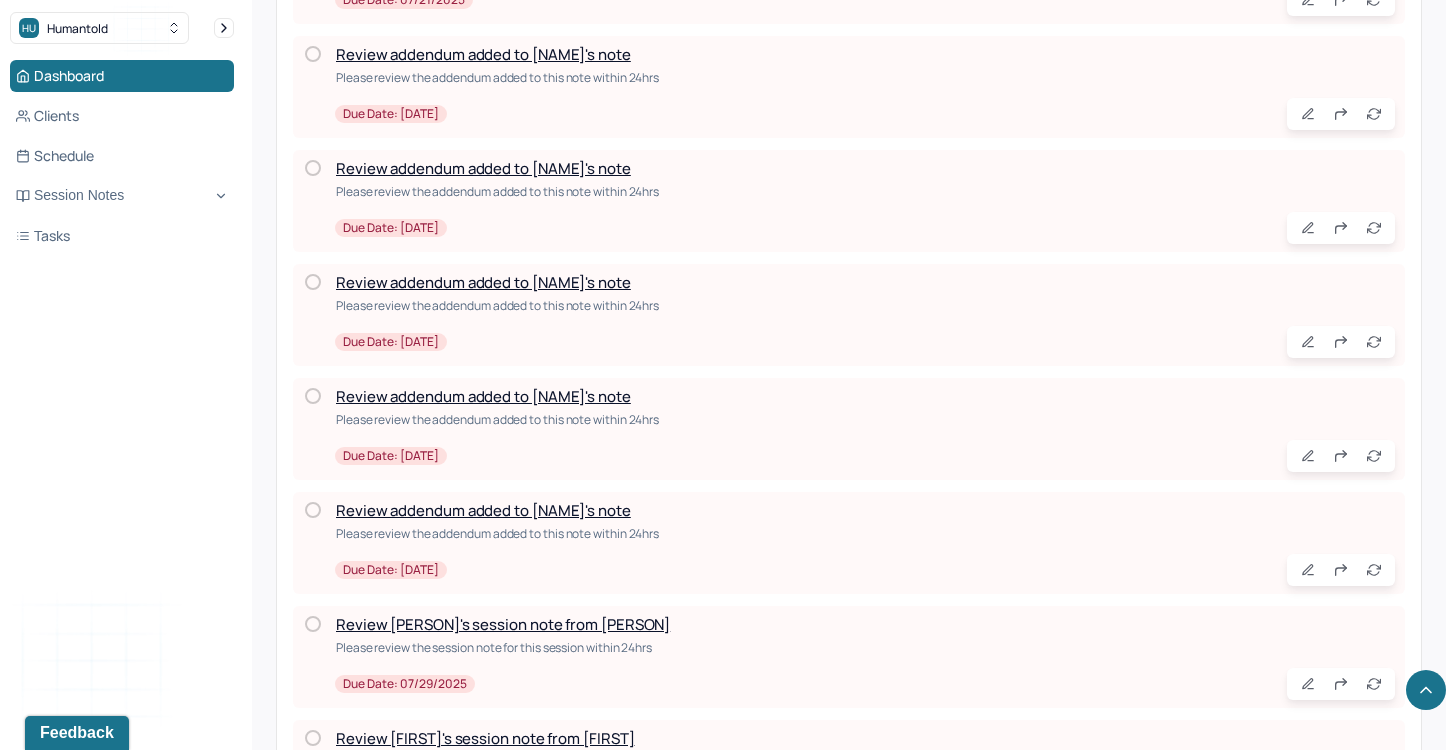 scroll, scrollTop: 1361, scrollLeft: 0, axis: vertical 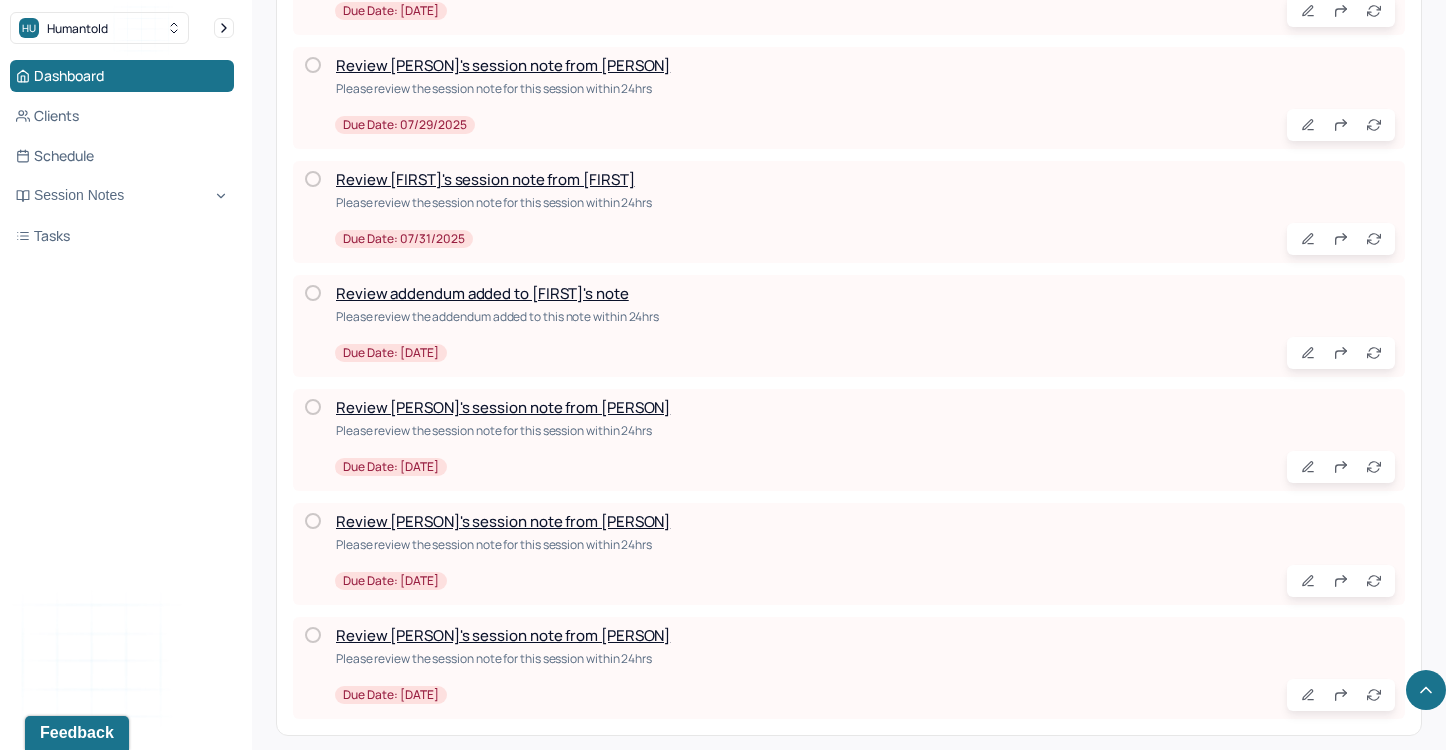click on "Review [FIRST]'s session note from [FIRST]" at bounding box center [503, 407] 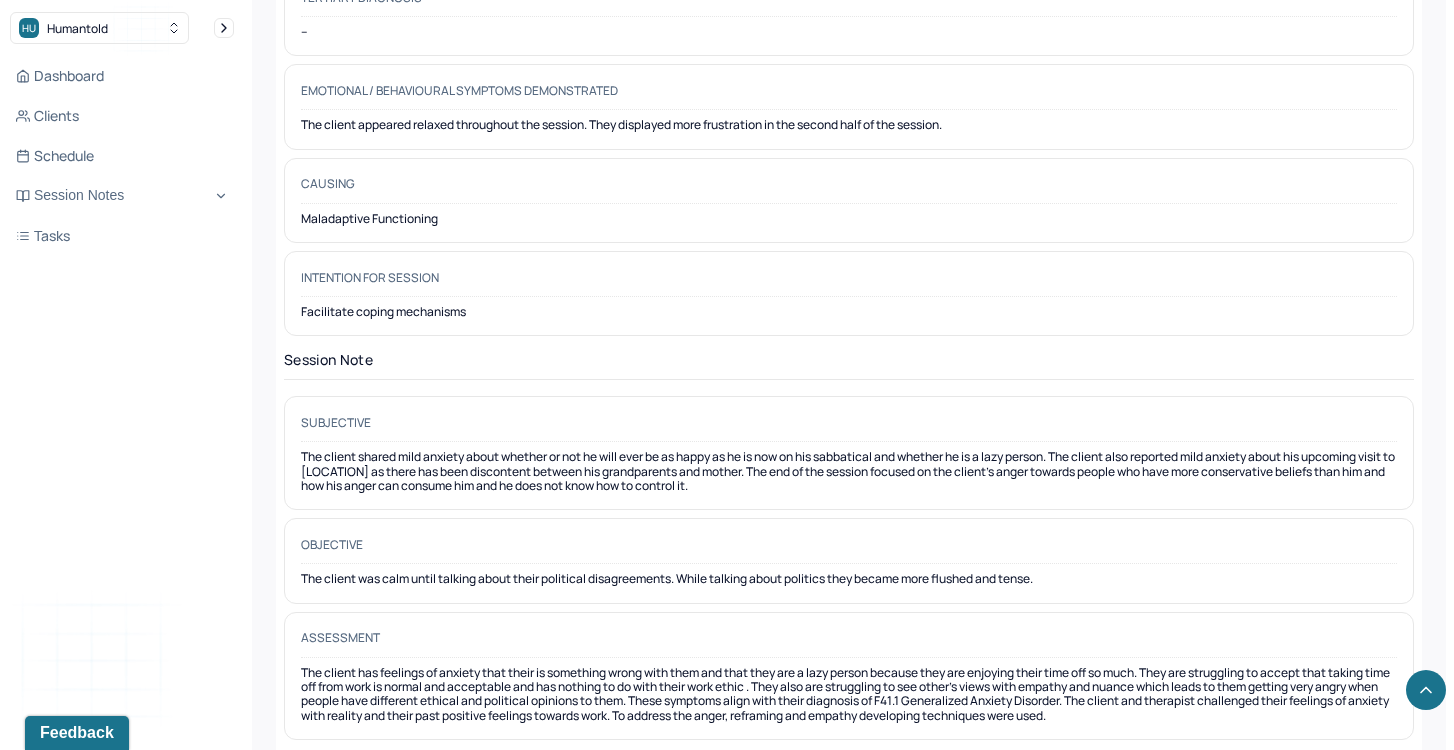 scroll, scrollTop: 1508, scrollLeft: 0, axis: vertical 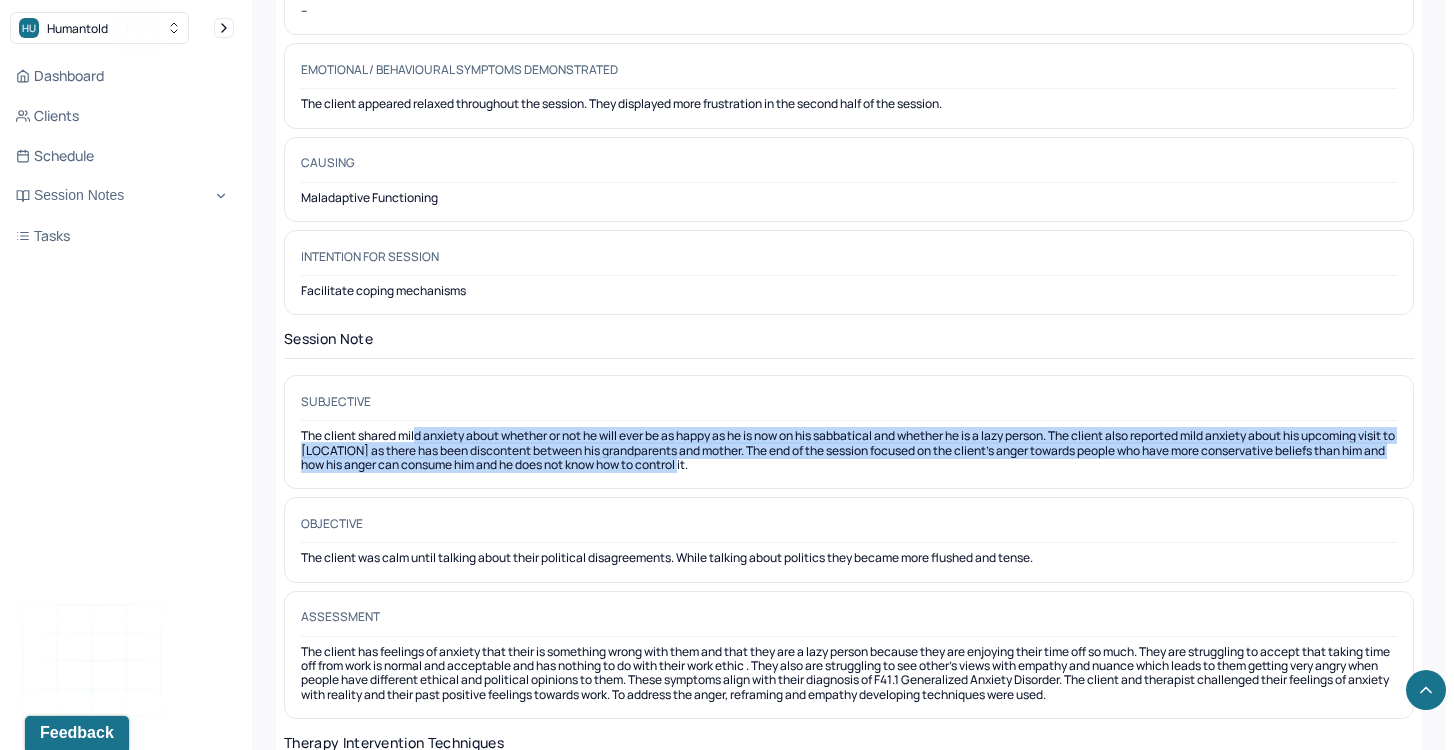 drag, startPoint x: 416, startPoint y: 421, endPoint x: 457, endPoint y: 470, distance: 63.89053 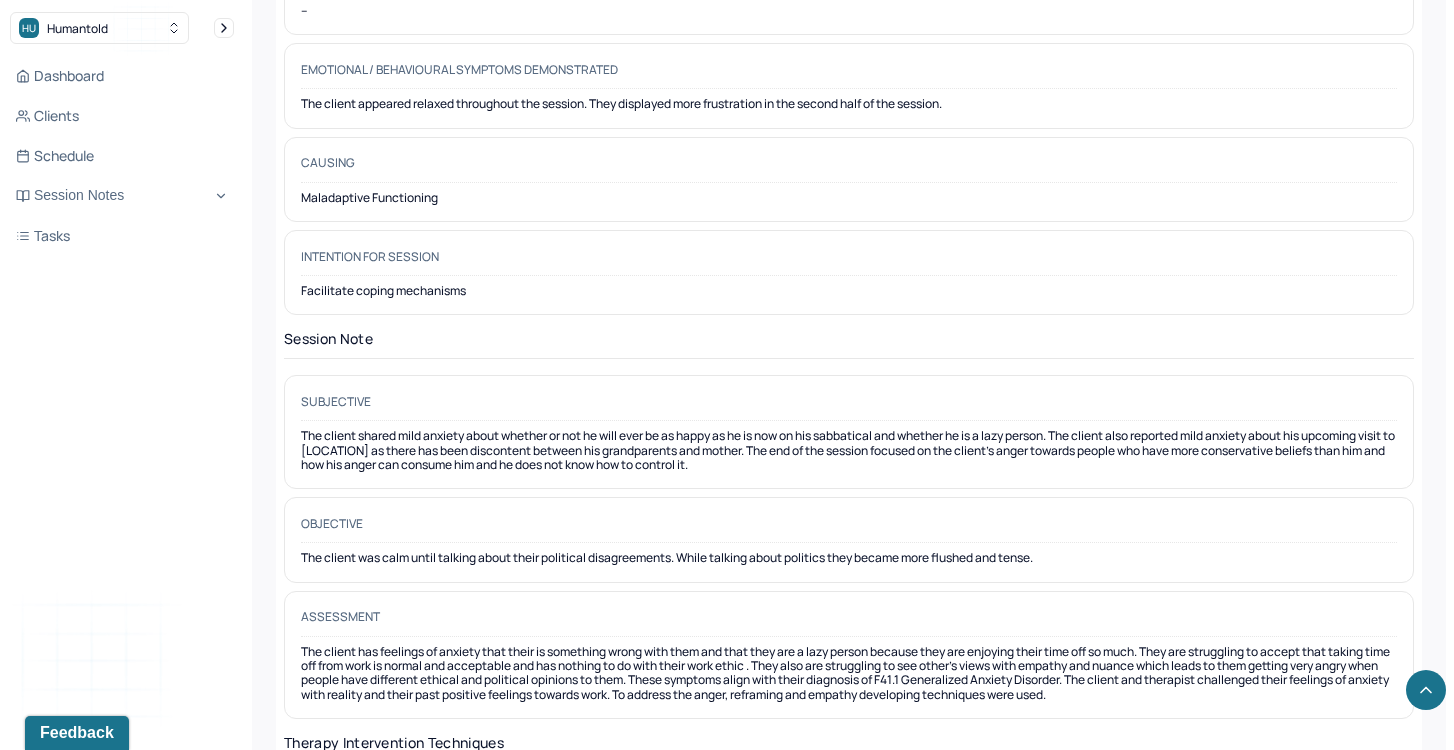 click on "The client shared mild anxiety about whether or not he will ever be as happy as he is now on his sabbatical and whether he is a lazy person. The client also reported mild anxiety about his upcoming visit to Ireland as there has been discontent between his grandparents and mother. The end of the session focused on the client's anger towards people who have more conservative beliefs than him and how his anger can consume him and he does not know how to control it." at bounding box center [849, 450] 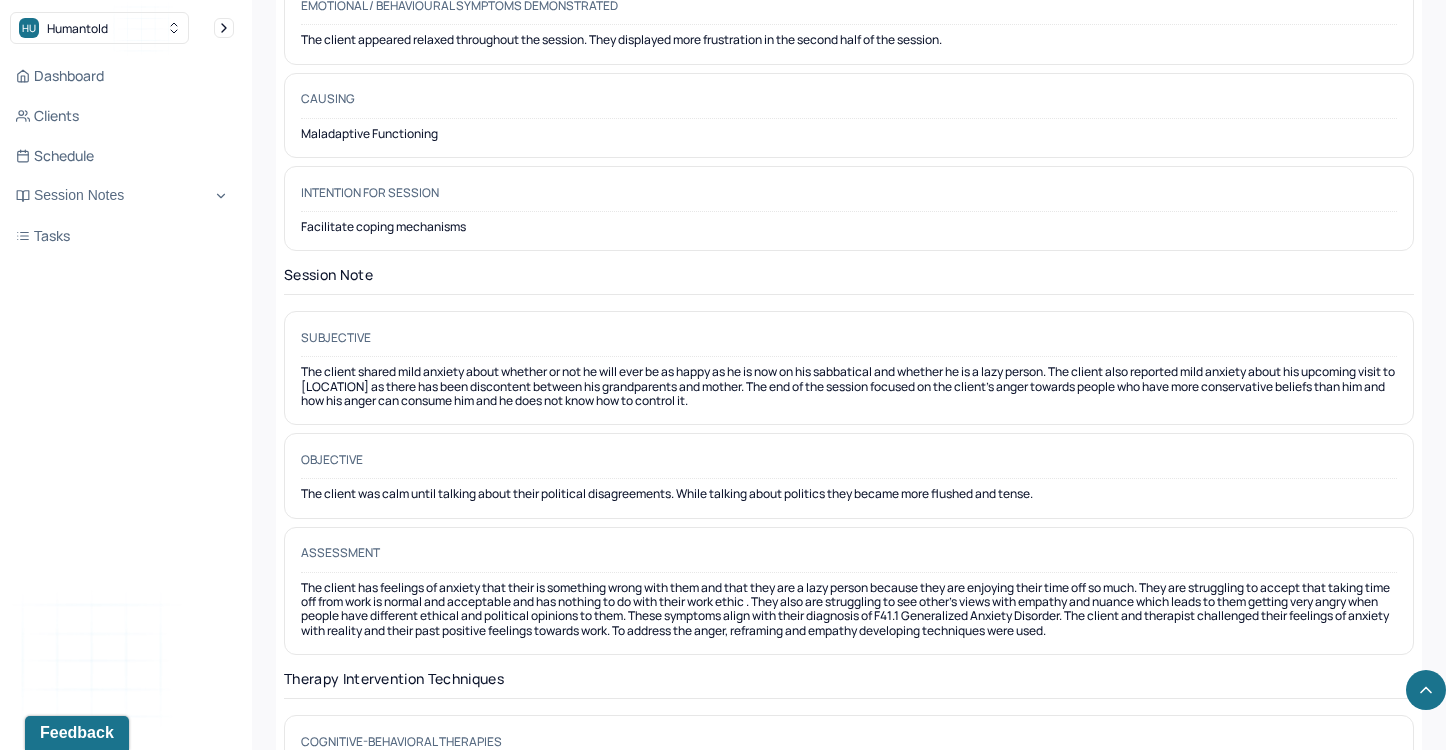 scroll, scrollTop: 1579, scrollLeft: 0, axis: vertical 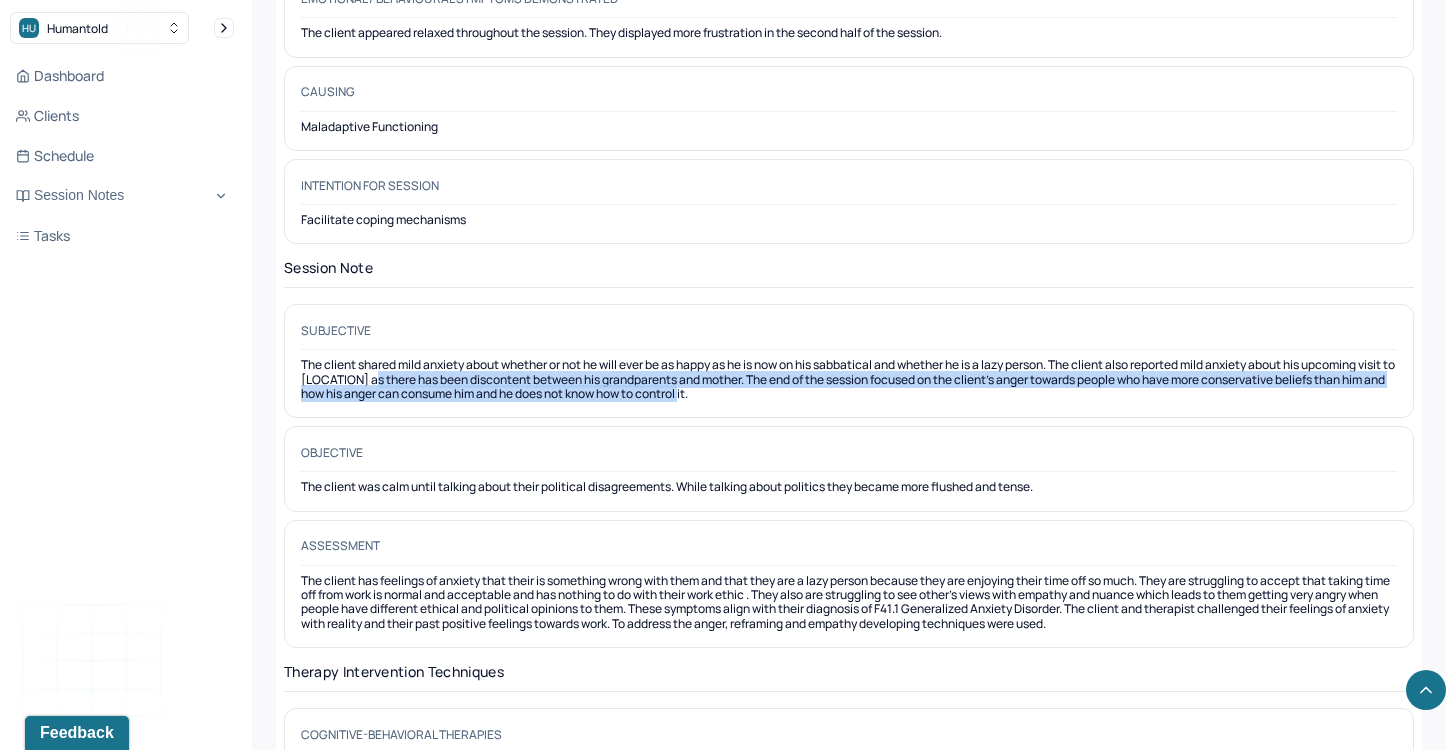drag, startPoint x: 402, startPoint y: 362, endPoint x: 435, endPoint y: 386, distance: 40.804413 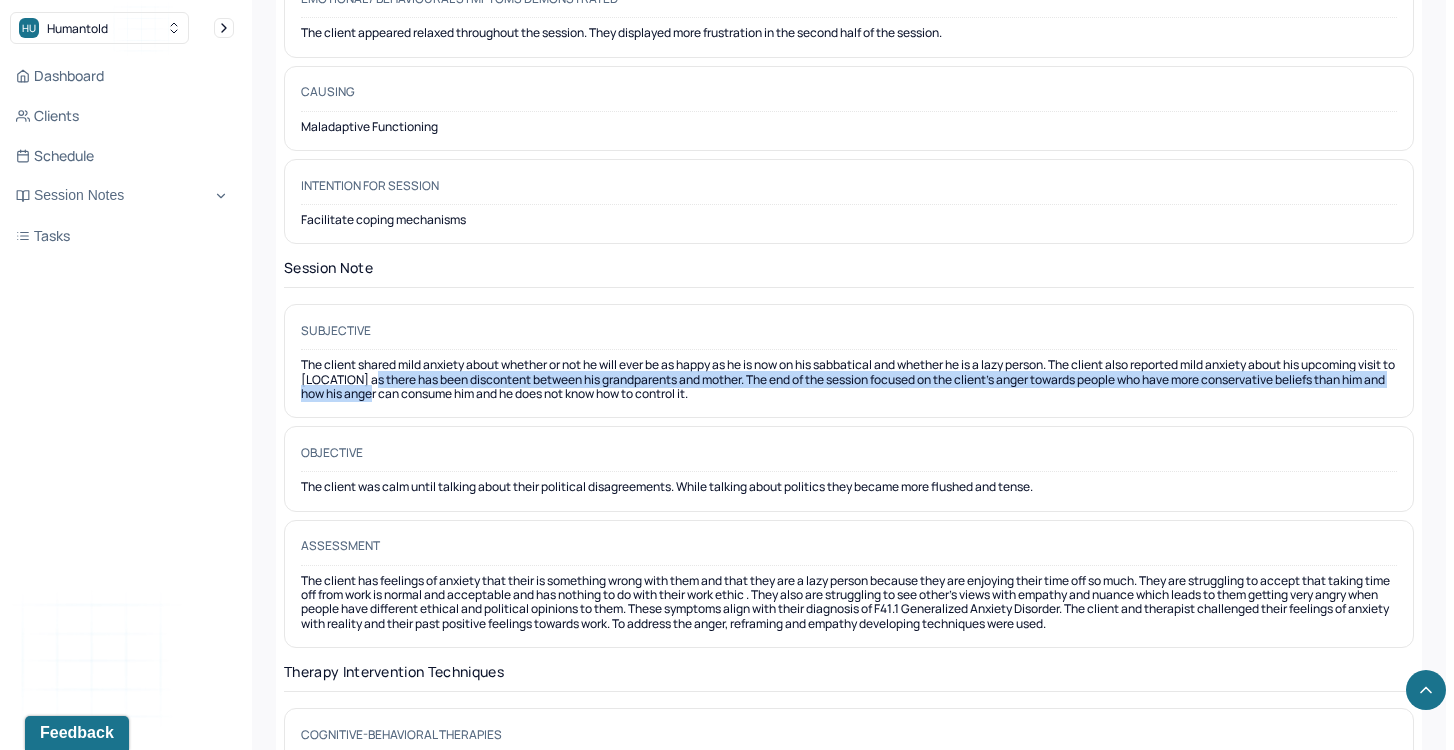 click on "The client shared mild anxiety about whether or not he will ever be as happy as he is now on his sabbatical and whether he is a lazy person. The client also reported mild anxiety about his upcoming visit to Ireland as there has been discontent between his grandparents and mother. The end of the session focused on the client's anger towards people who have more conservative beliefs than him and how his anger can consume him and he does not know how to control it." at bounding box center (849, 379) 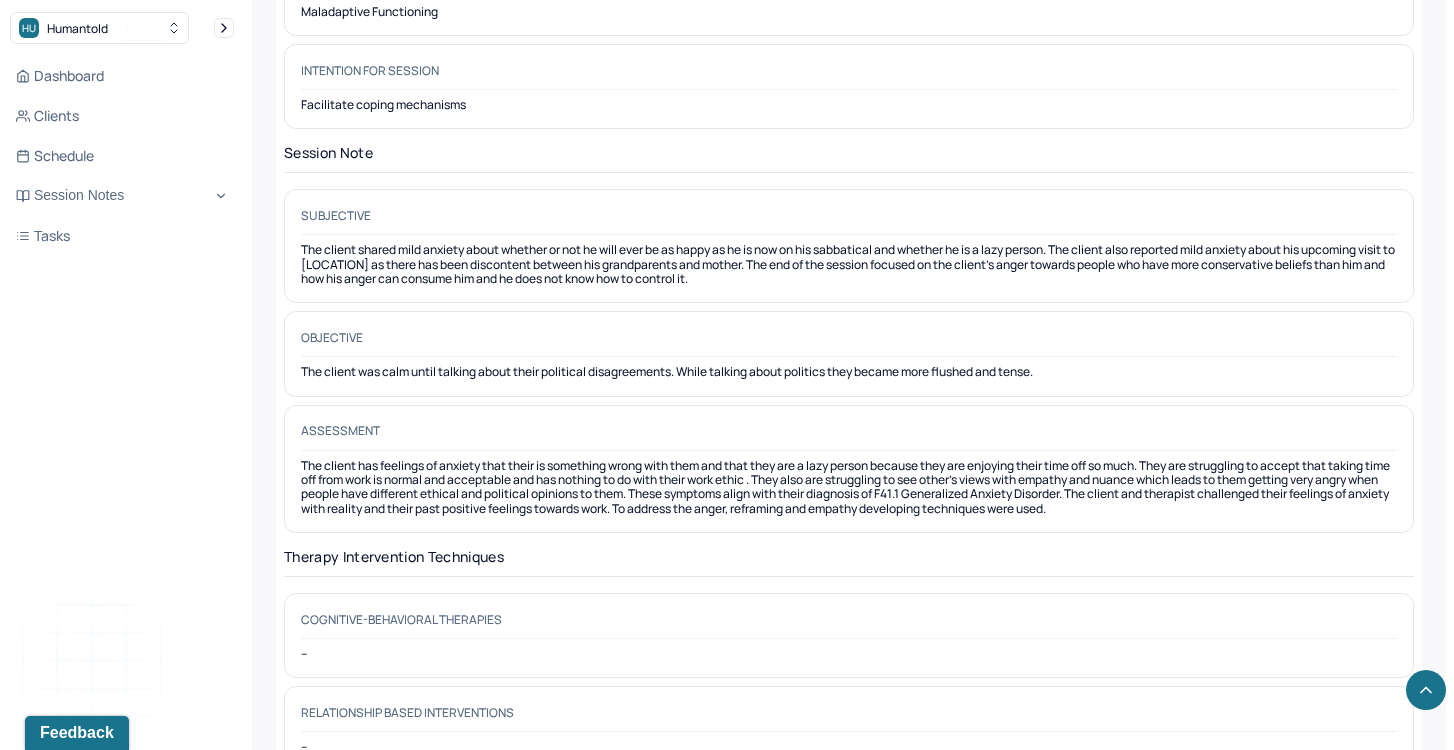 scroll, scrollTop: 1701, scrollLeft: 0, axis: vertical 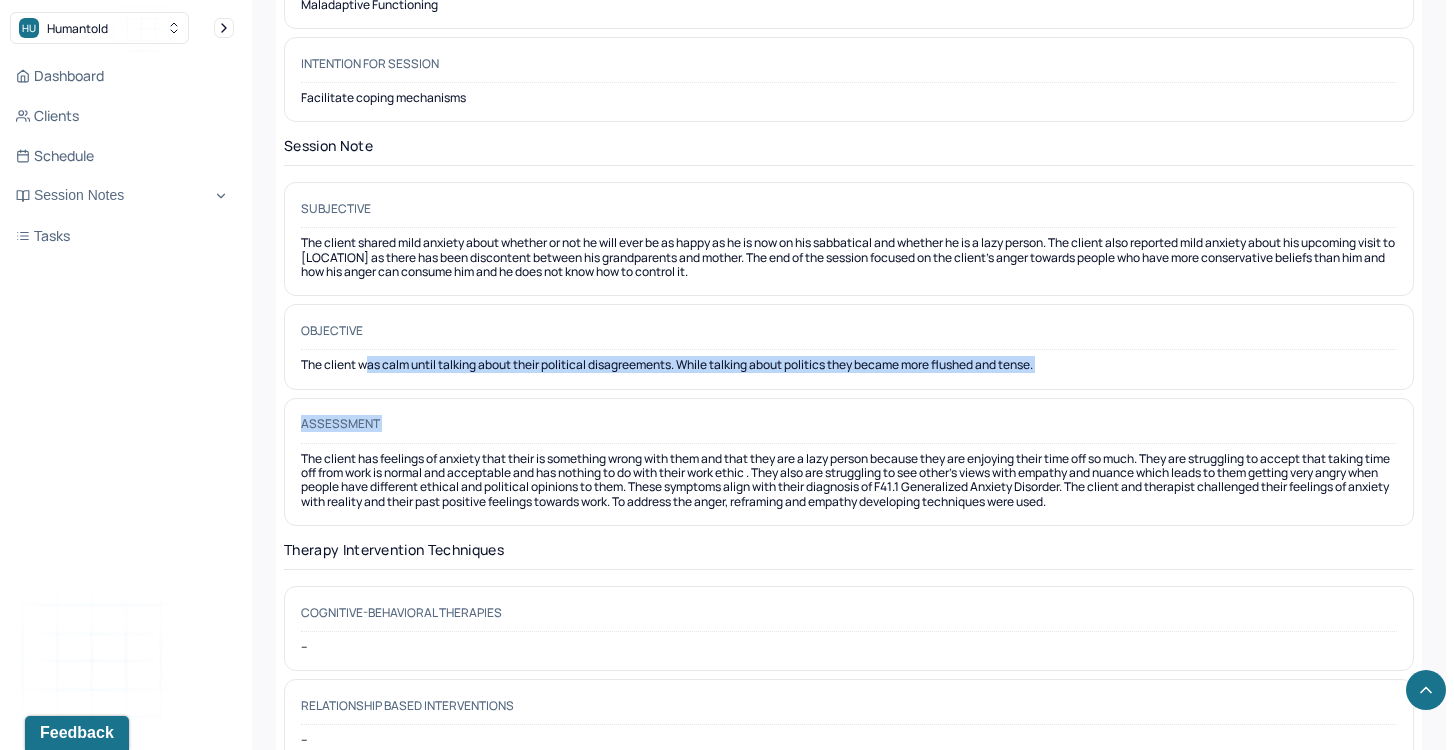 drag, startPoint x: 368, startPoint y: 351, endPoint x: 408, endPoint y: 381, distance: 50 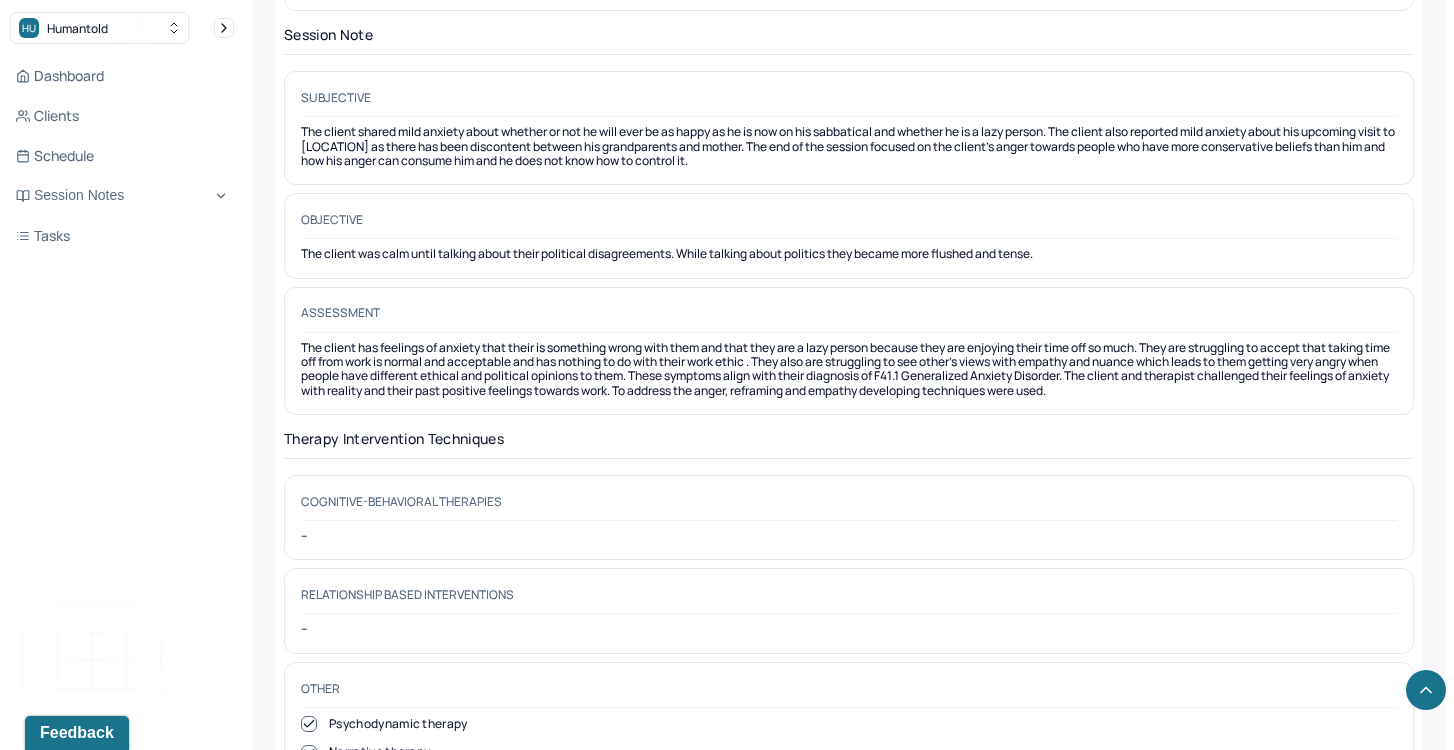 scroll, scrollTop: 1813, scrollLeft: 0, axis: vertical 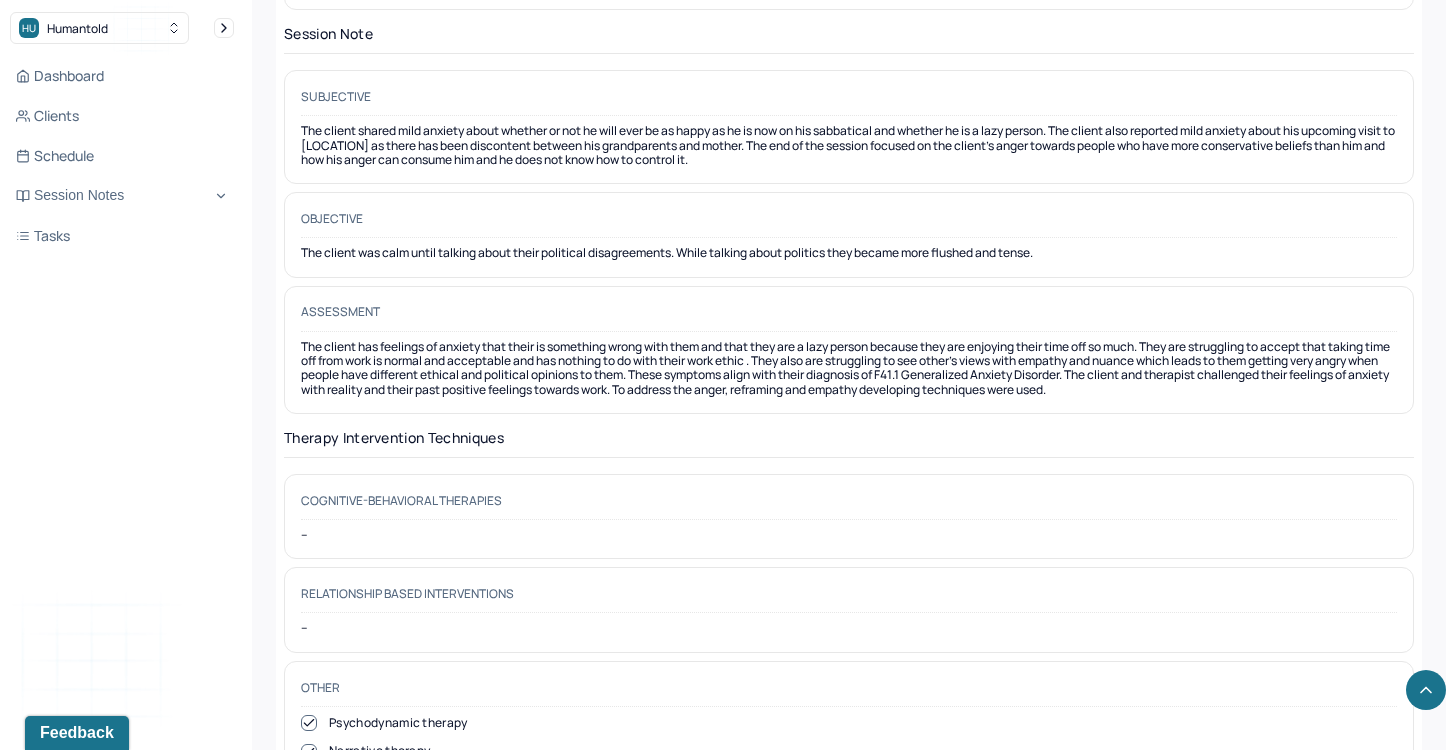 drag, startPoint x: 353, startPoint y: 325, endPoint x: 412, endPoint y: 384, distance: 83.4386 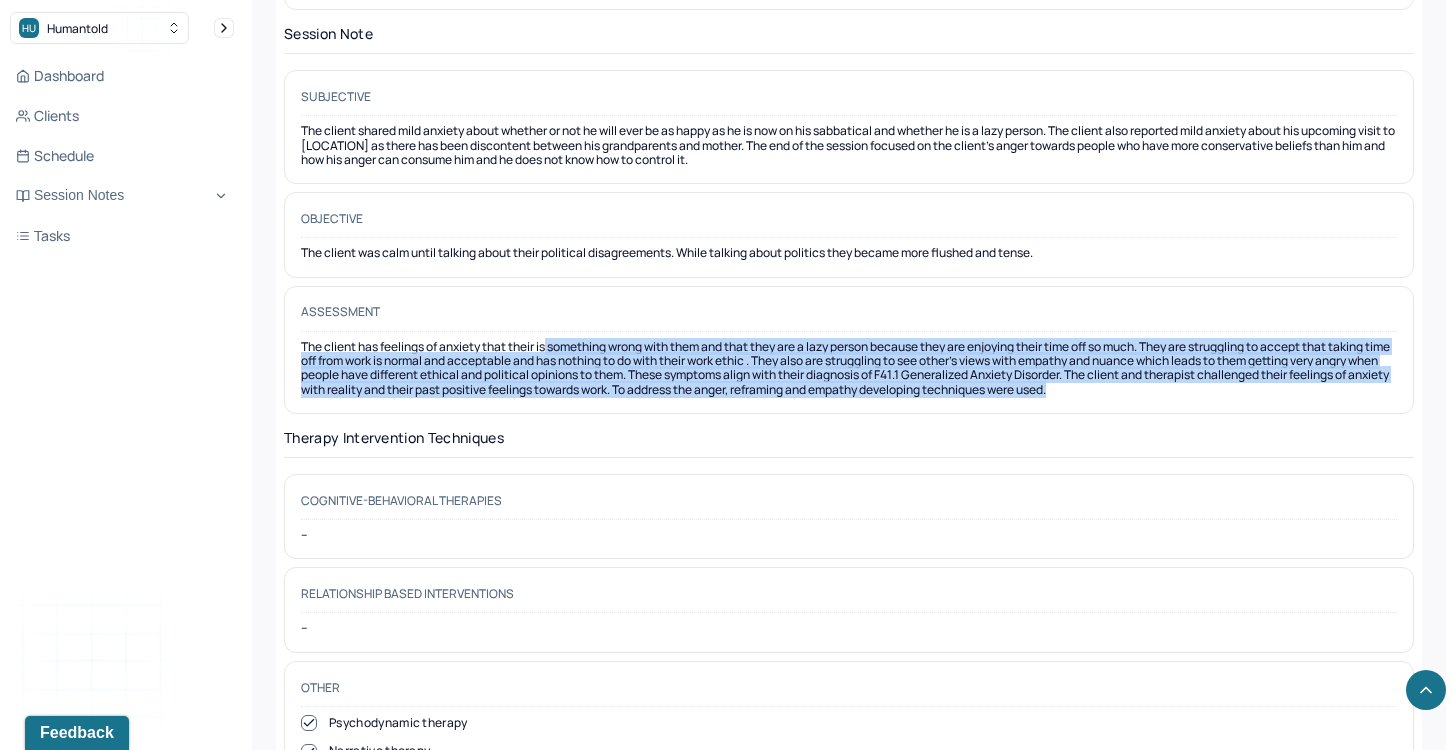 drag, startPoint x: 548, startPoint y: 332, endPoint x: 605, endPoint y: 389, distance: 80.610176 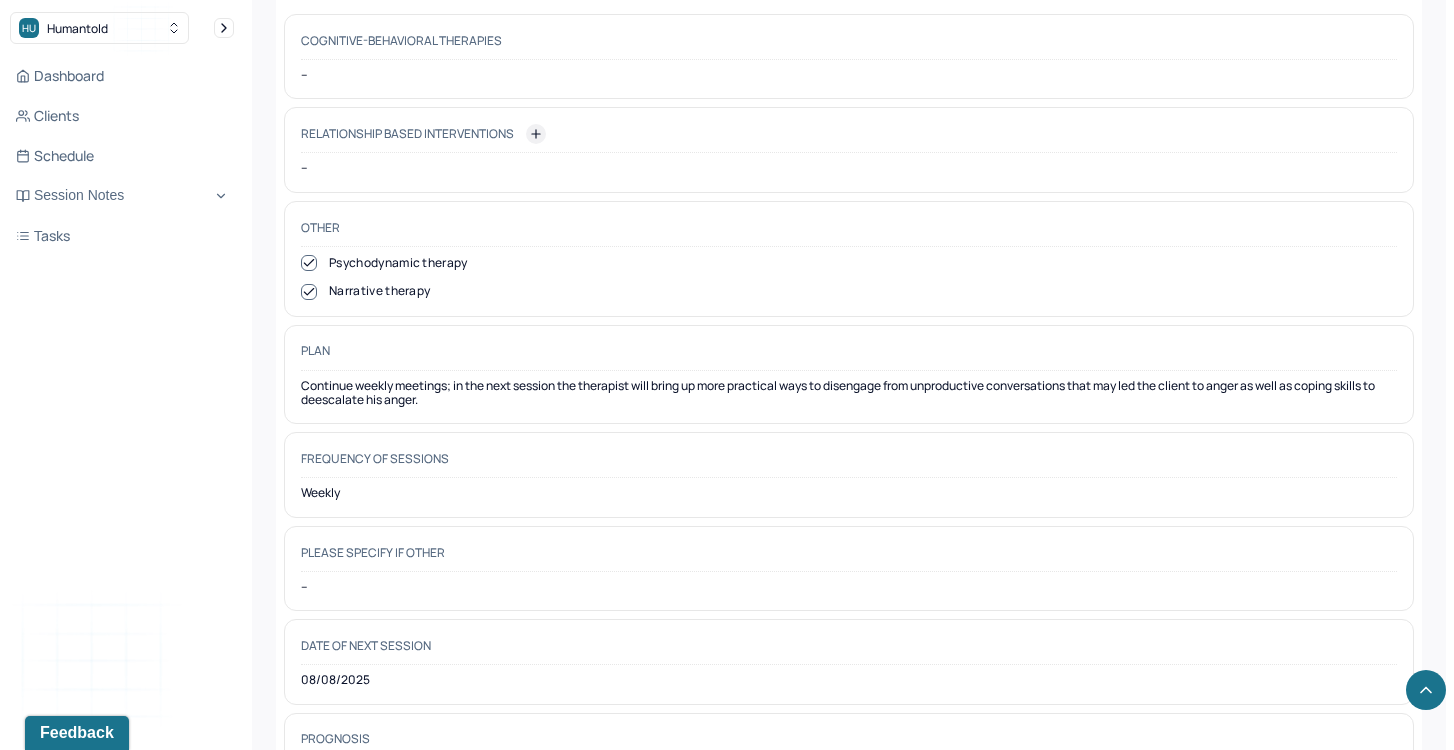 scroll, scrollTop: 2277, scrollLeft: 0, axis: vertical 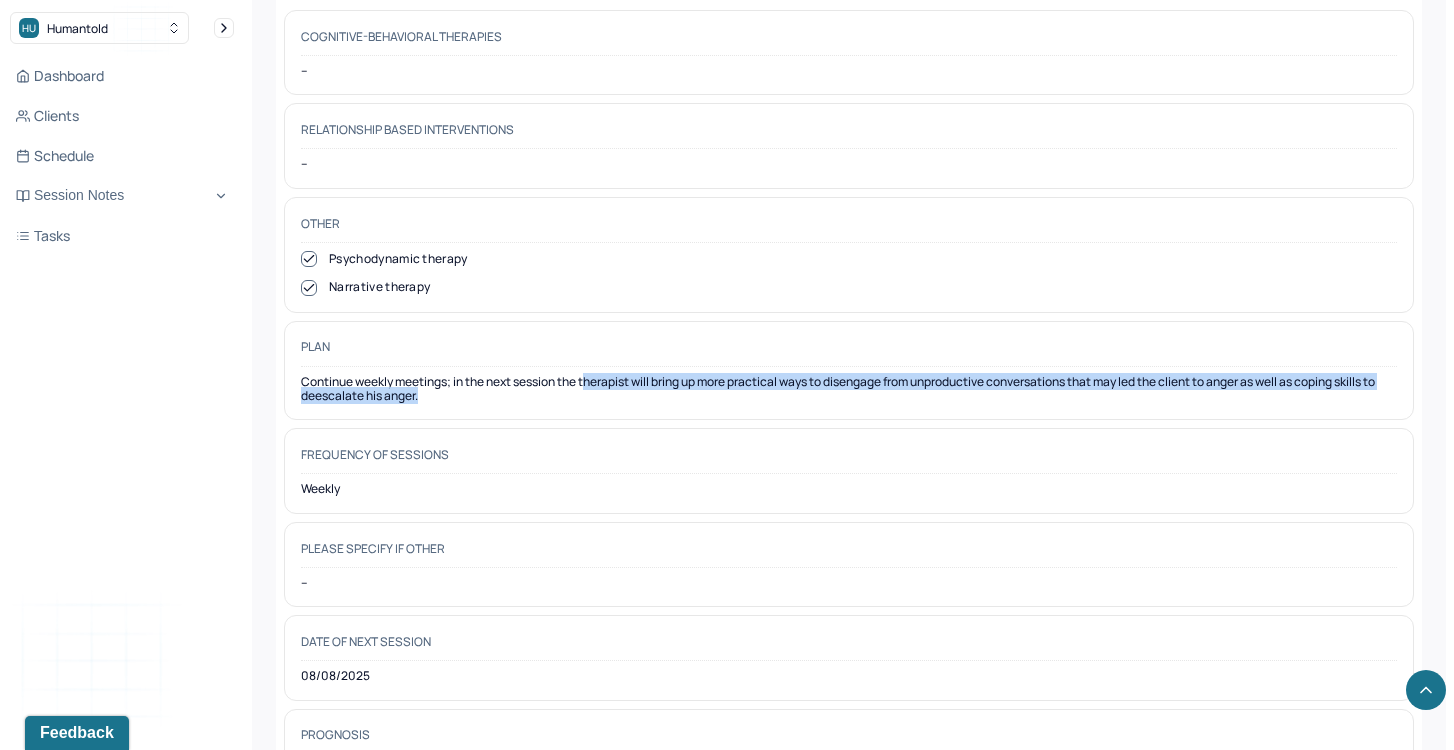 drag, startPoint x: 592, startPoint y: 362, endPoint x: 604, endPoint y: 388, distance: 28.635643 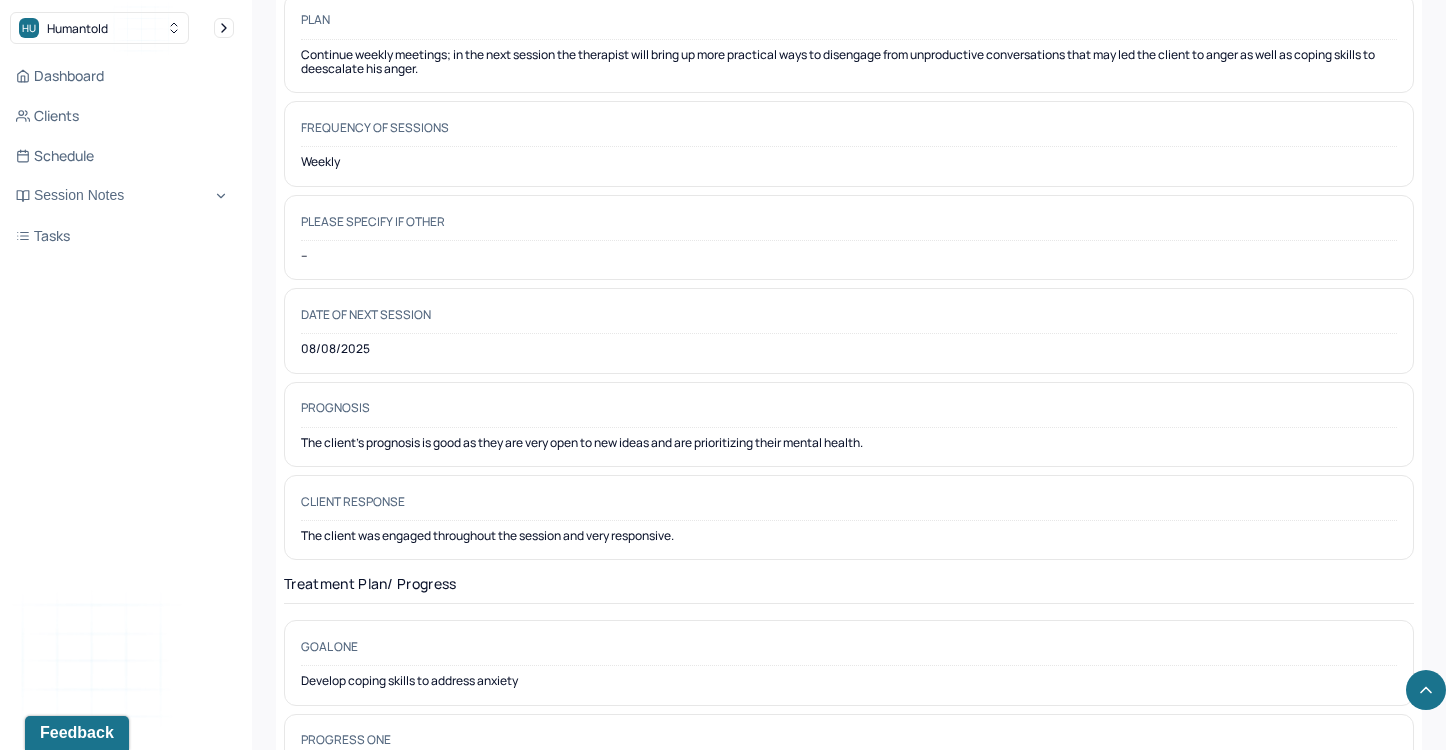 scroll, scrollTop: 2605, scrollLeft: 0, axis: vertical 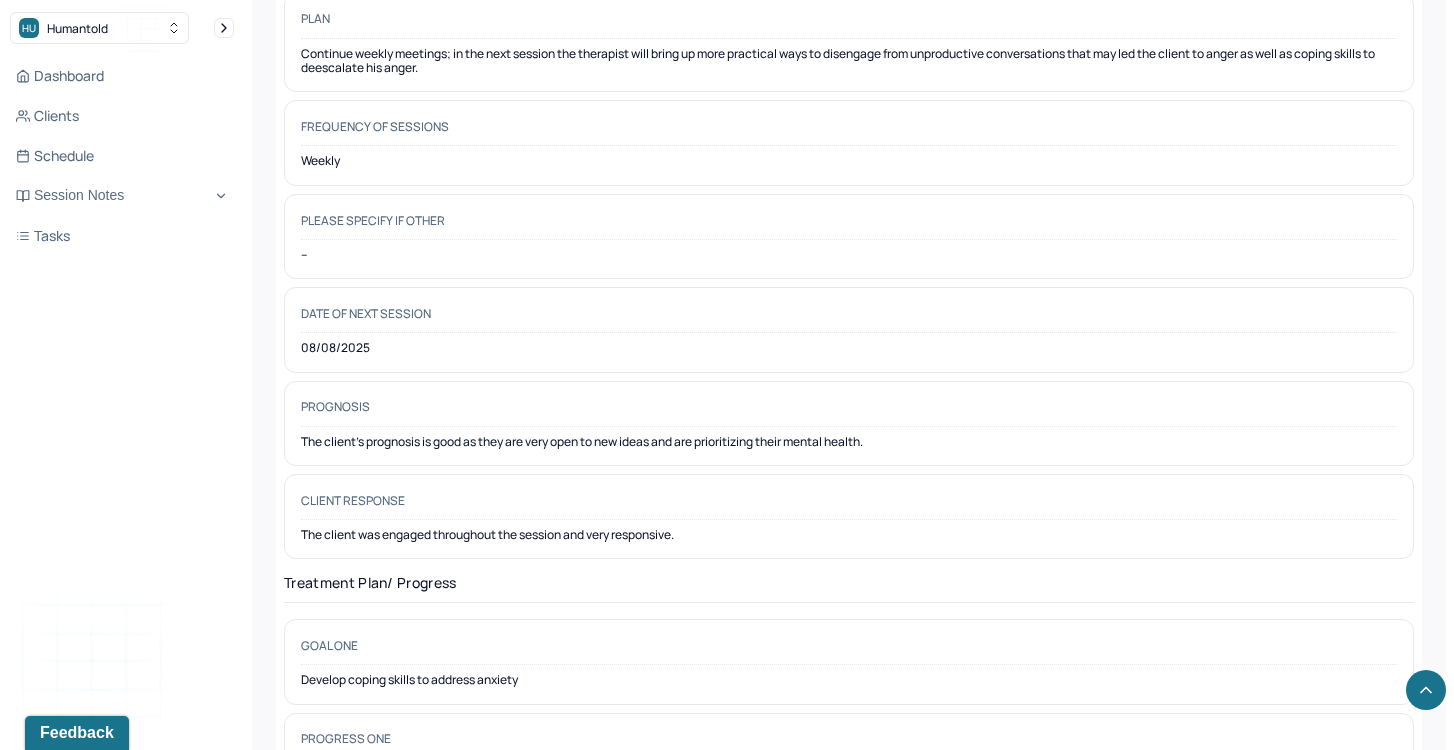 click on "The client's prognosis is good as they are very open to new ideas and are prioritizing their mental health." at bounding box center (849, 442) 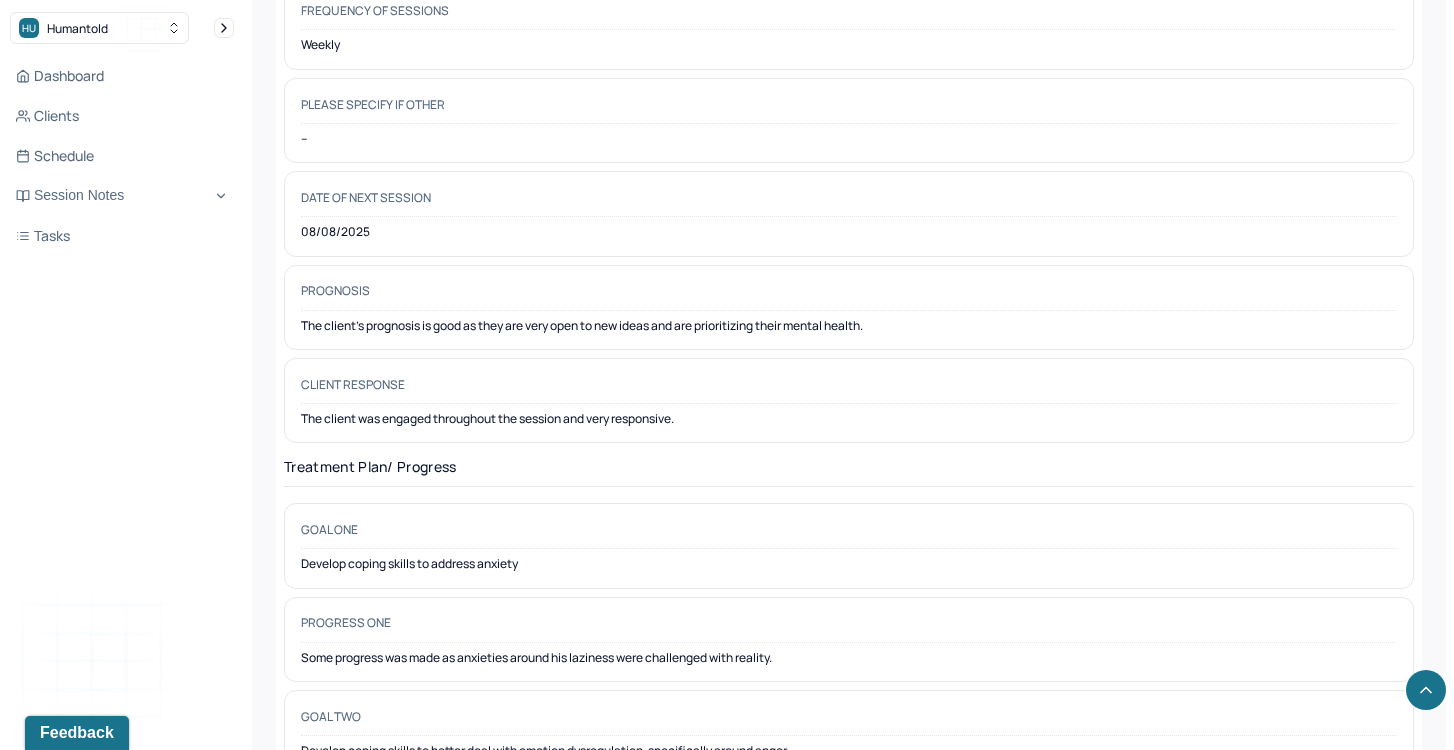 scroll, scrollTop: 2722, scrollLeft: 0, axis: vertical 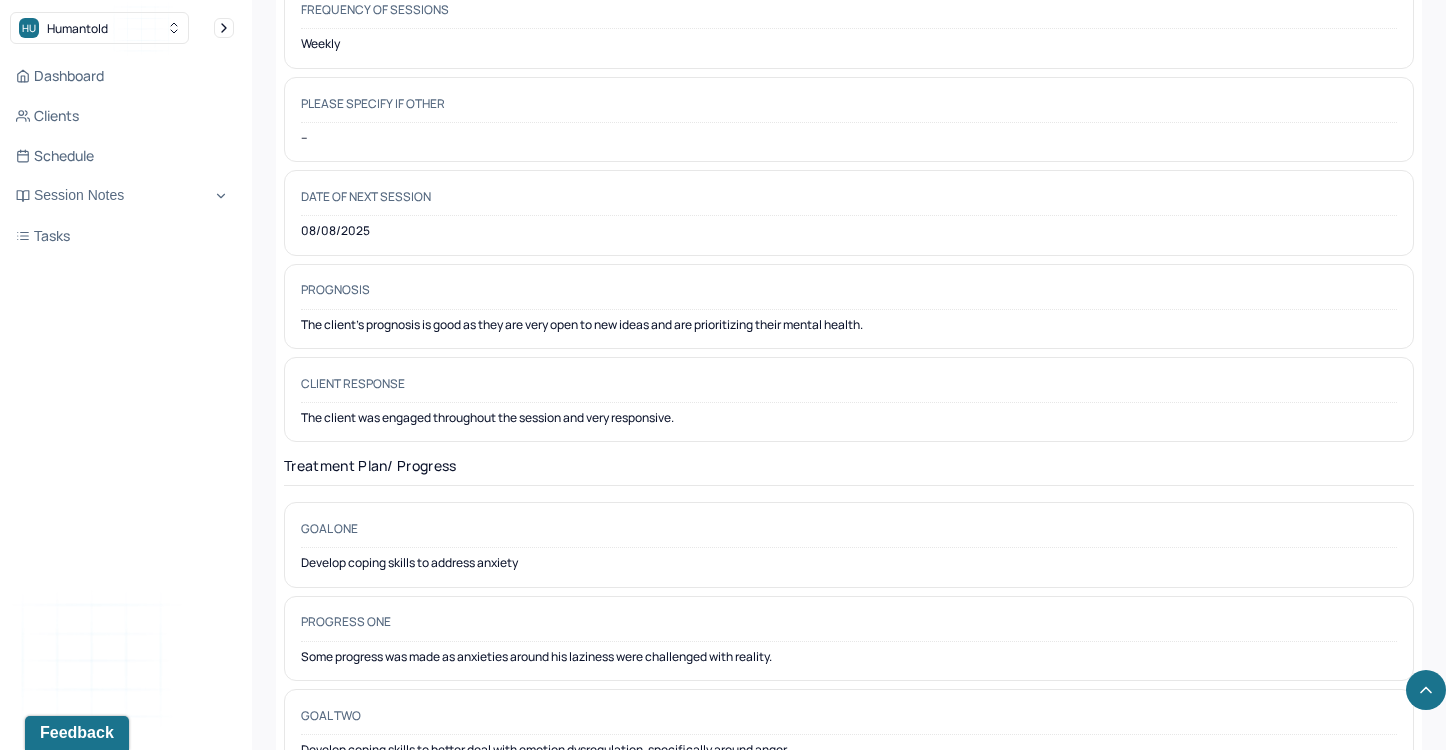 drag, startPoint x: 301, startPoint y: 539, endPoint x: 572, endPoint y: 529, distance: 271.18445 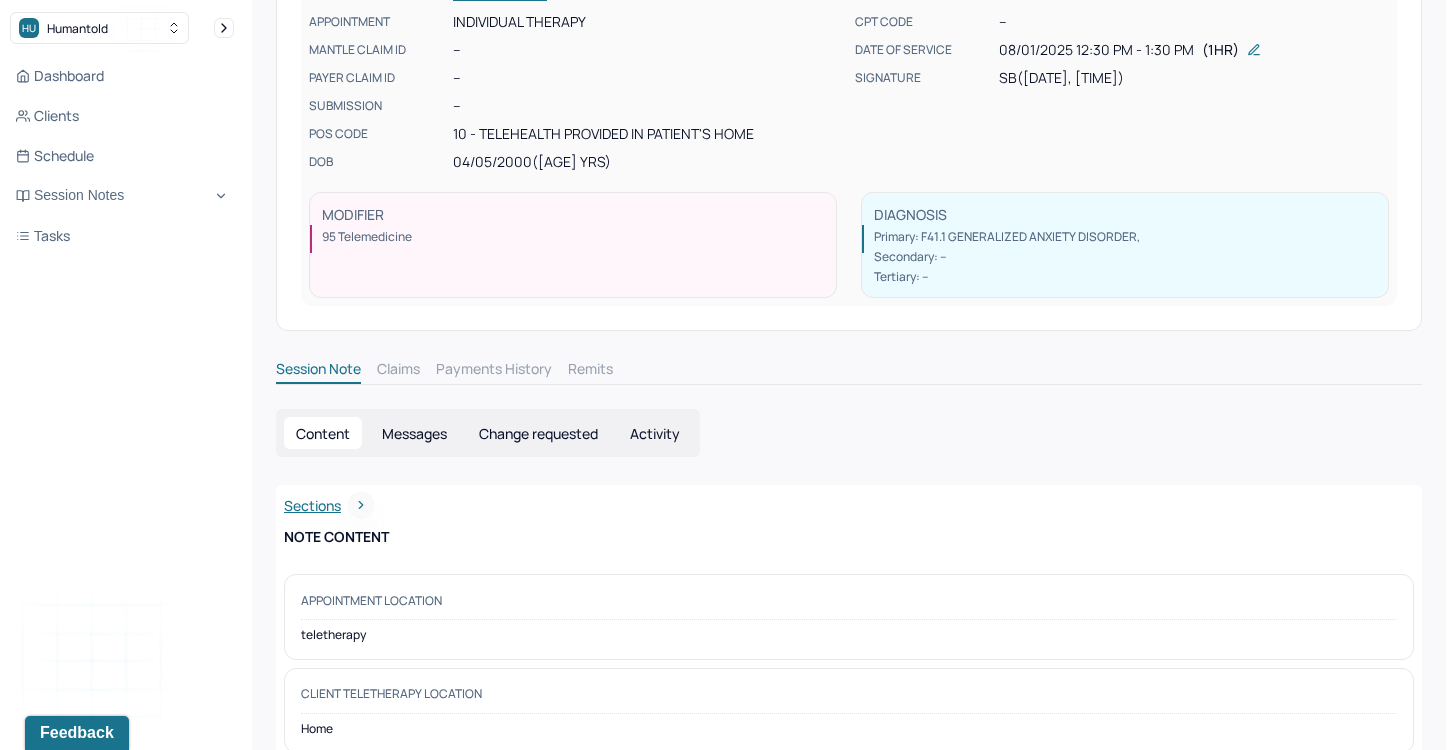 scroll, scrollTop: 100, scrollLeft: 0, axis: vertical 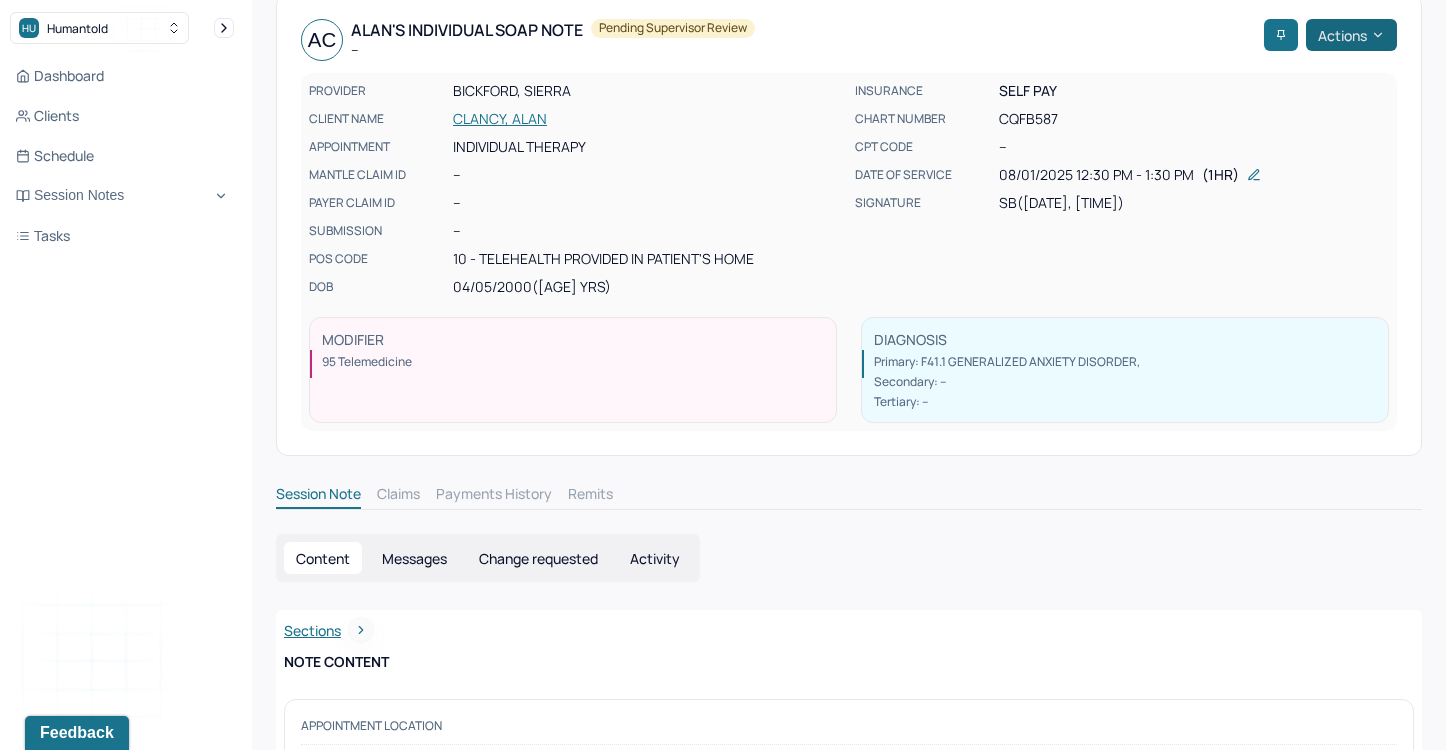 click on "Actions" at bounding box center (1351, 35) 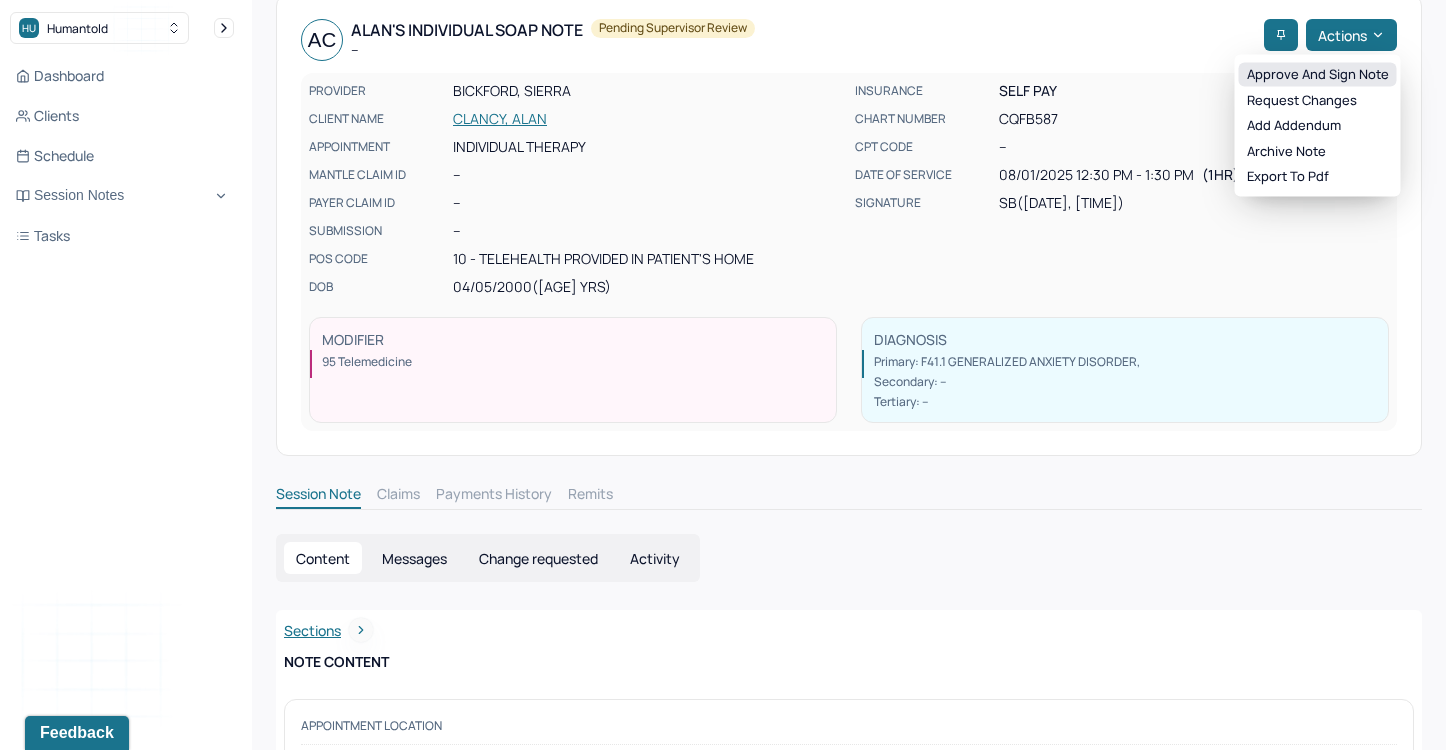 click on "Approve and sign note" at bounding box center [1318, 75] 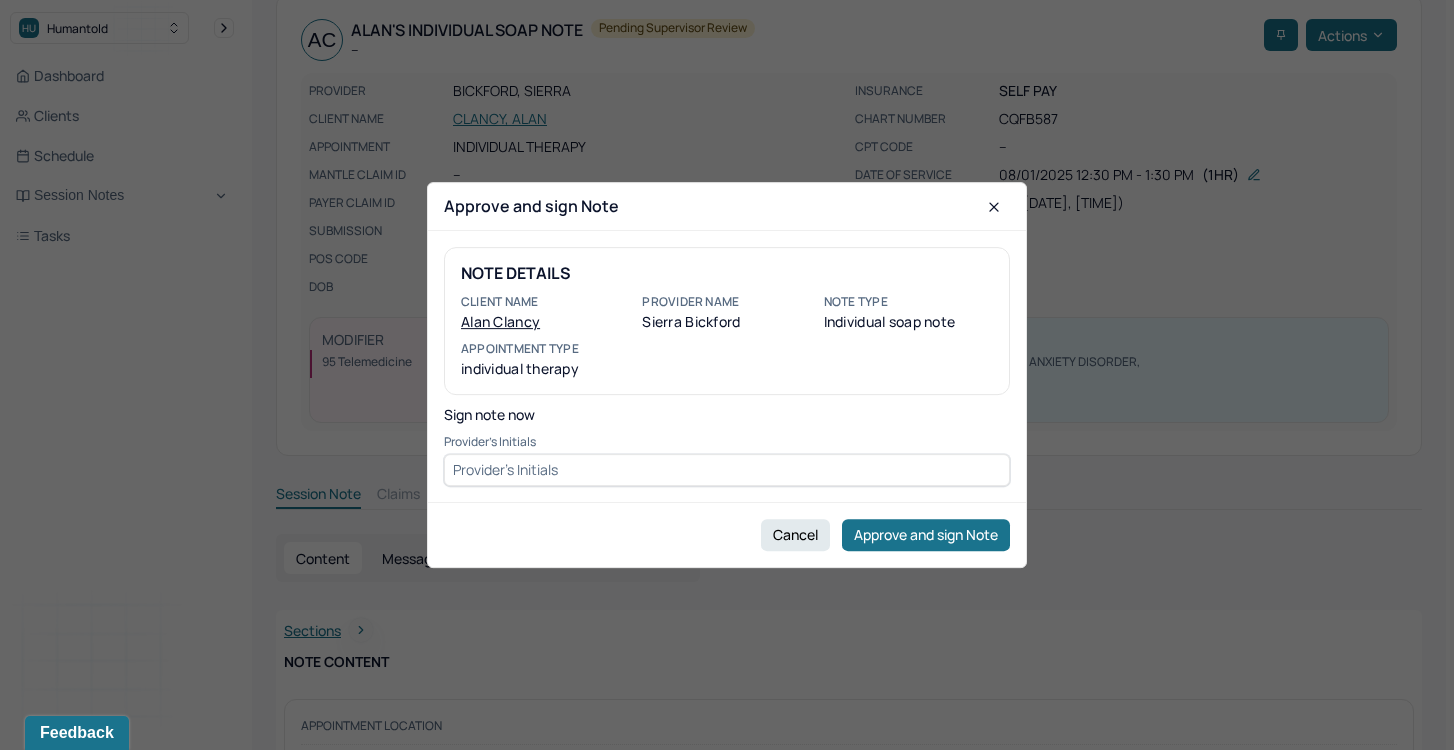 click at bounding box center (727, 470) 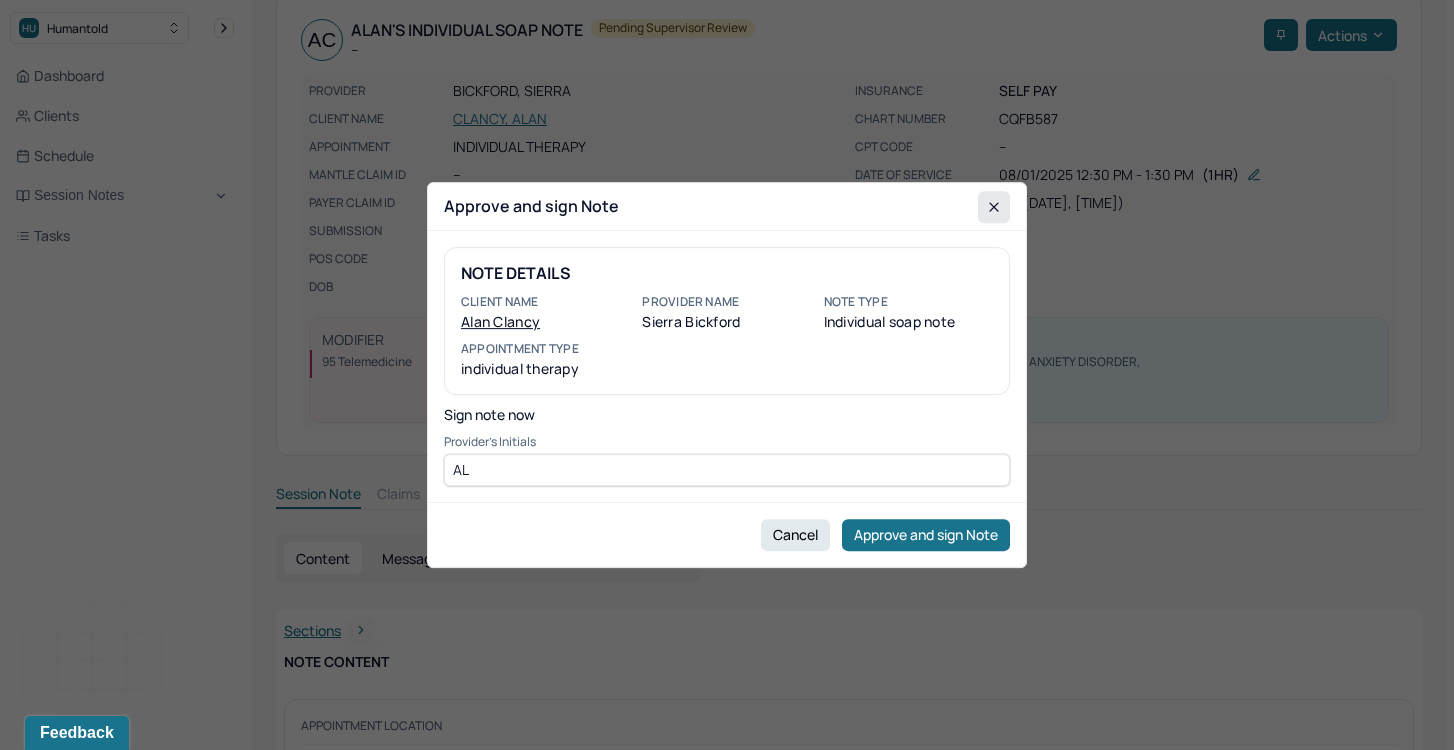 type on "AL" 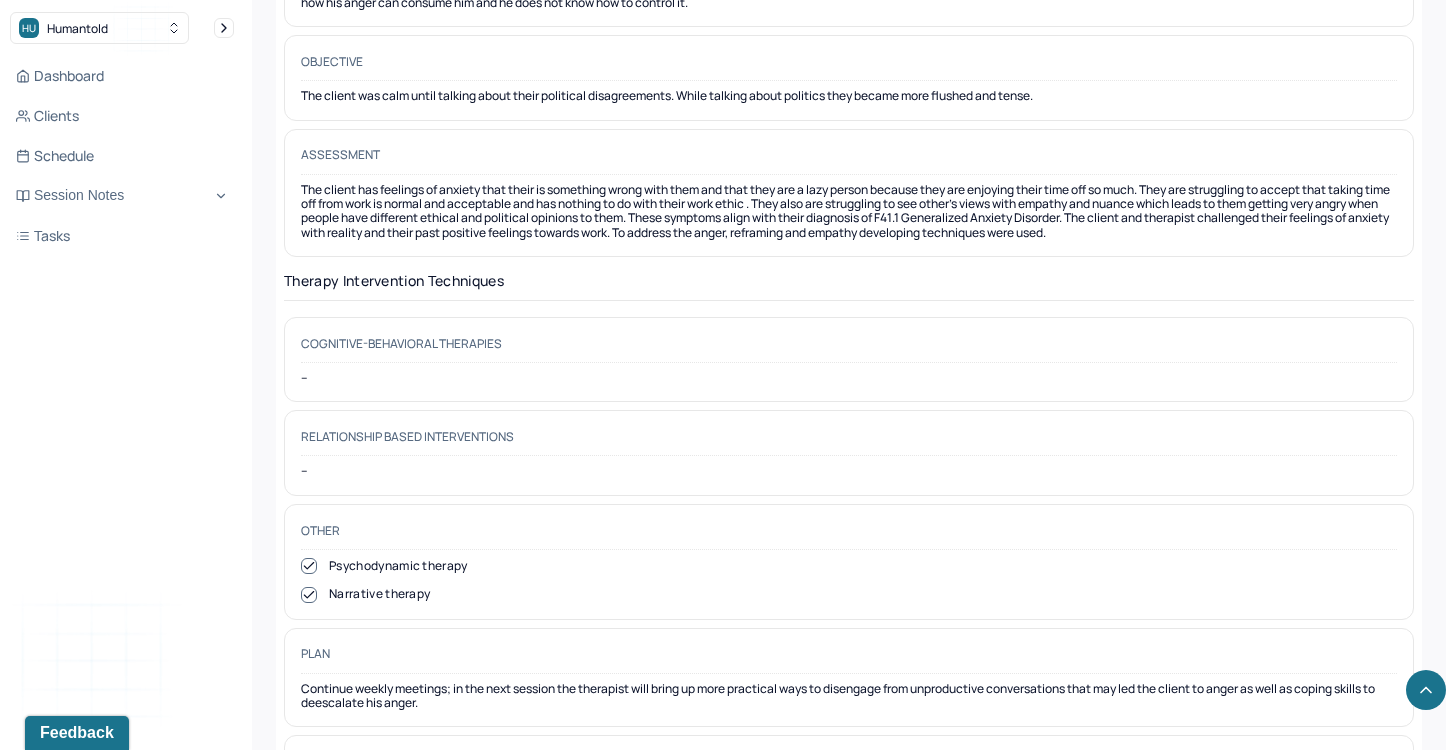 scroll, scrollTop: 2531, scrollLeft: 0, axis: vertical 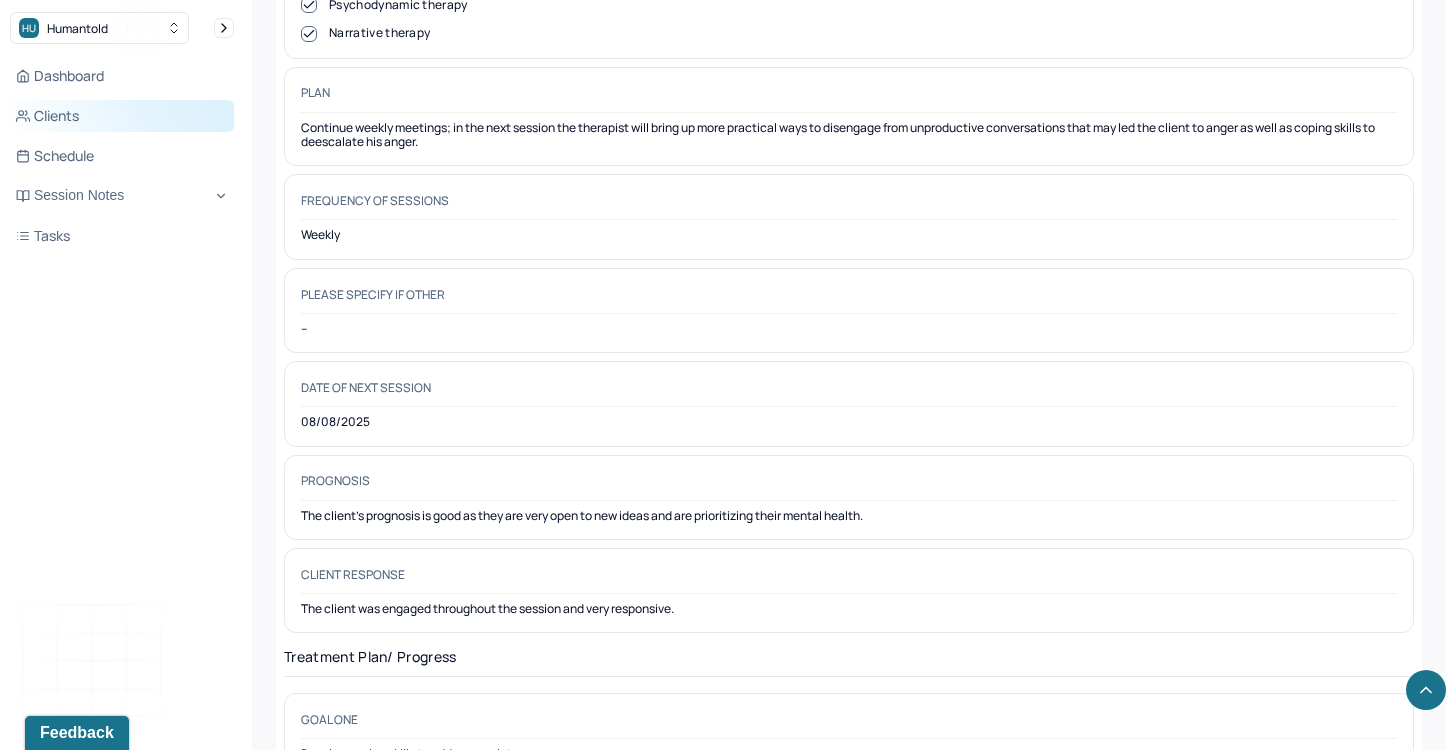 click on "Clients" at bounding box center [122, 116] 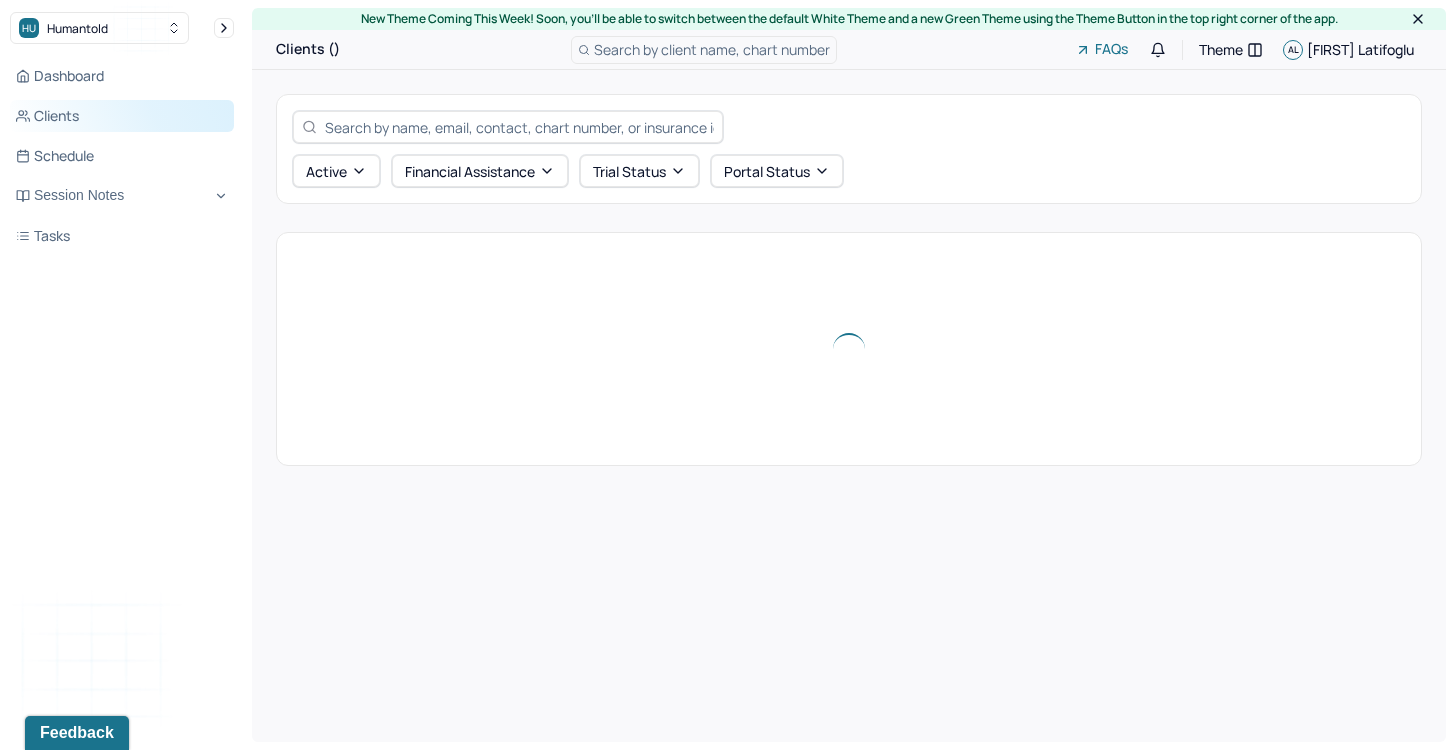 scroll, scrollTop: 0, scrollLeft: 0, axis: both 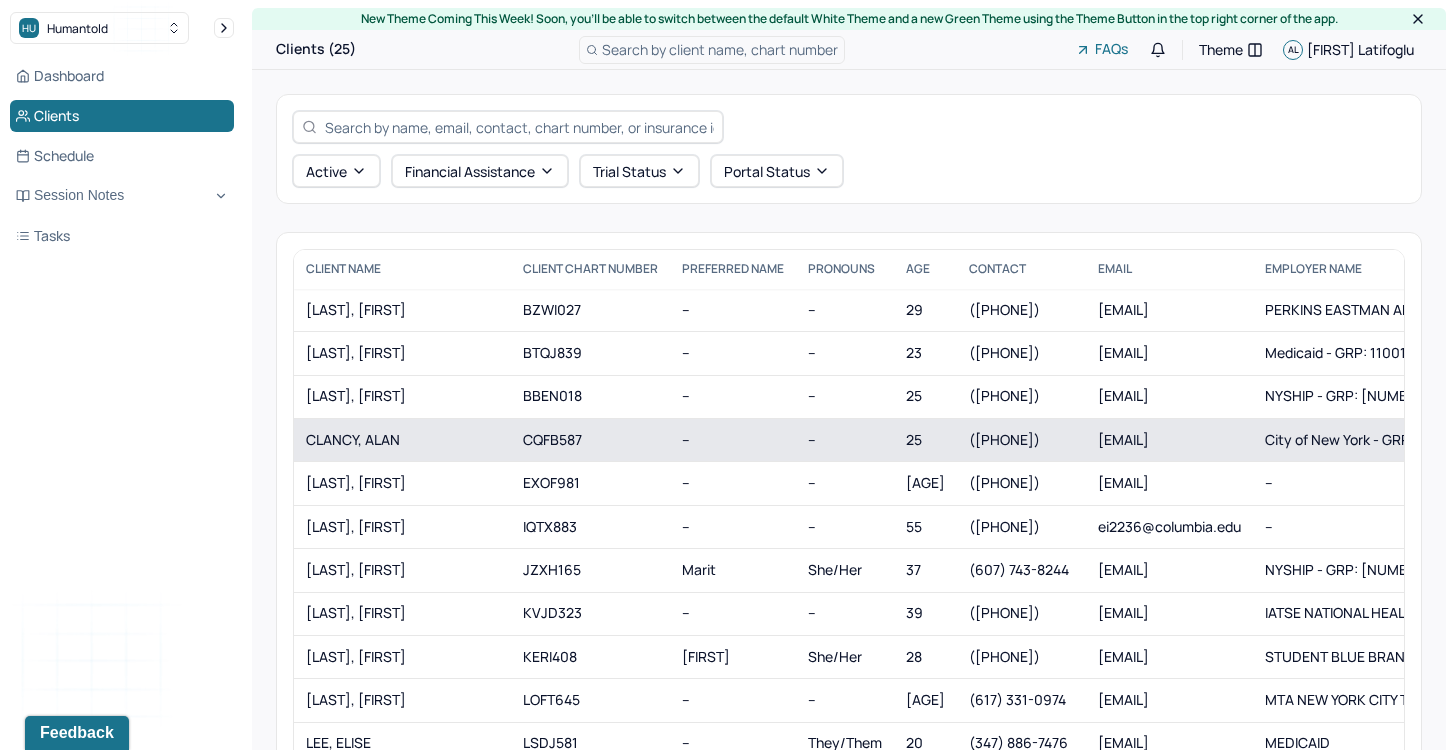 click on "CQFB587" at bounding box center [590, 439] 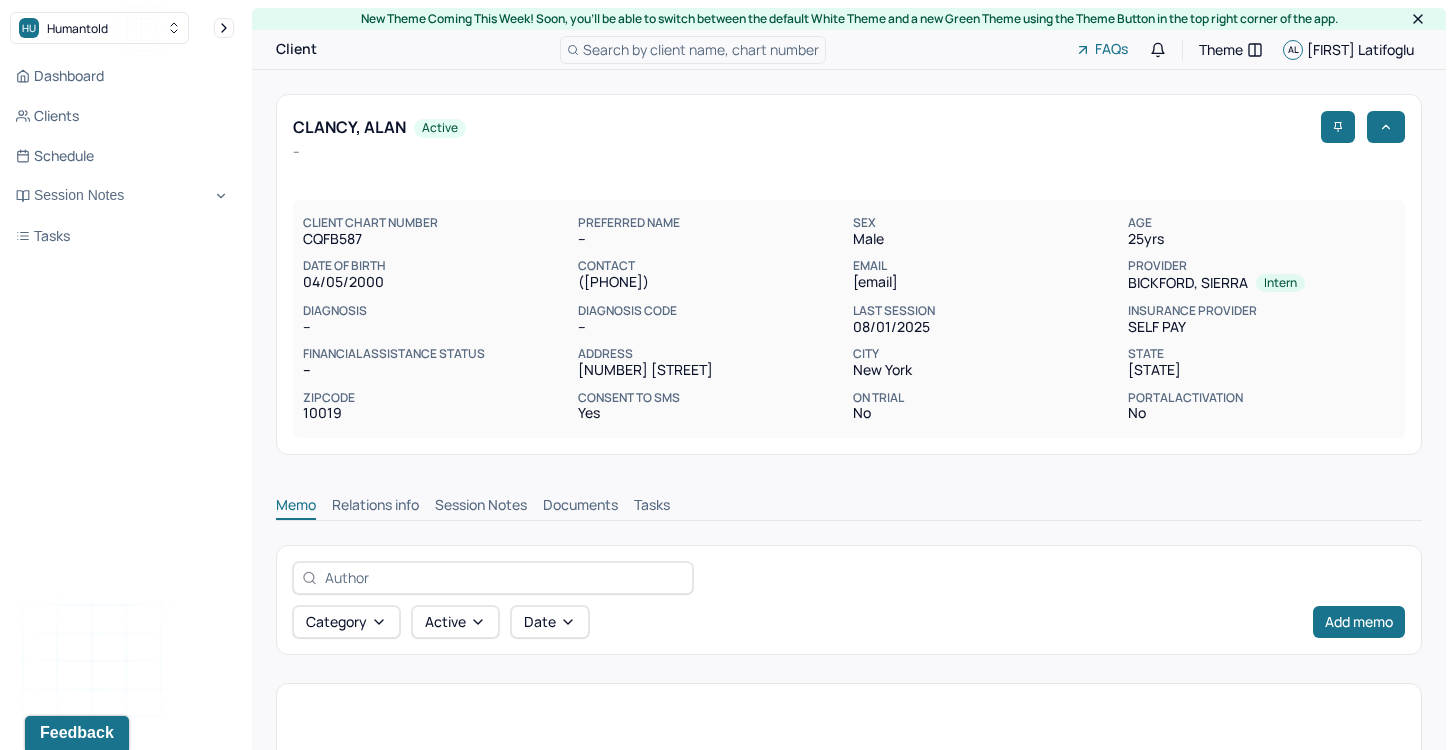 click on "Memo Relations info Session Notes Documents Tasks" at bounding box center (849, 500) 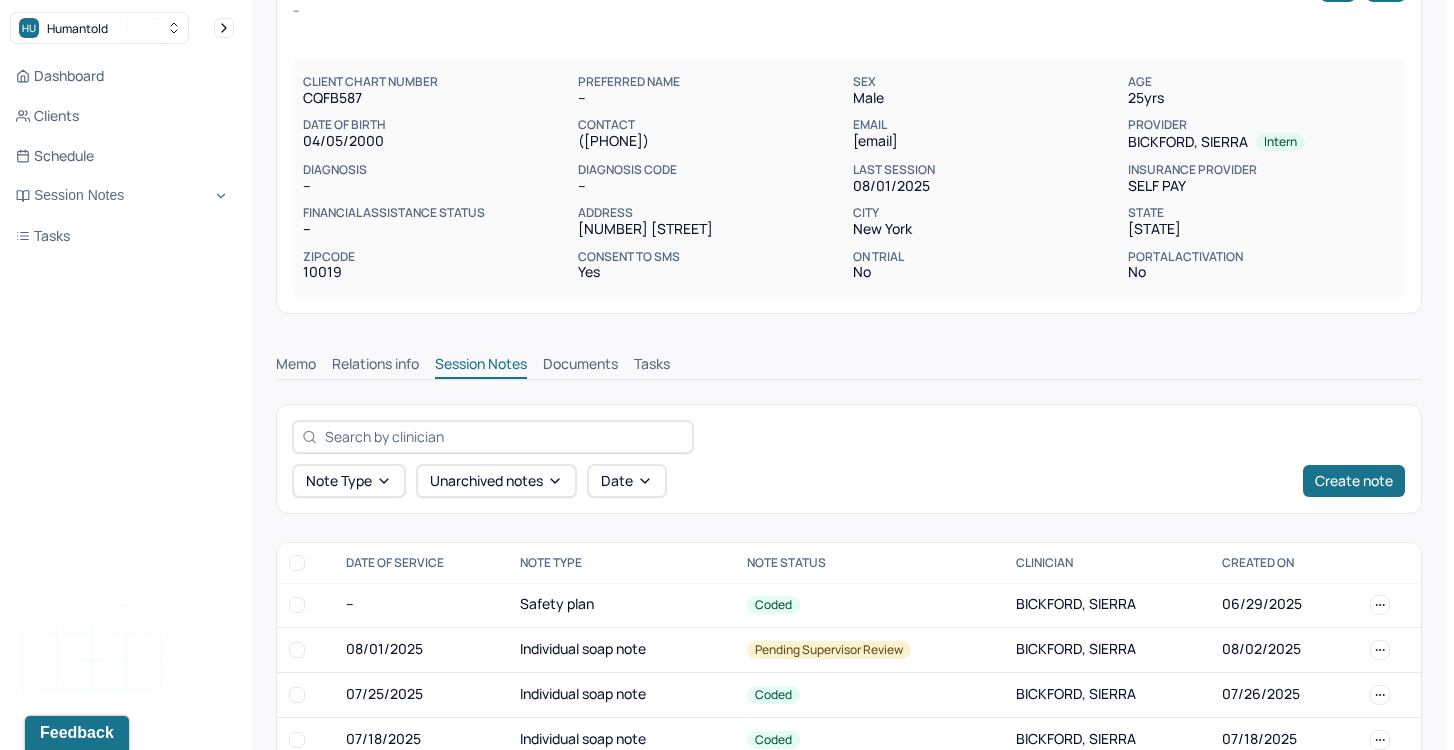 scroll, scrollTop: 160, scrollLeft: 0, axis: vertical 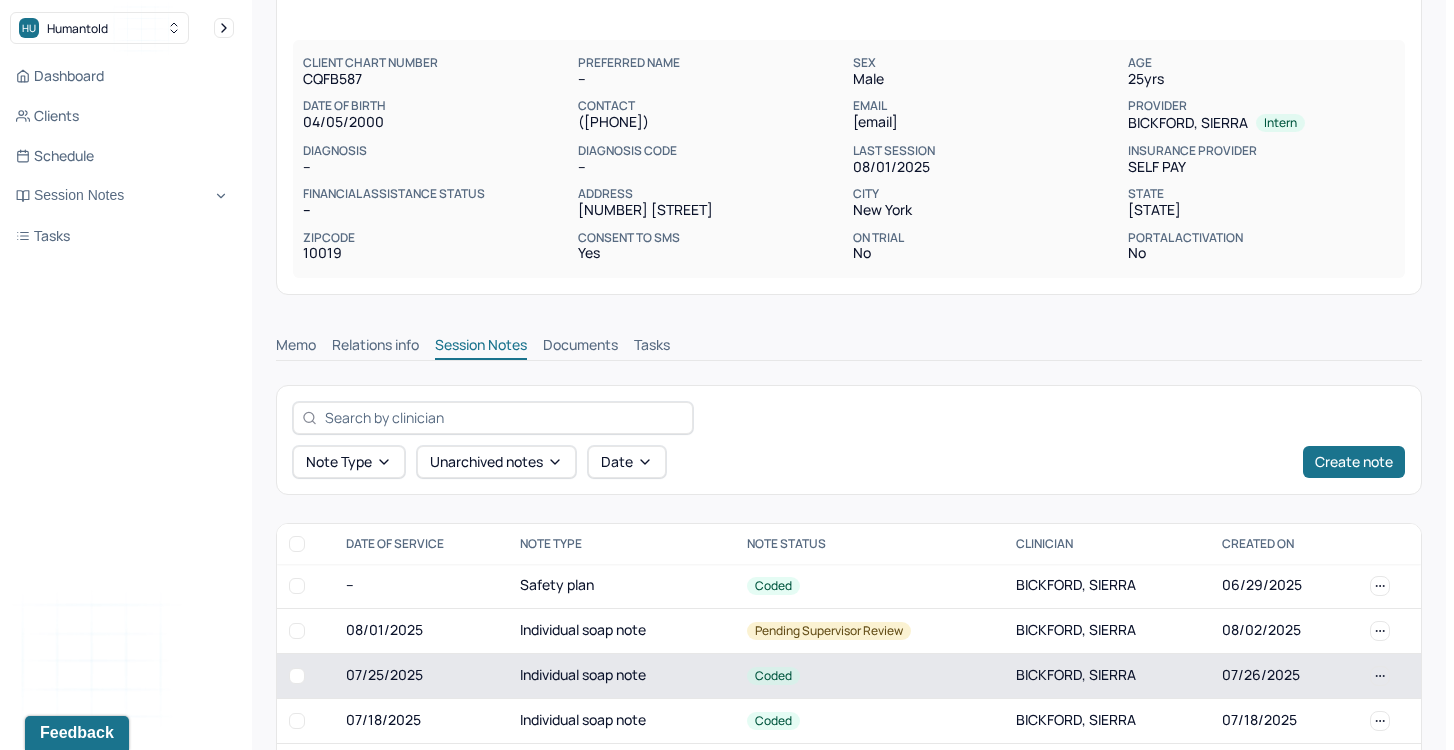 click on "Individual soap note" at bounding box center [621, 675] 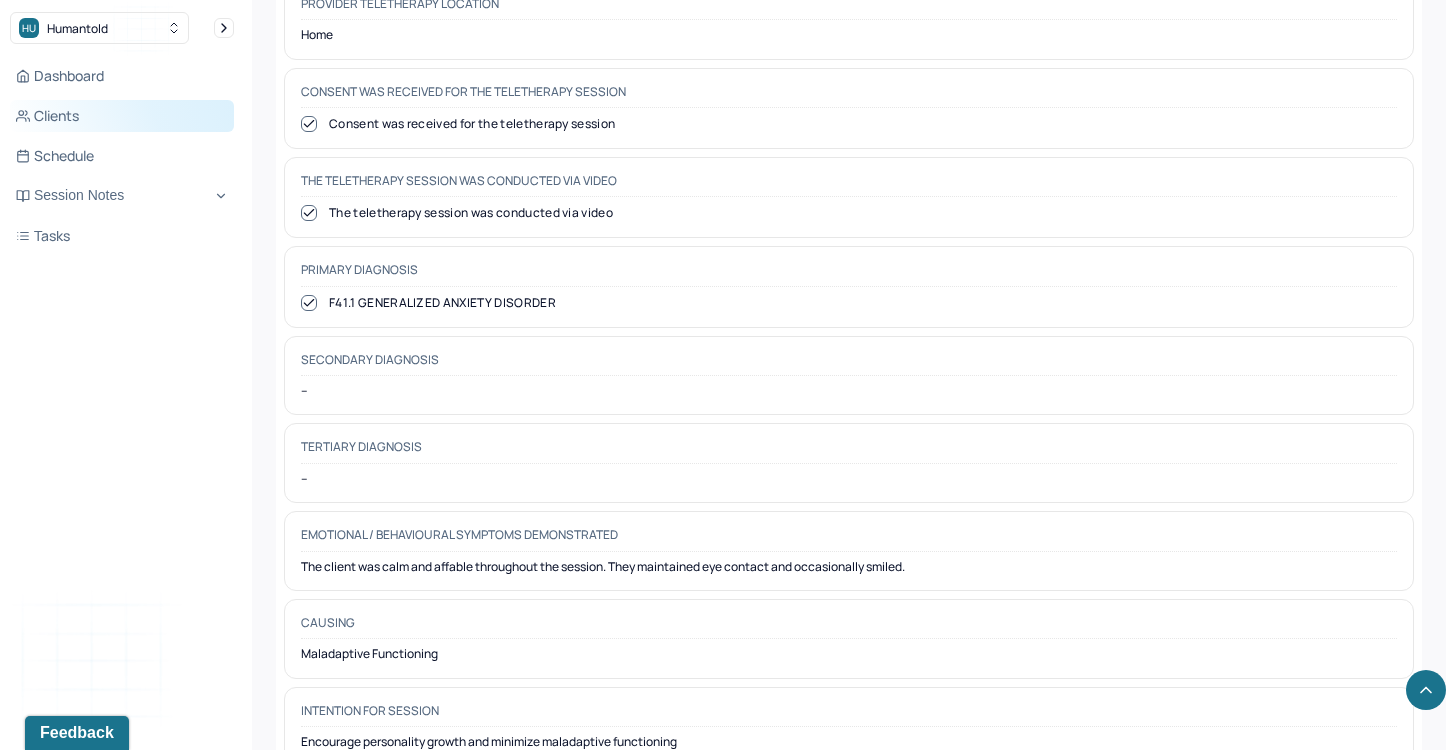 scroll, scrollTop: 774, scrollLeft: 0, axis: vertical 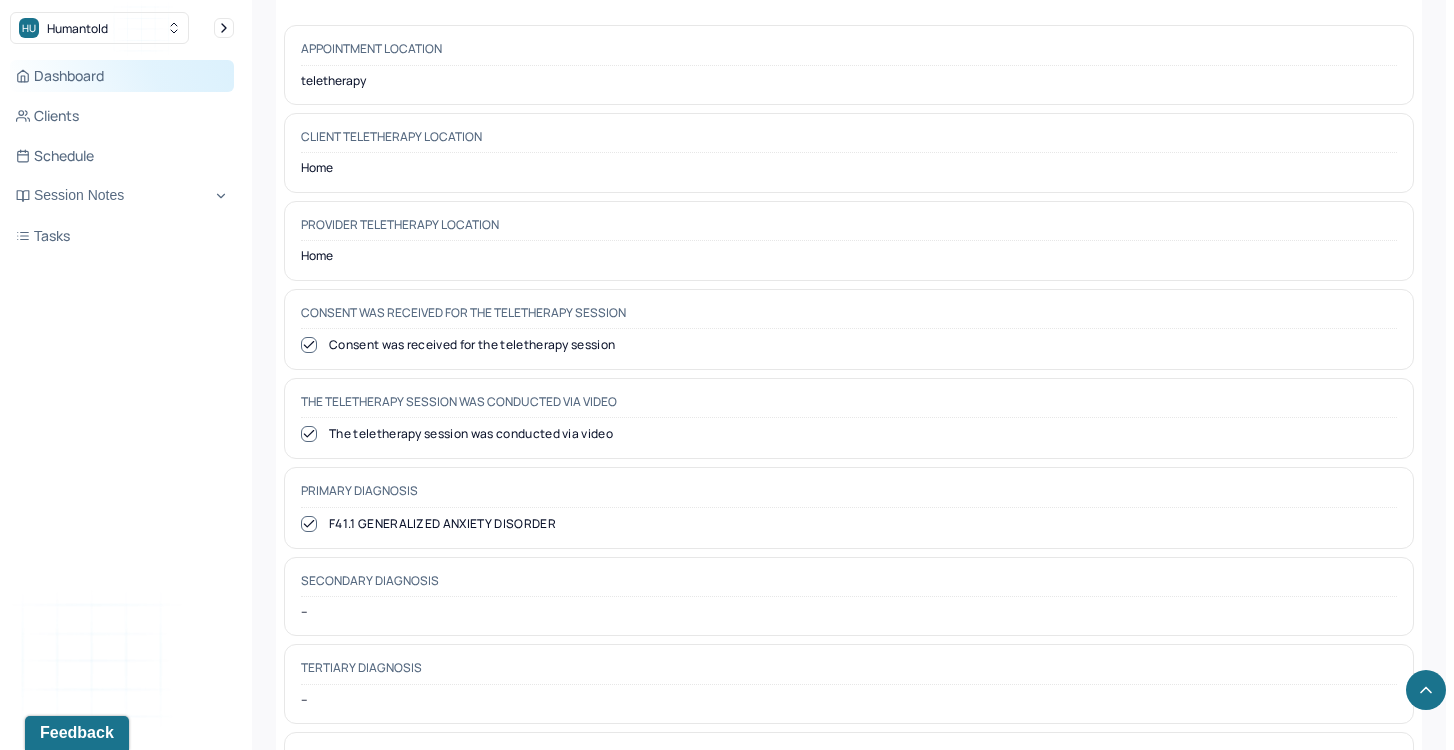 click on "Dashboard" at bounding box center [122, 76] 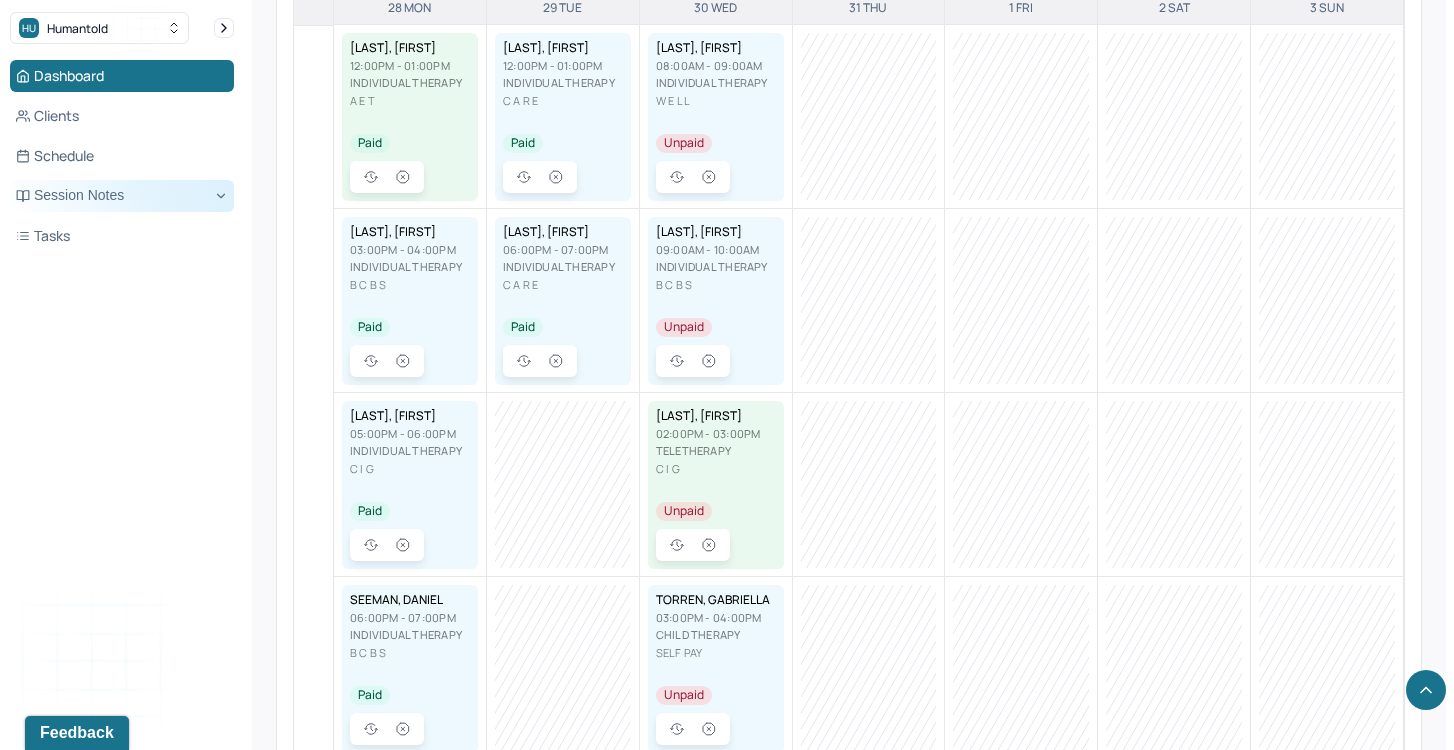 click on "Session Notes" at bounding box center [122, 196] 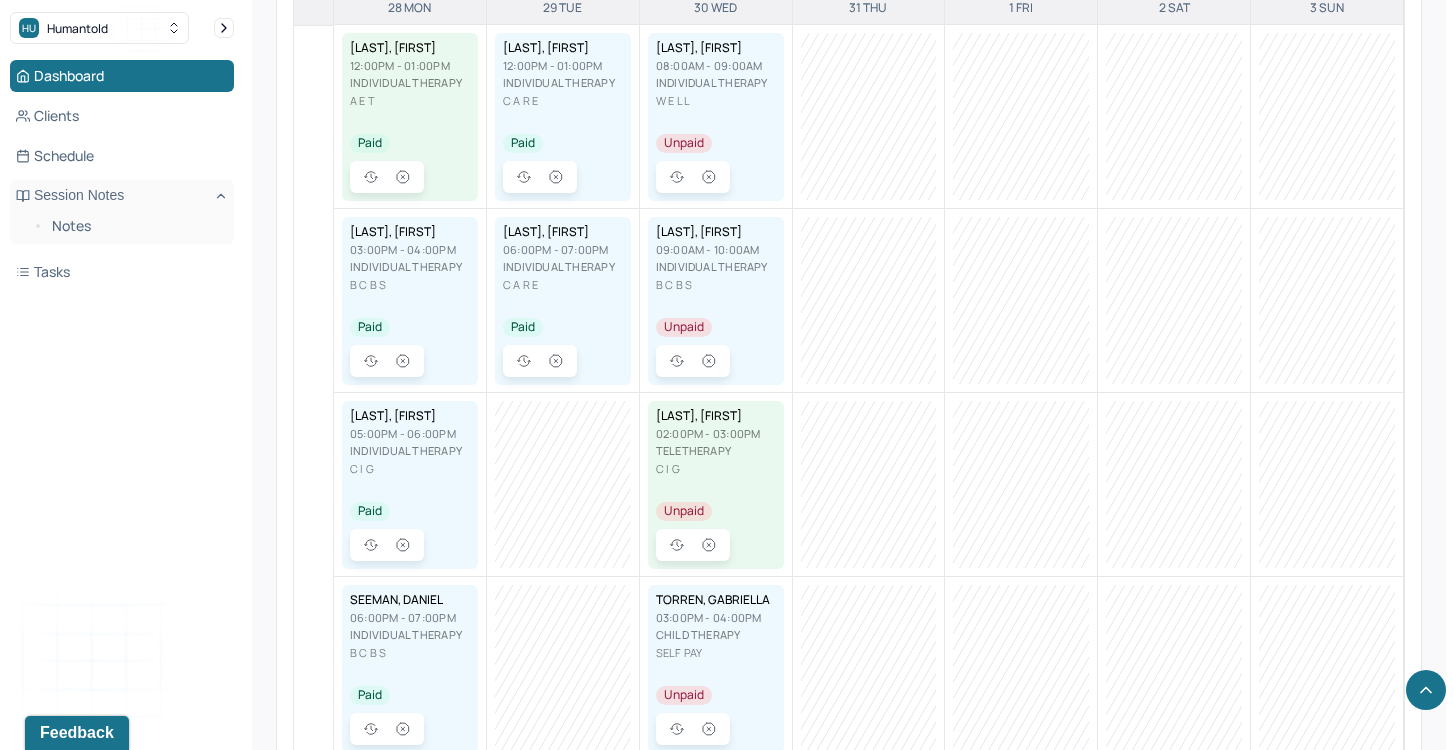 click on "Dashboard Clients Schedule Session Notes Notes Tasks" at bounding box center [122, 174] 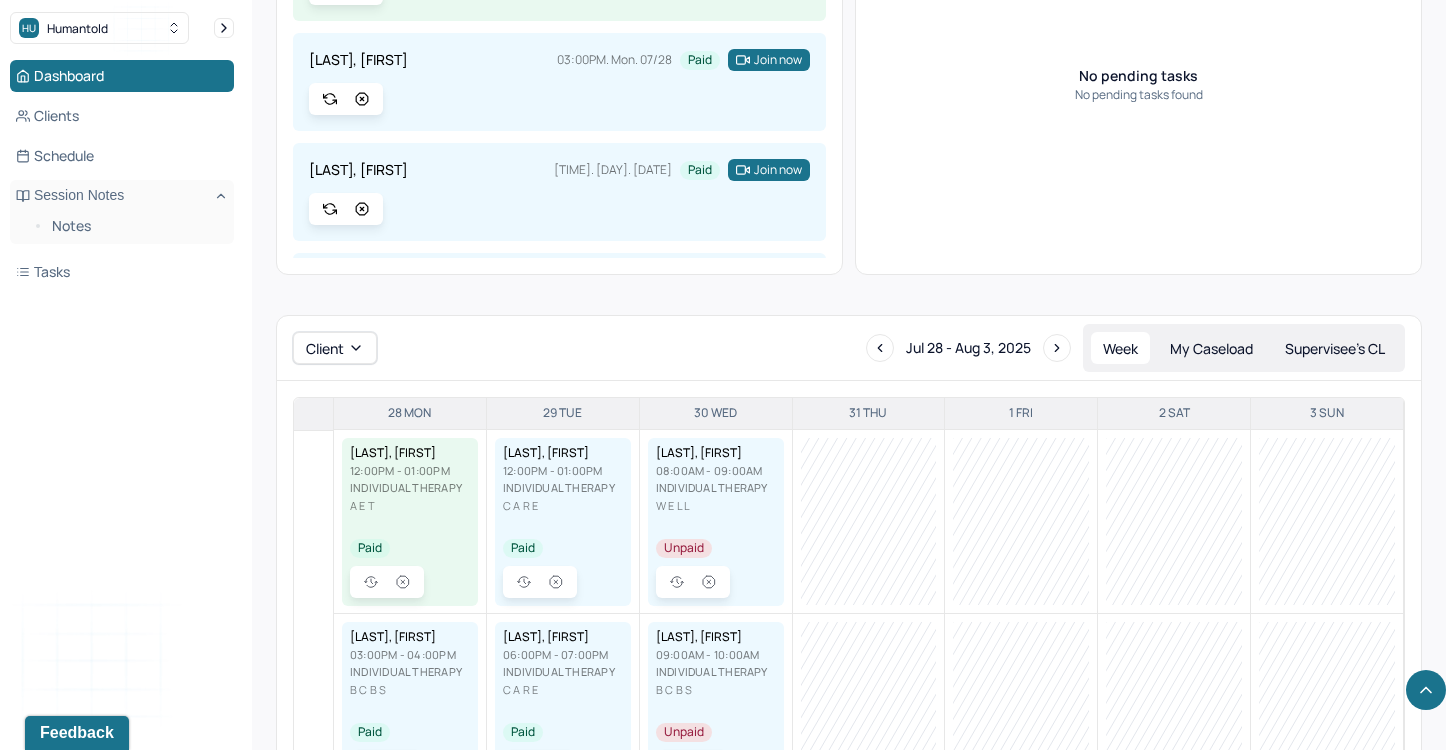 scroll, scrollTop: 293, scrollLeft: 0, axis: vertical 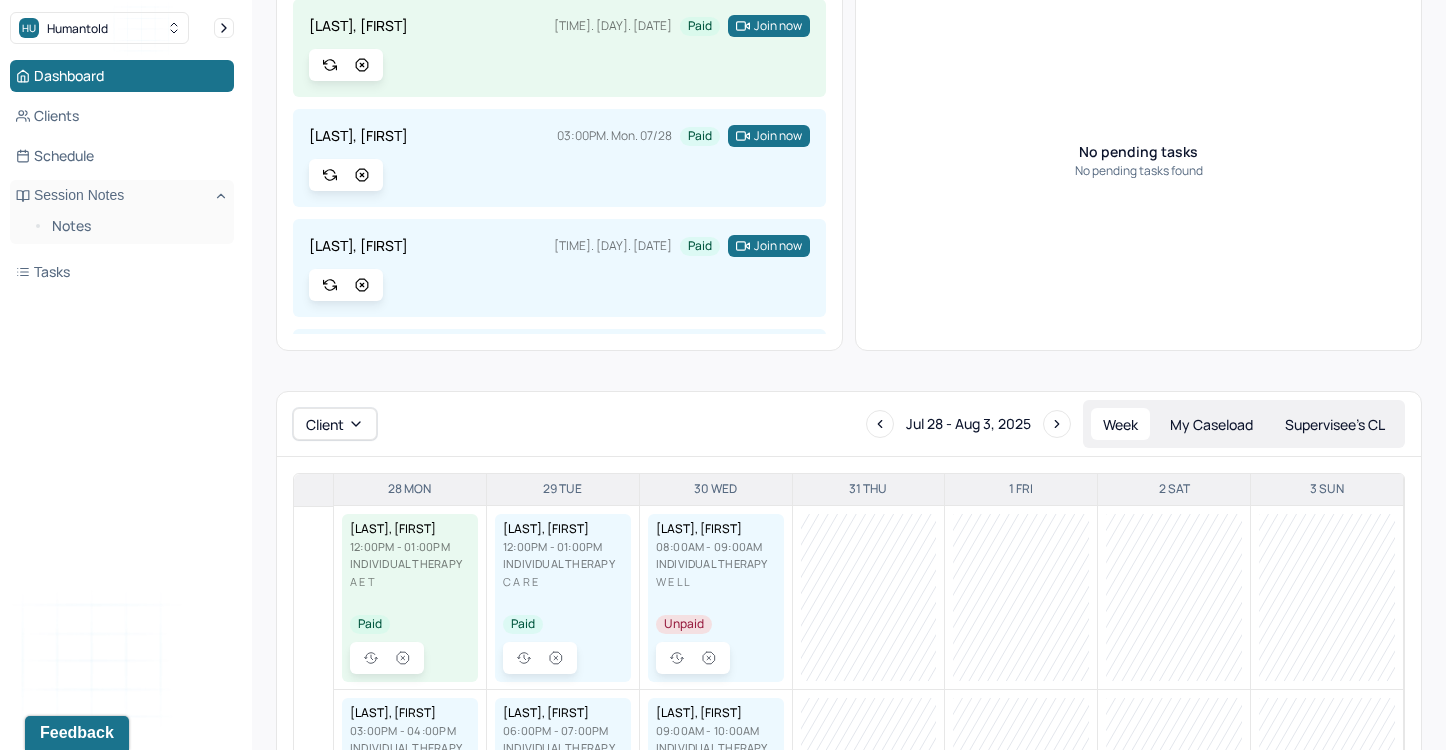 click on "Supervisee’s CL" at bounding box center [1335, 424] 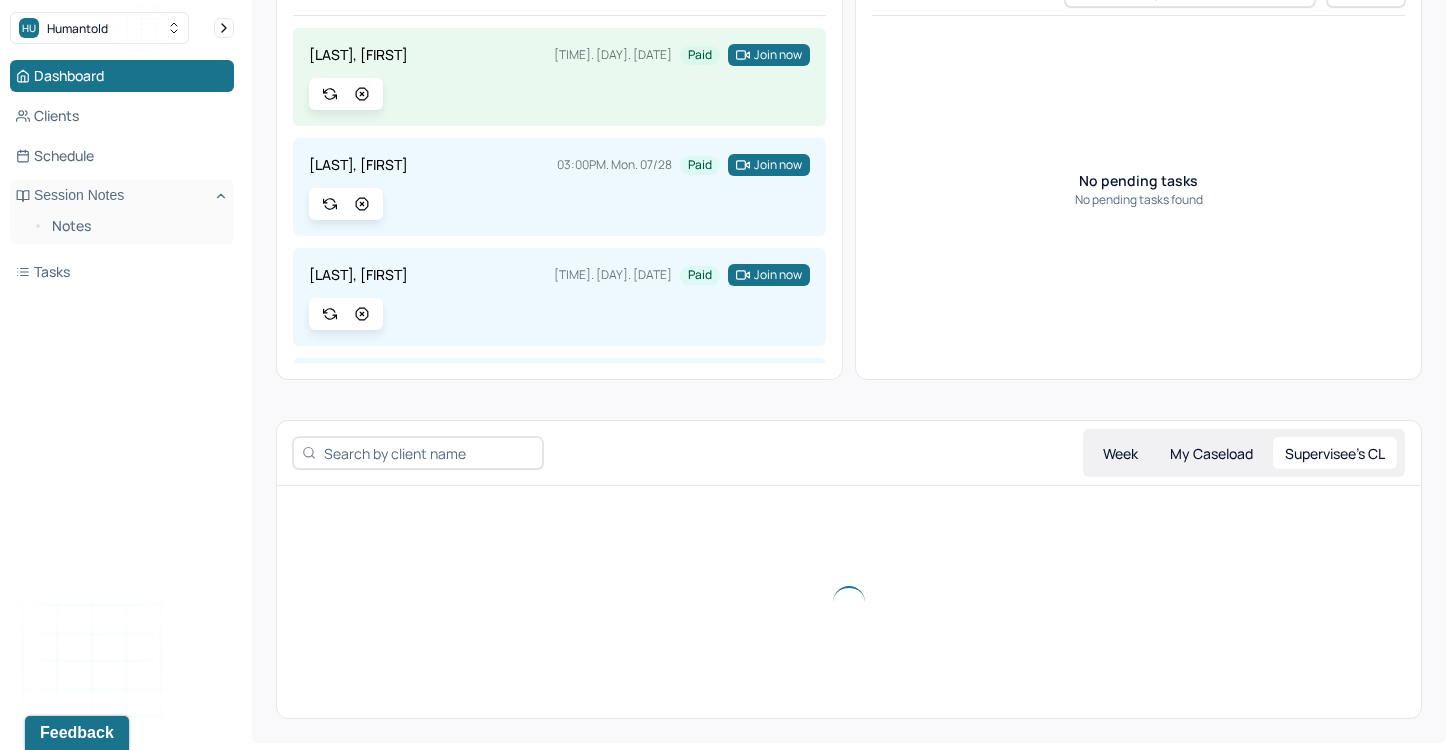 scroll, scrollTop: 0, scrollLeft: 0, axis: both 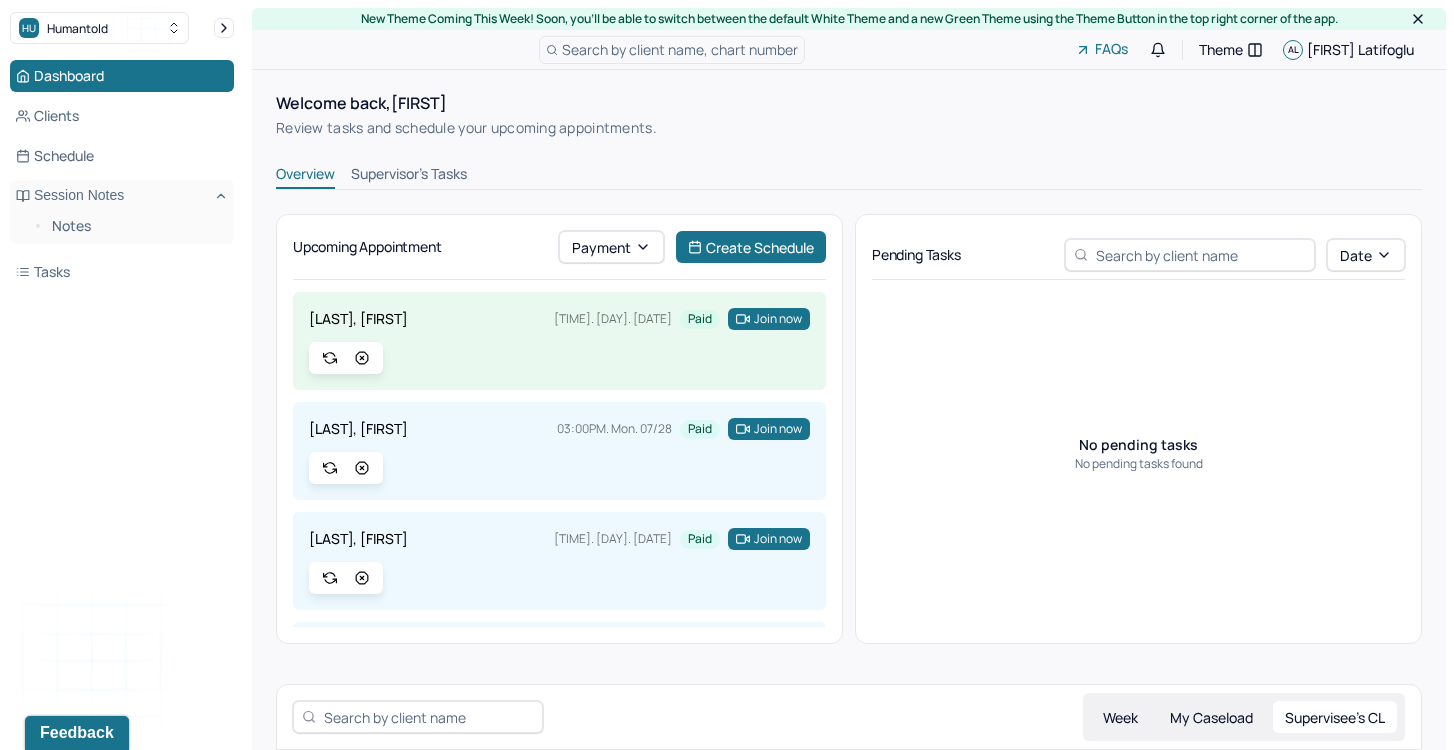 click on "Supervisor's Tasks" at bounding box center [409, 176] 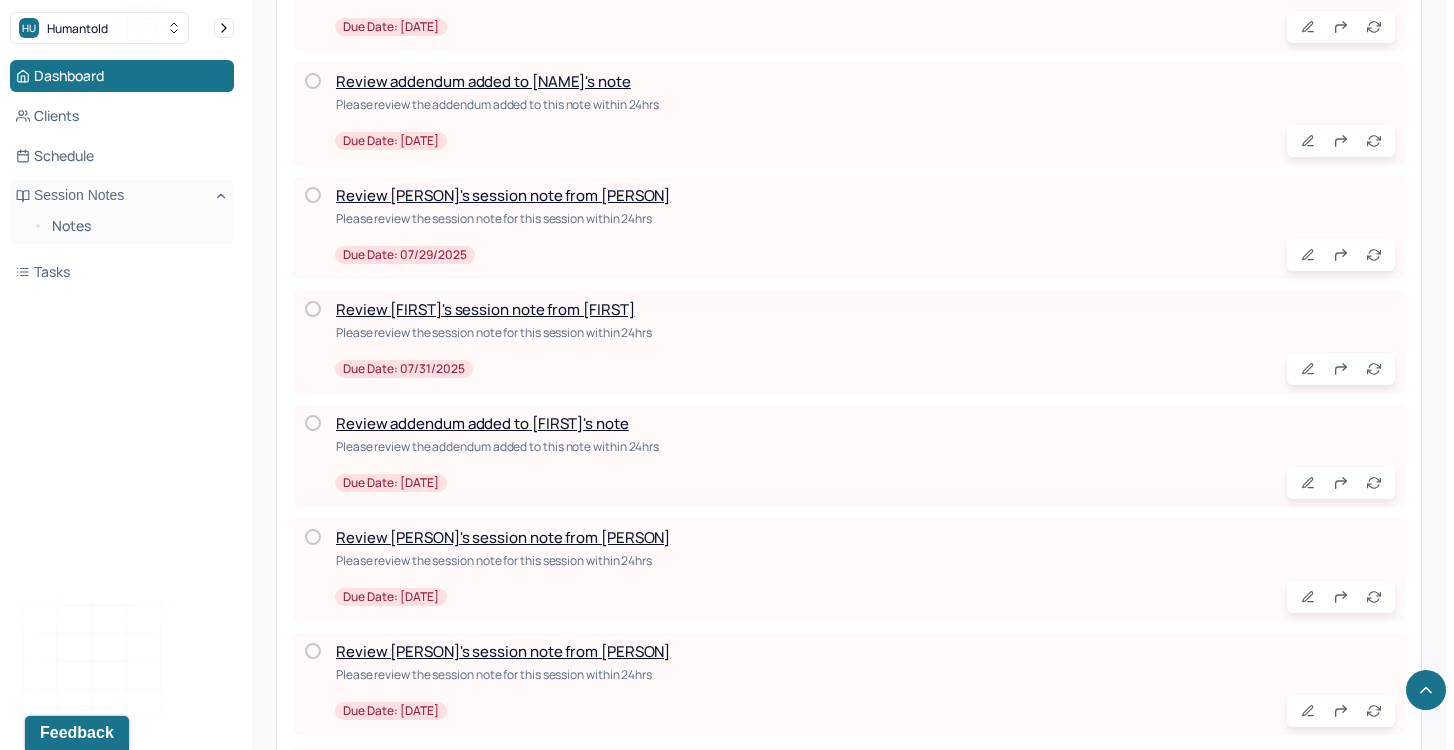 scroll, scrollTop: 1230, scrollLeft: 0, axis: vertical 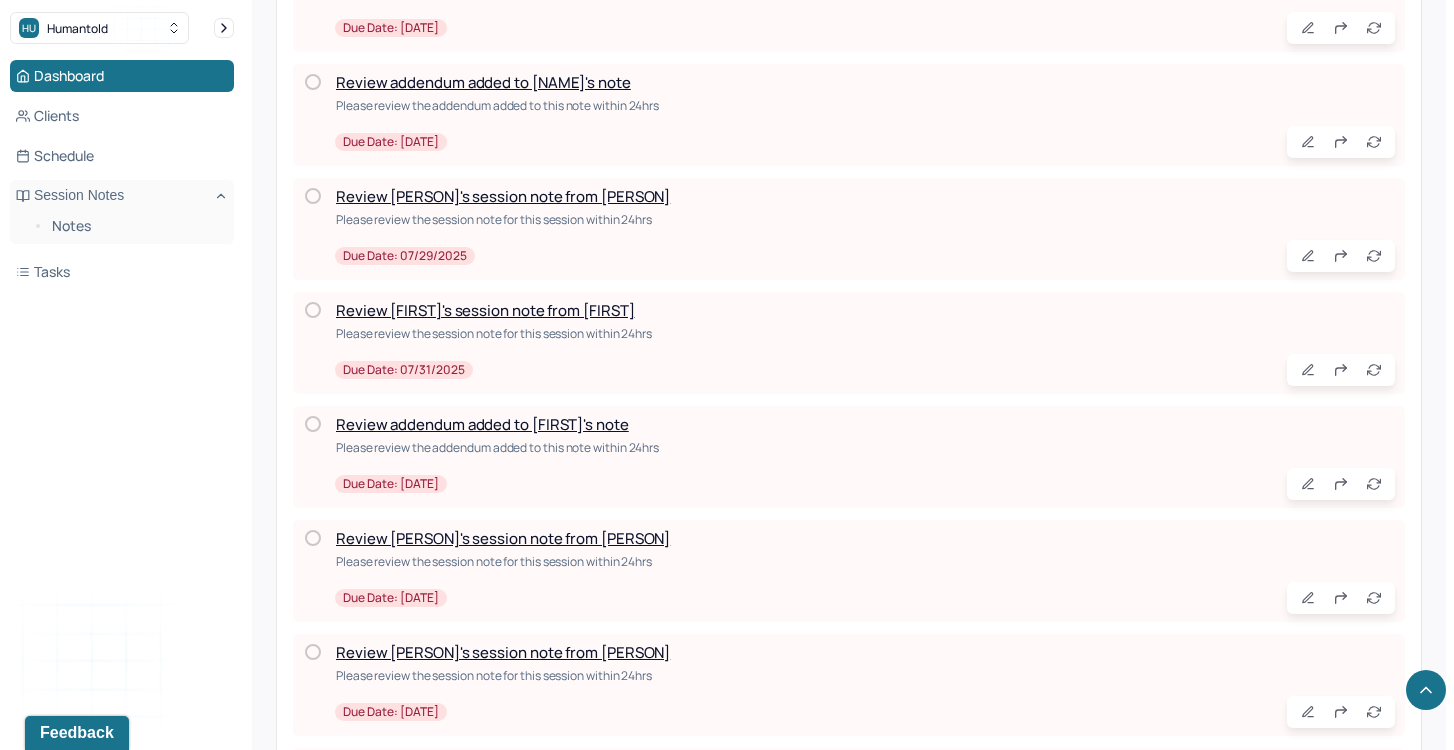 click on "Review [FIRST]'s session note from [FIRST]" at bounding box center (503, 538) 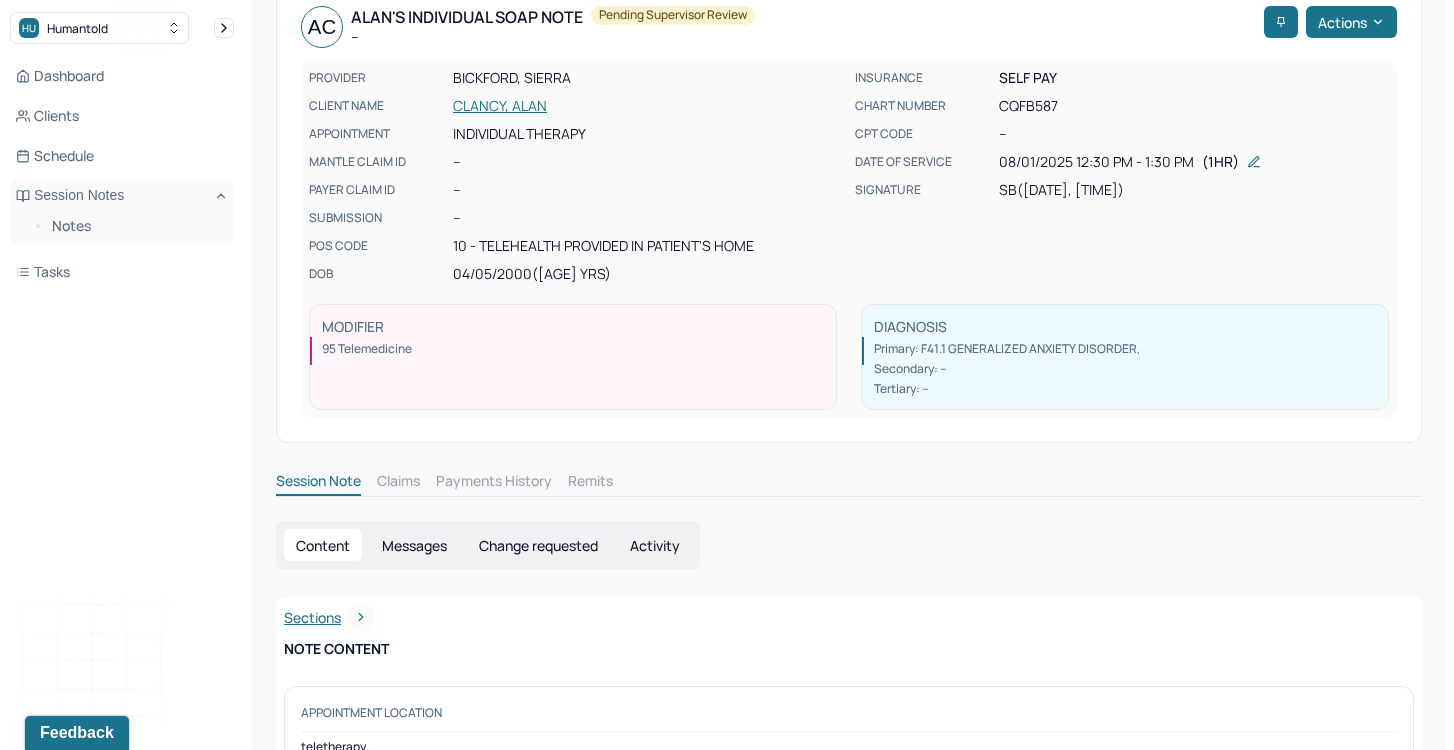 scroll, scrollTop: 0, scrollLeft: 0, axis: both 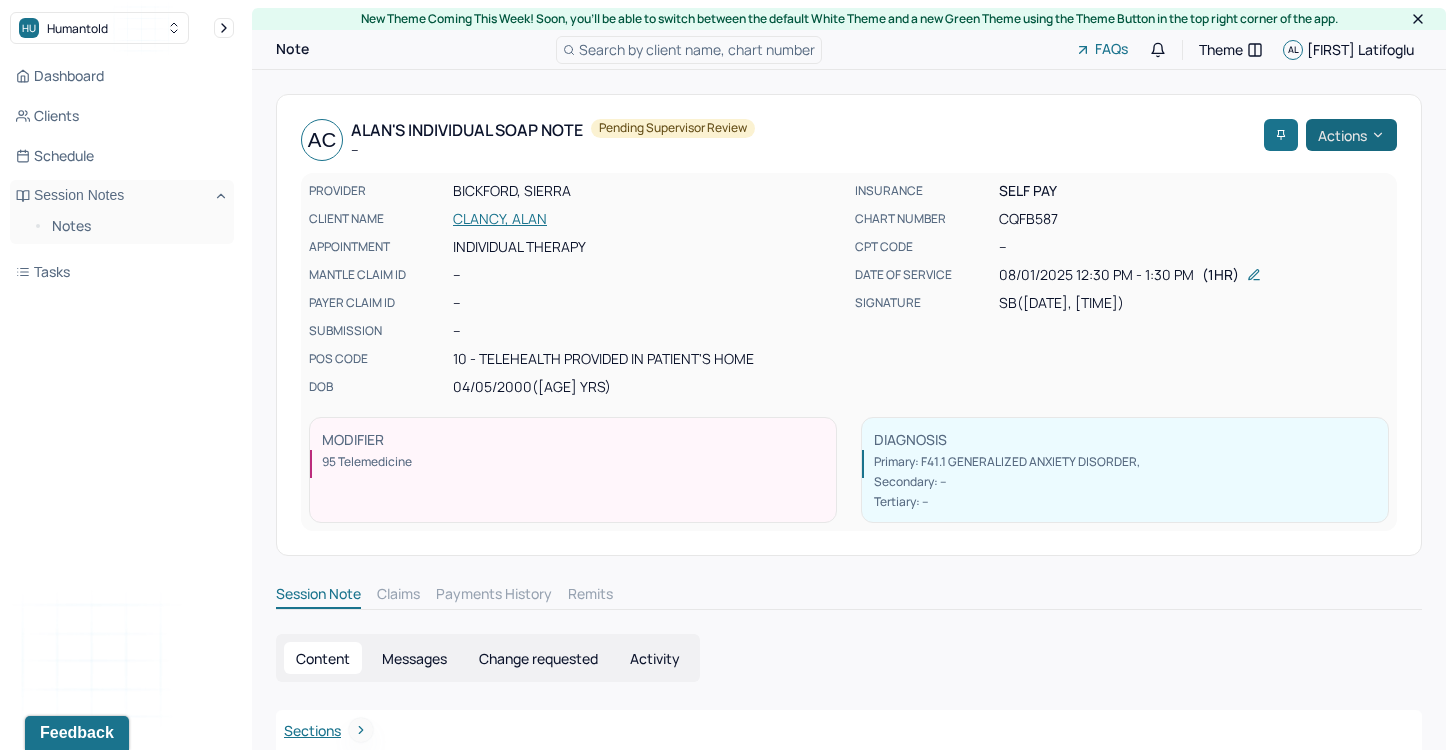 click on "Actions" at bounding box center [1351, 135] 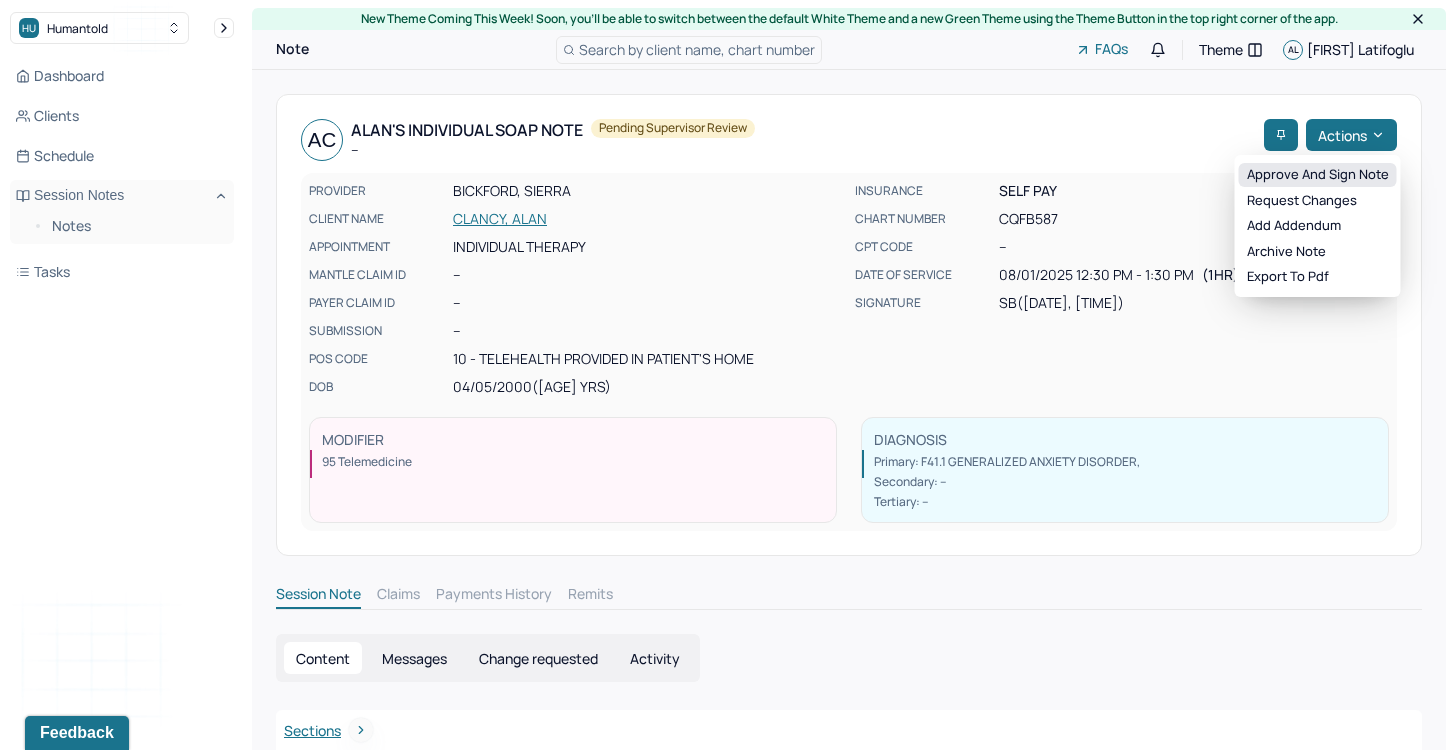 click on "Approve and sign note" at bounding box center (1318, 175) 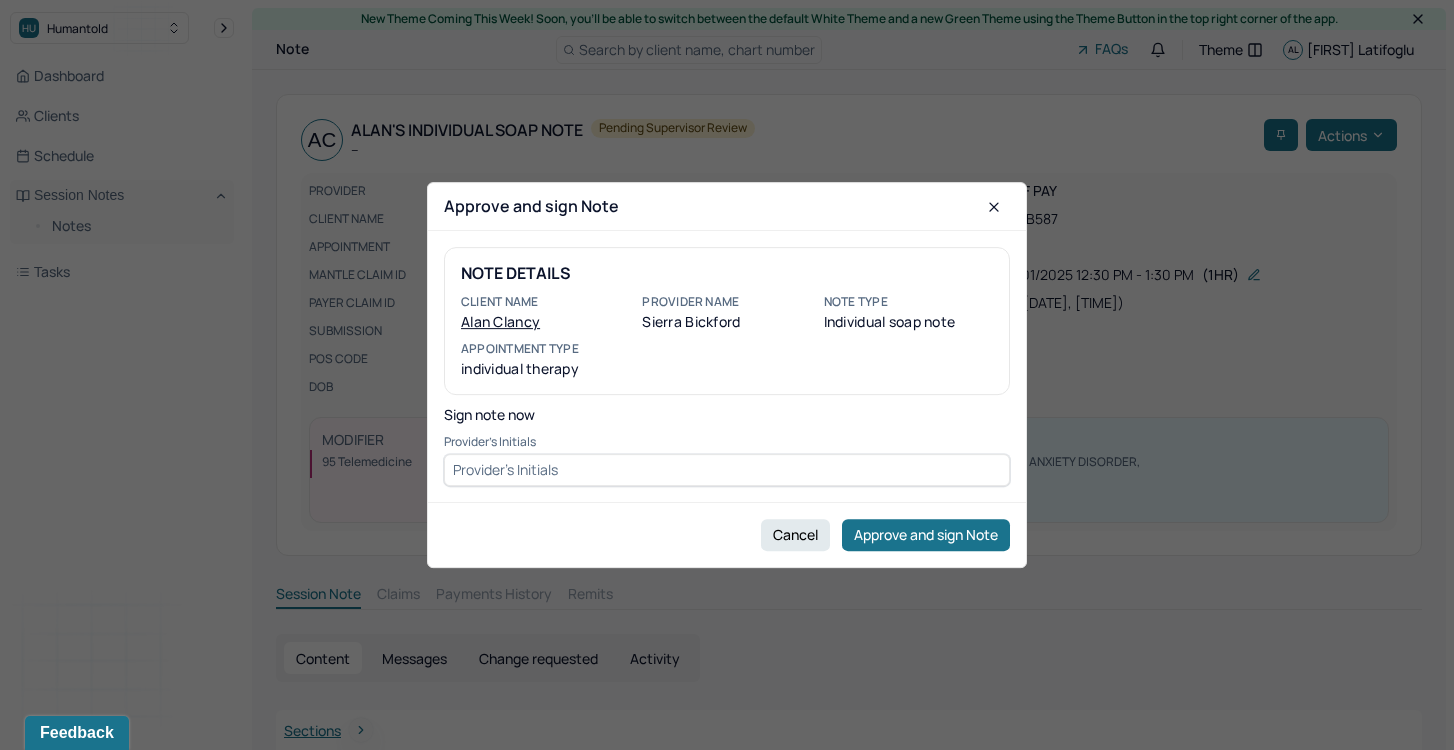 click on "NOTE DETAILS Client name Alan Clancy Provider name Sierra Bickford Note type Individual soap note Appointment Type individual therapy Sign note now Provider's Initials" at bounding box center (727, 366) 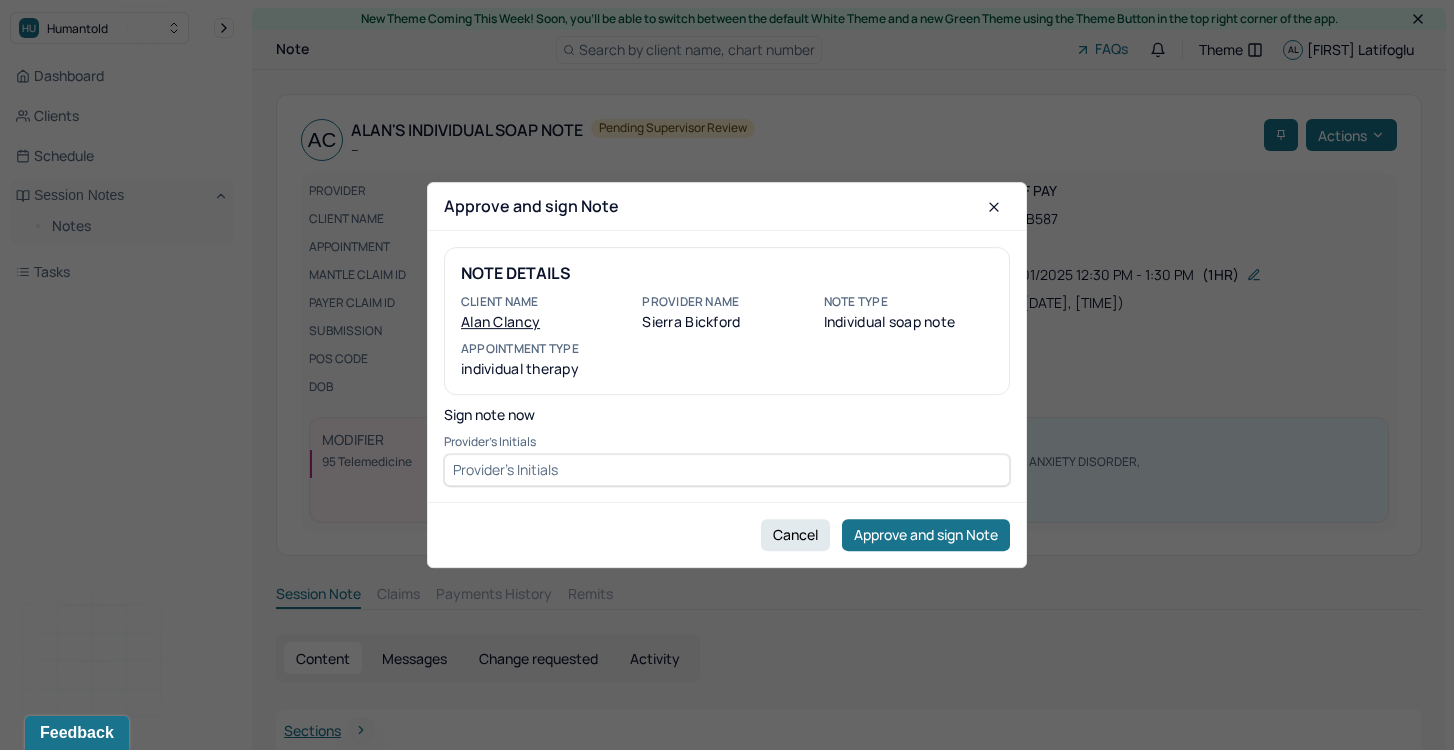 click at bounding box center (727, 470) 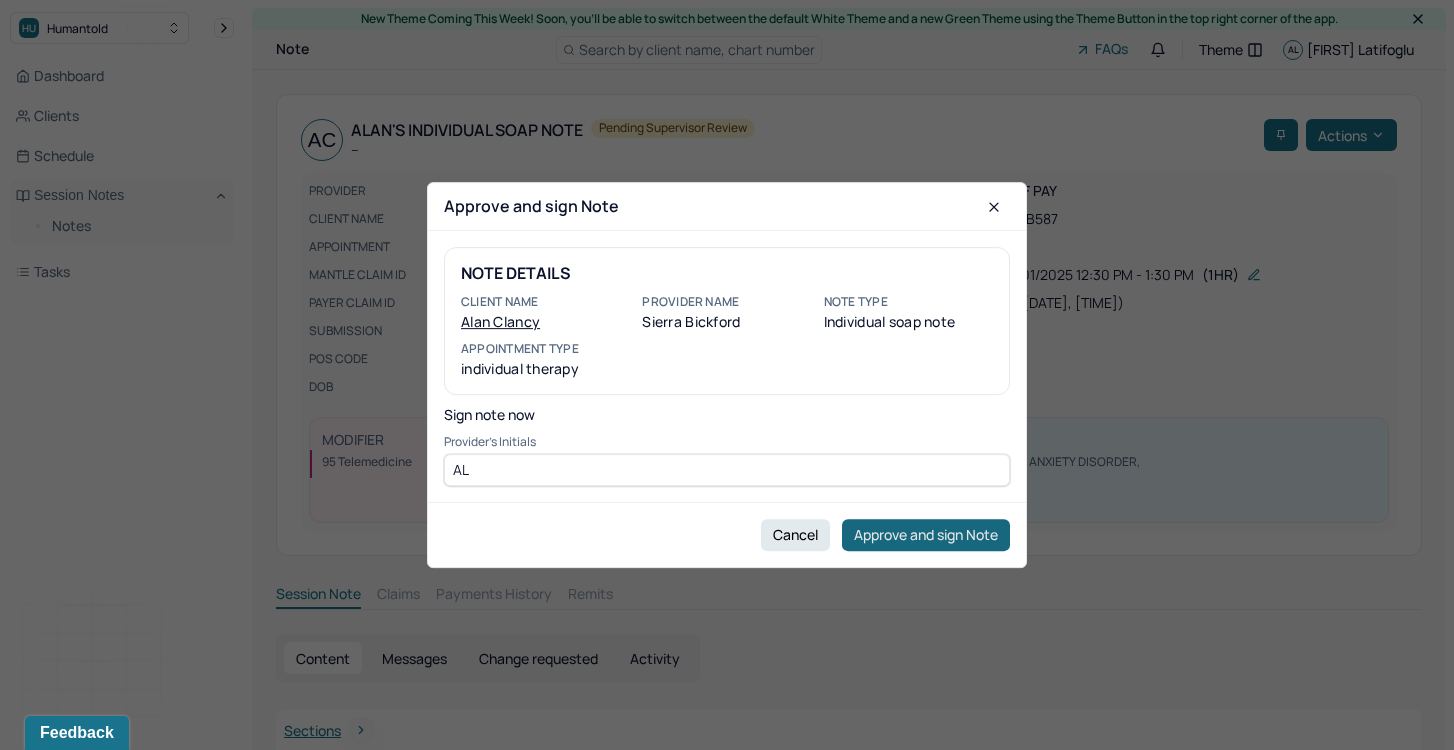 type on "AL" 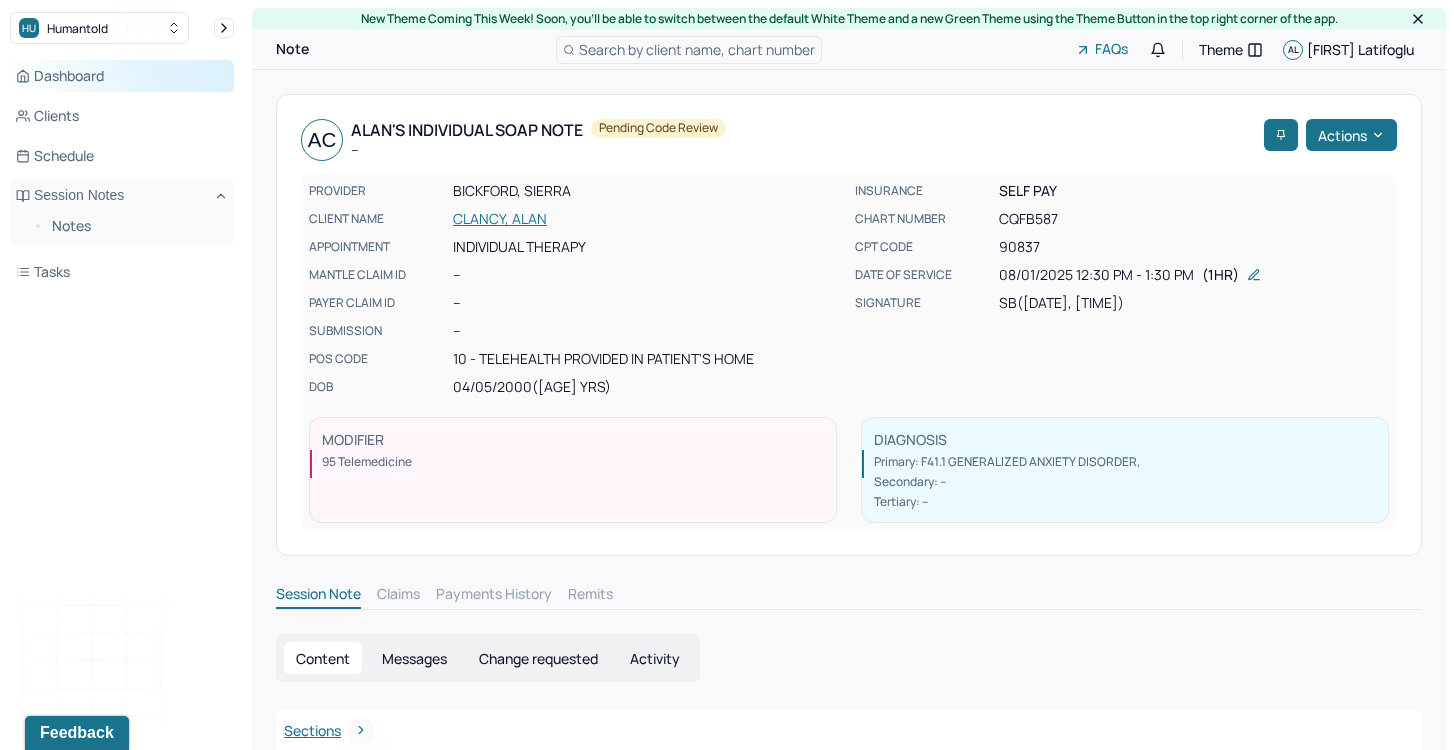click on "Dashboard" at bounding box center [122, 76] 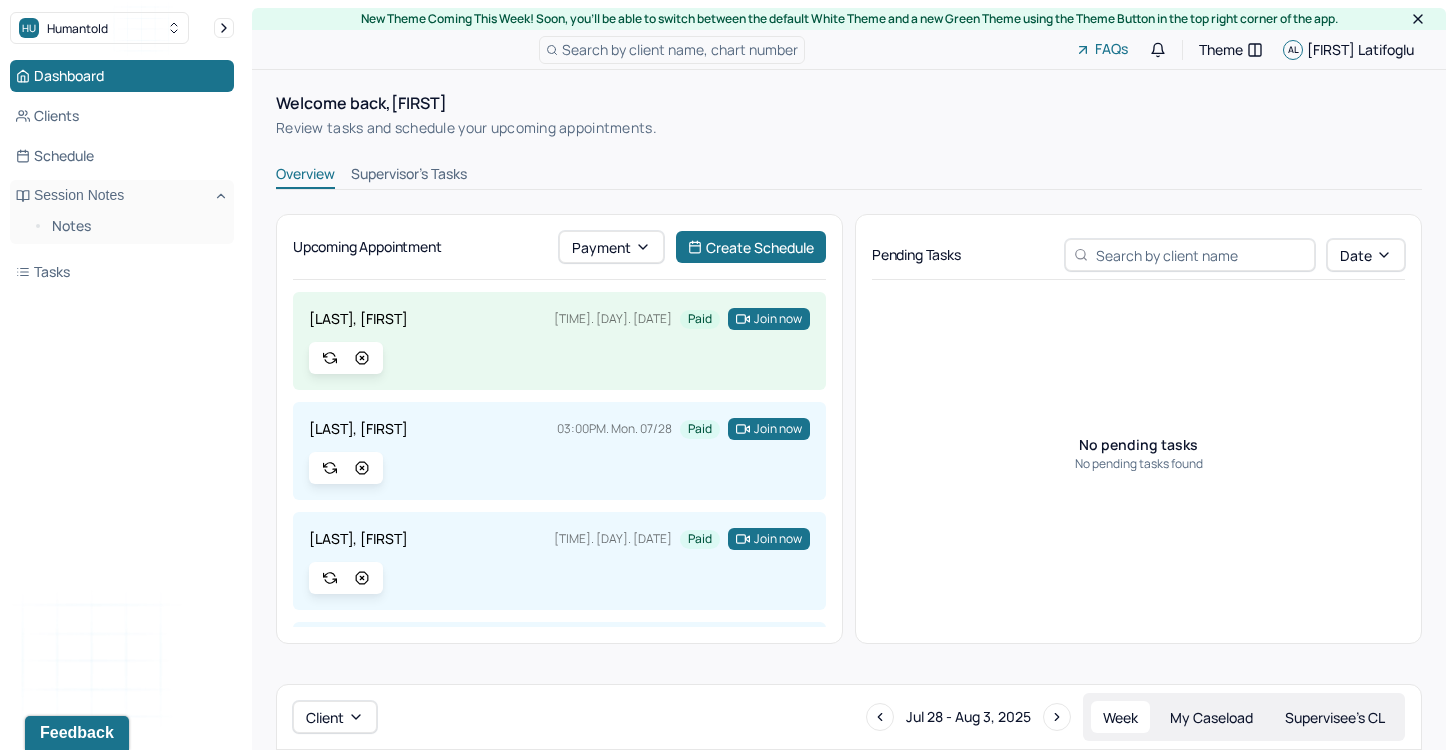 click on "Supervisor's Tasks" at bounding box center (409, 176) 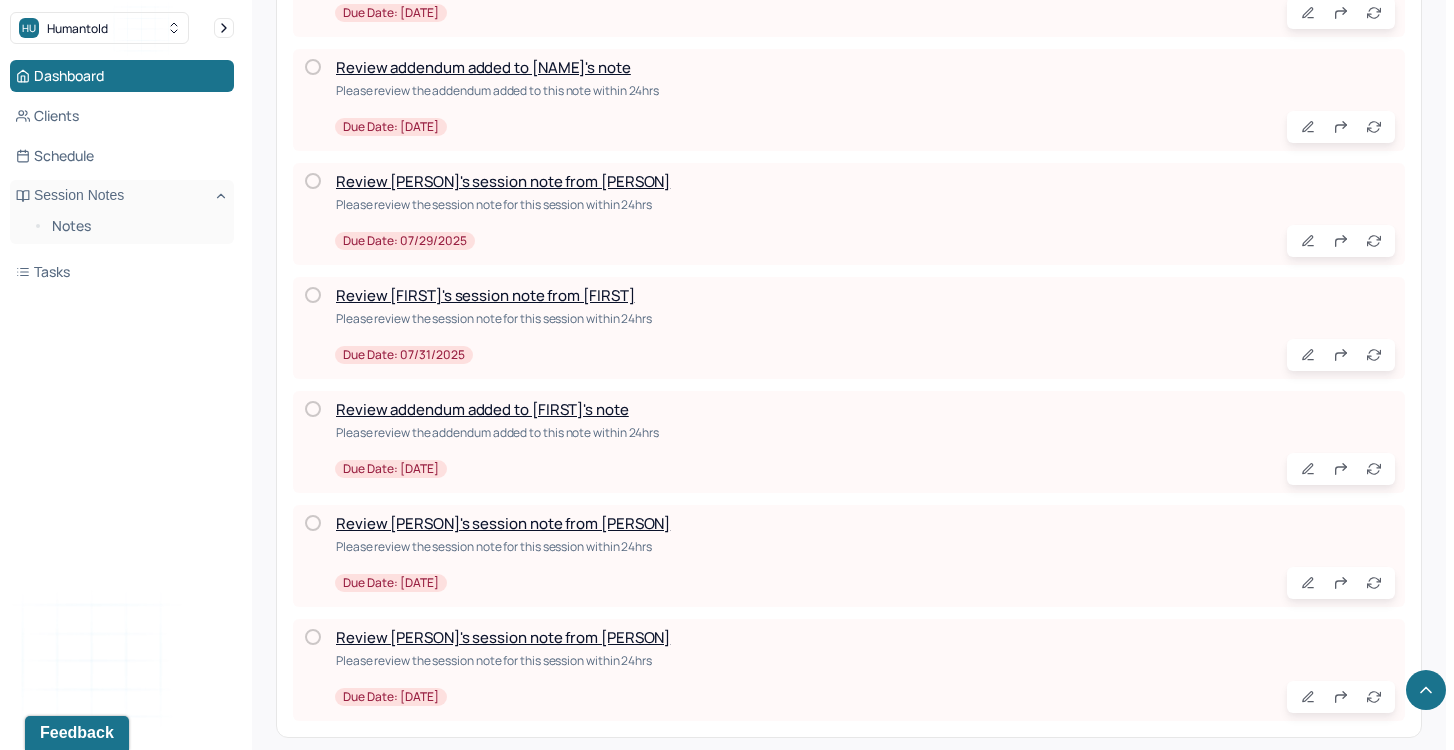 scroll, scrollTop: 1242, scrollLeft: 0, axis: vertical 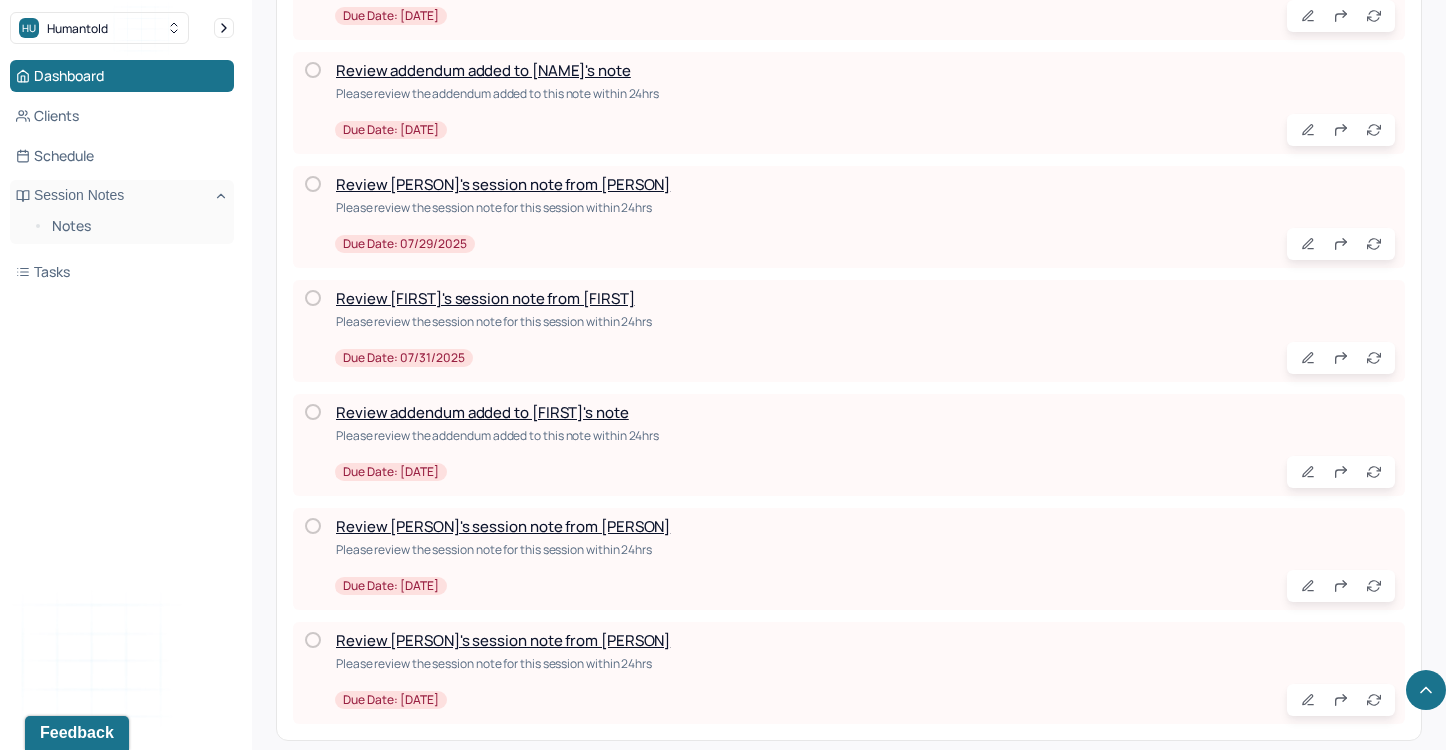 click on "Review [FIRST]'s session note from [FIRST]" at bounding box center [485, 298] 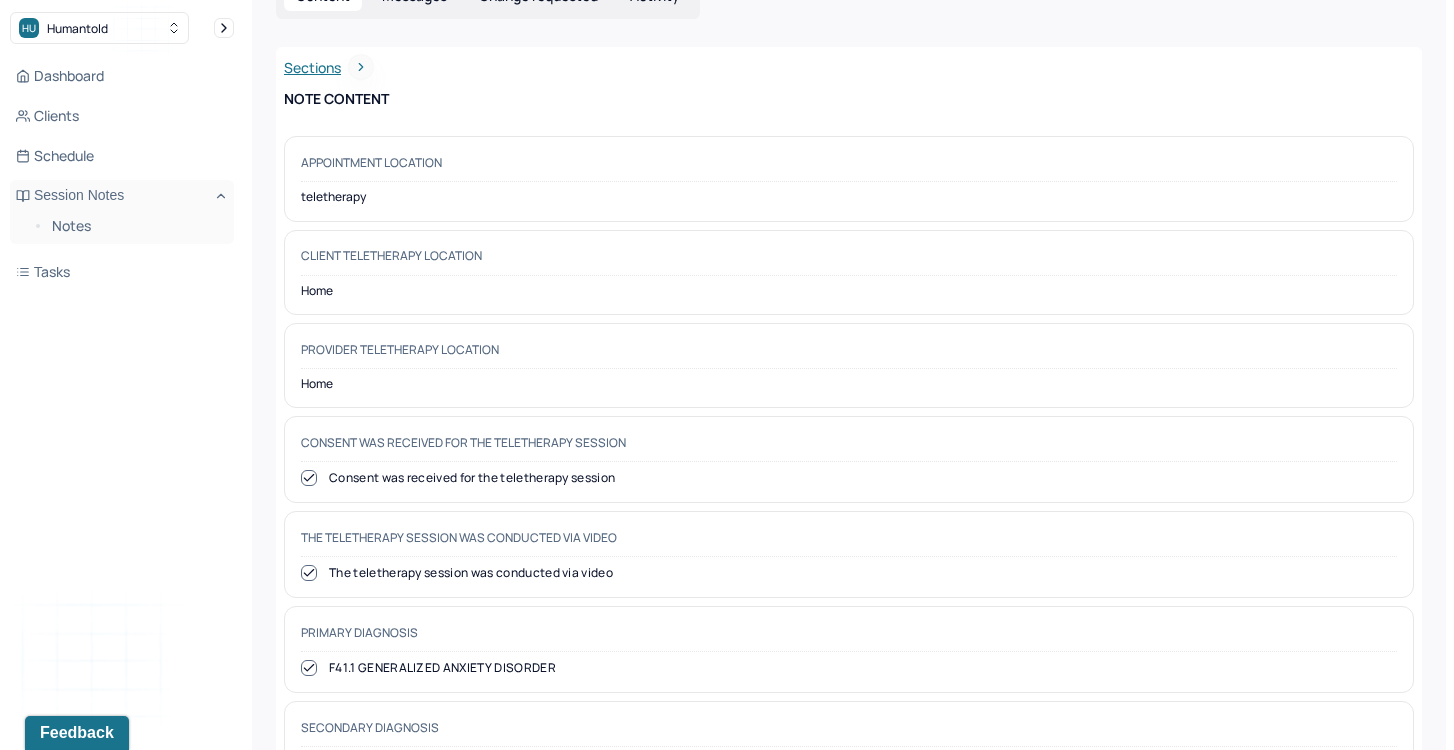 scroll, scrollTop: 0, scrollLeft: 0, axis: both 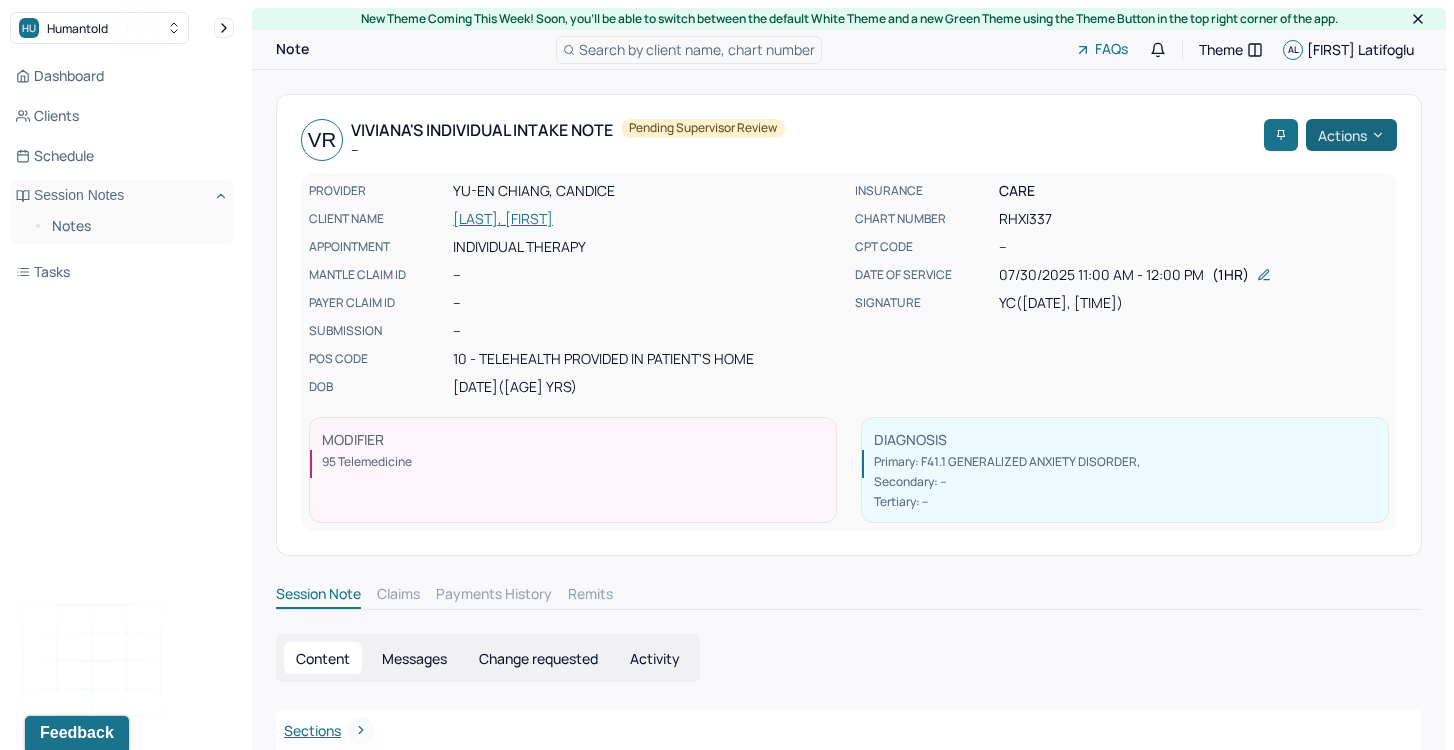 click on "Actions" at bounding box center [1351, 135] 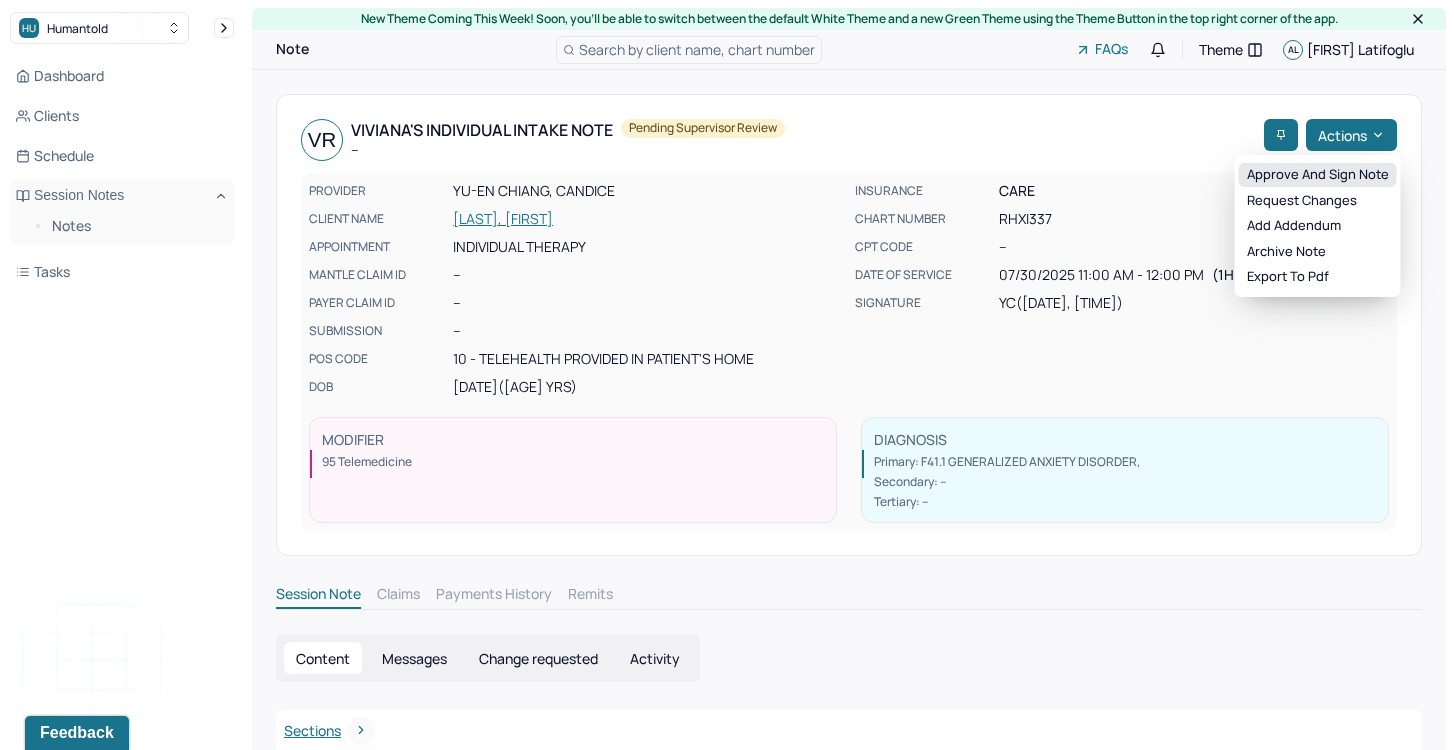 click on "Approve and sign note" at bounding box center [1318, 175] 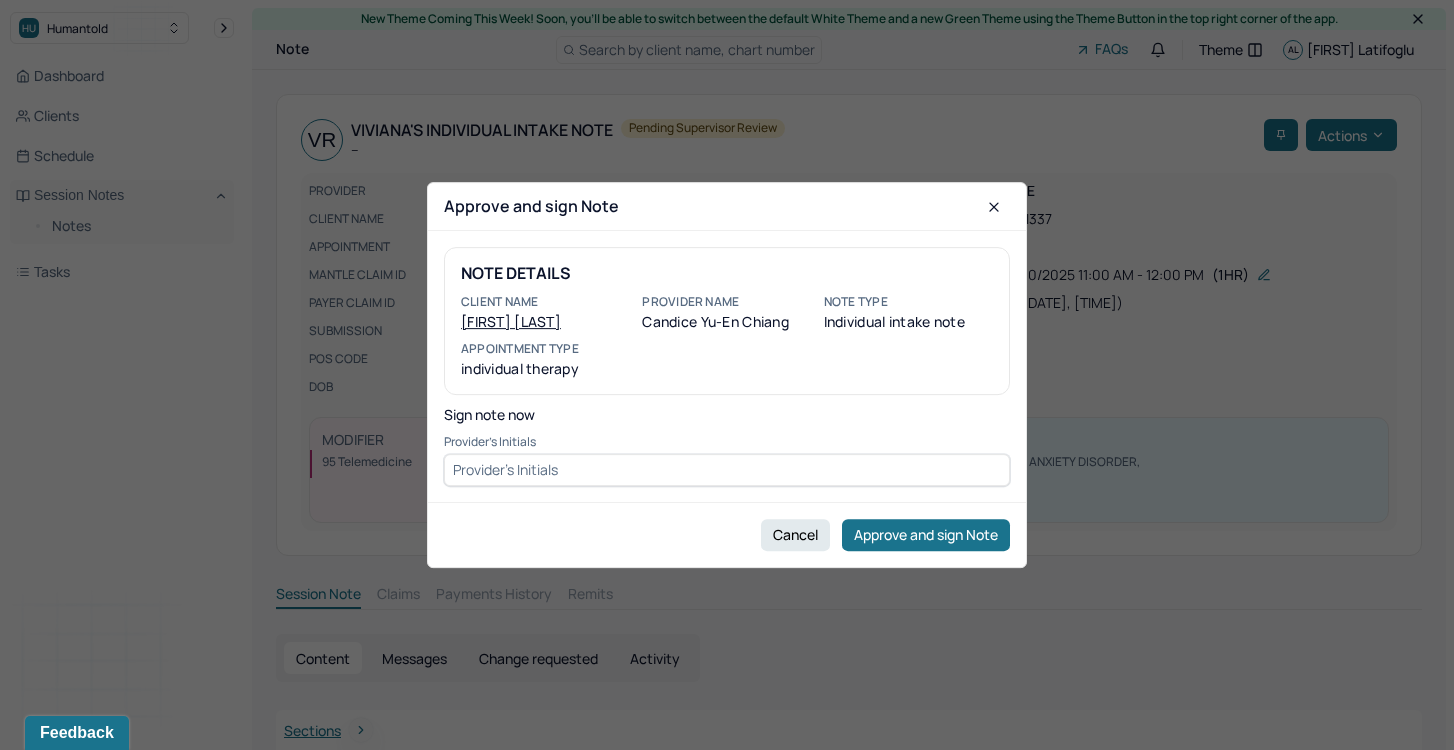 click at bounding box center (727, 470) 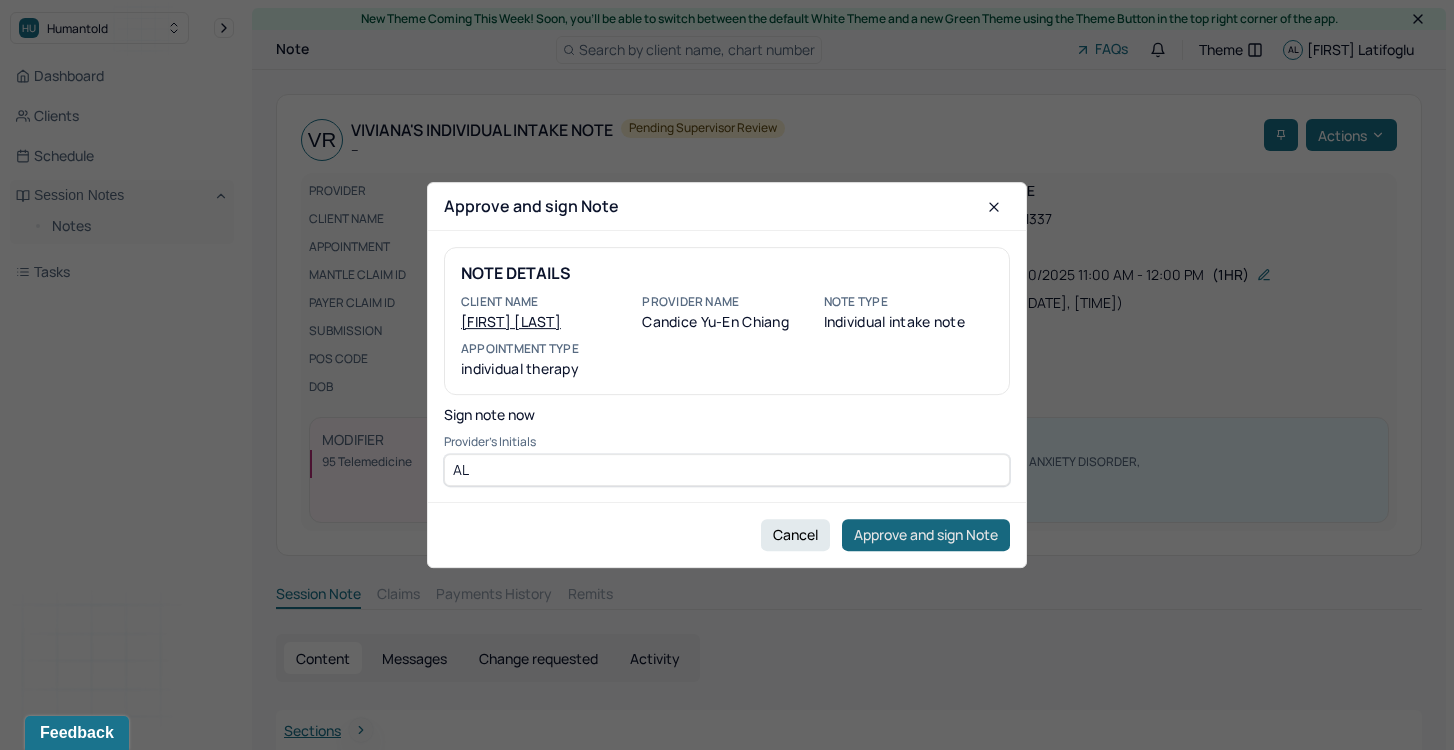 type on "AL" 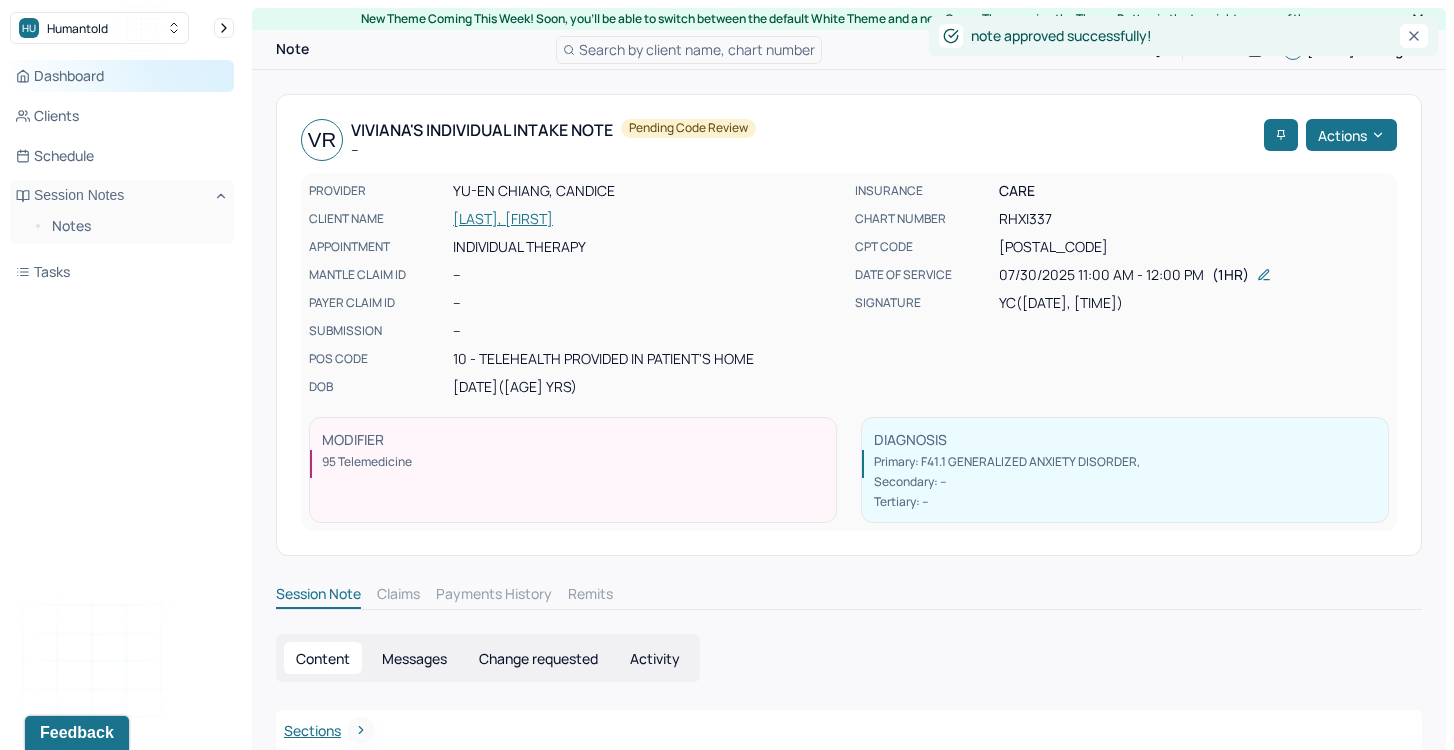 click on "Dashboard" at bounding box center [122, 76] 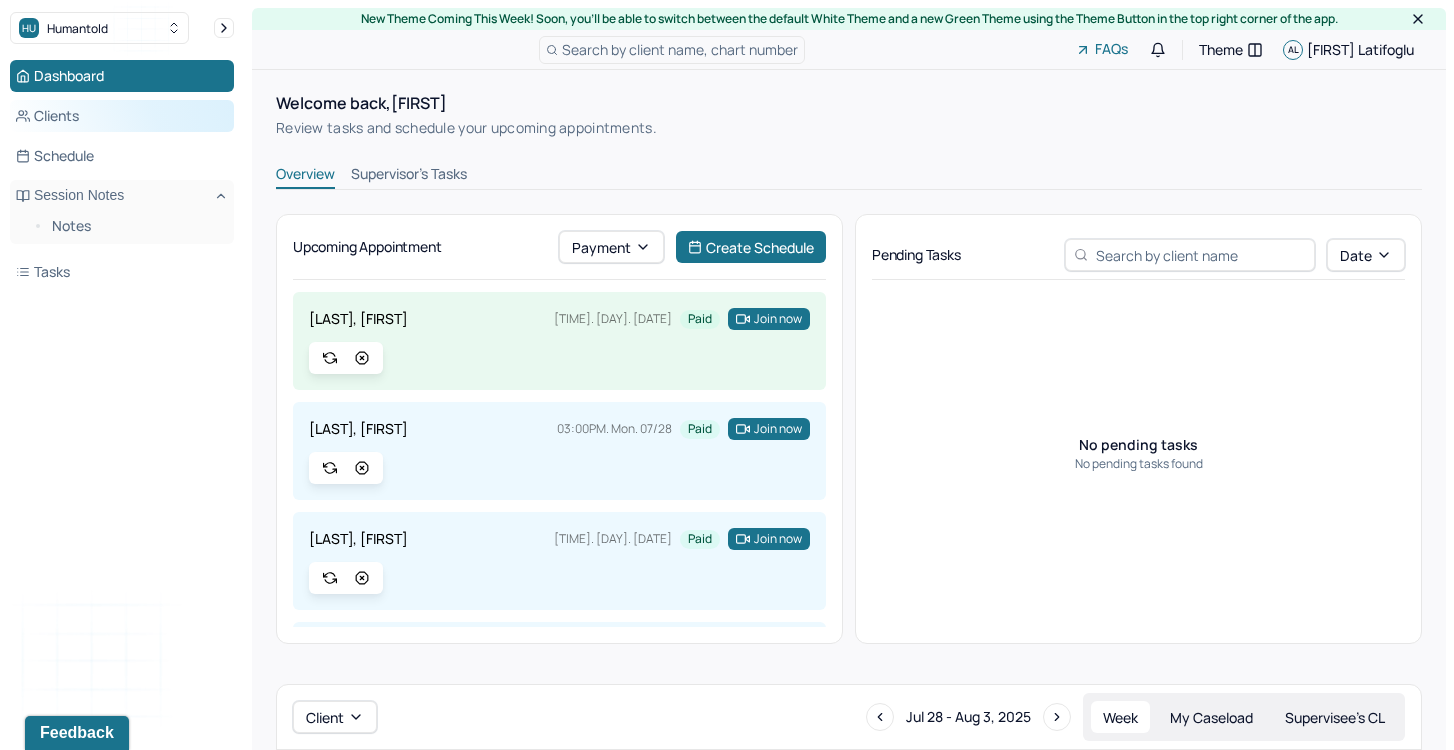 click on "Clients" at bounding box center (122, 116) 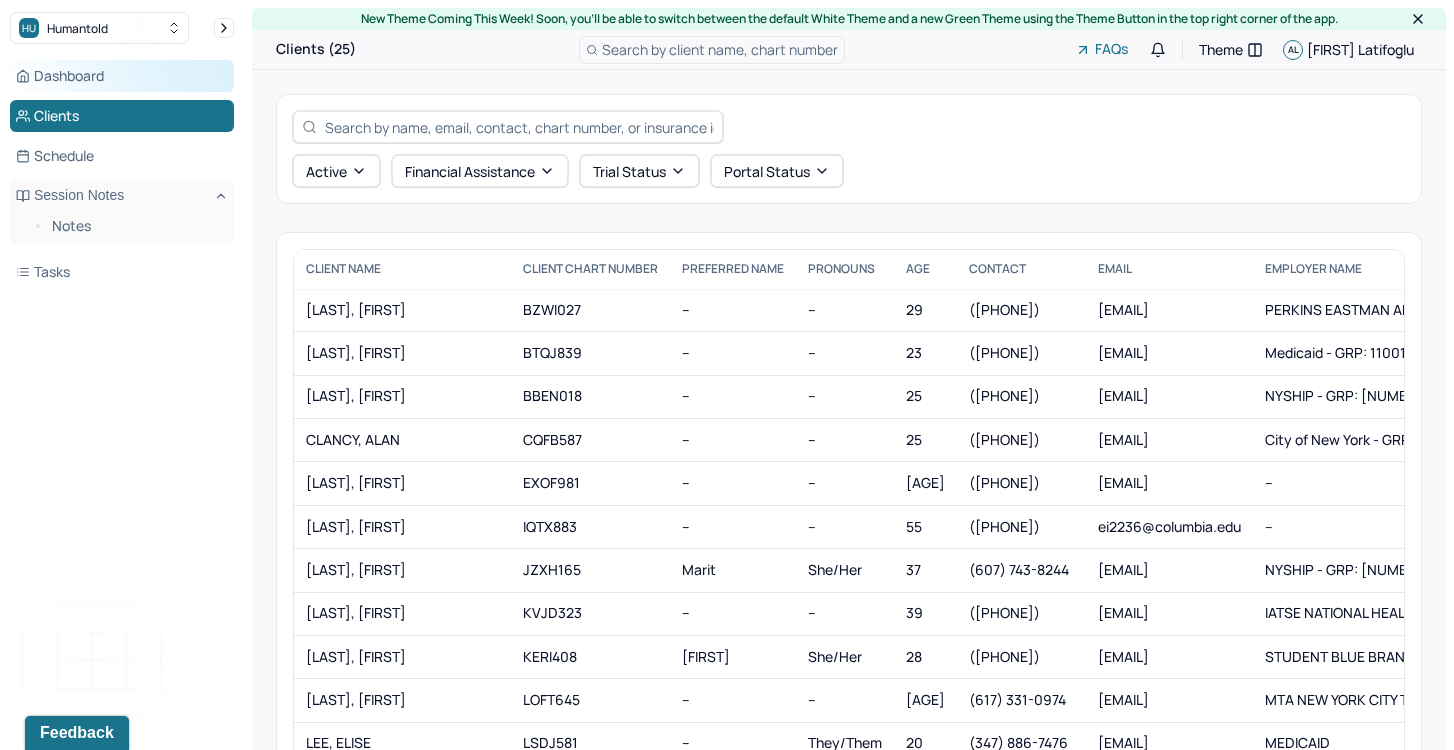 click on "Dashboard" at bounding box center [122, 76] 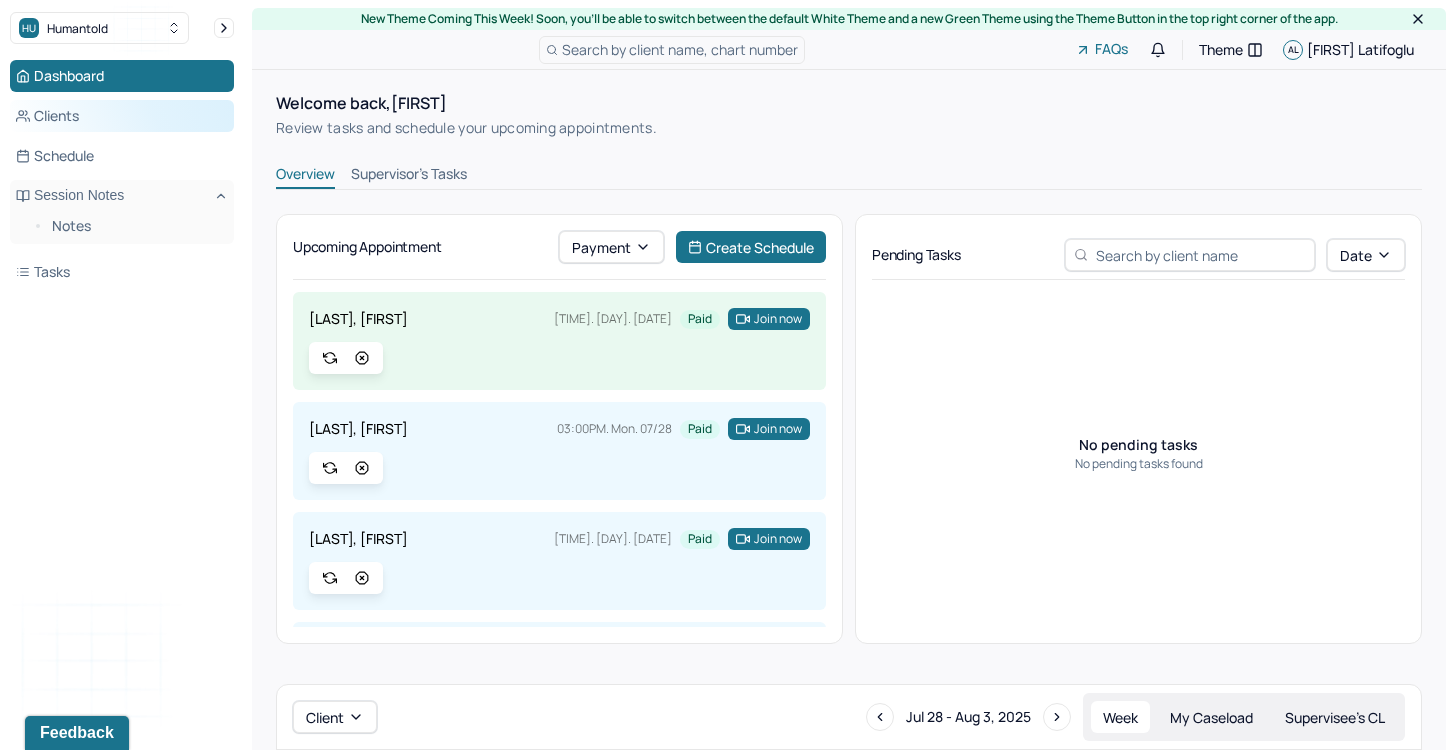 click on "Clients" at bounding box center (122, 116) 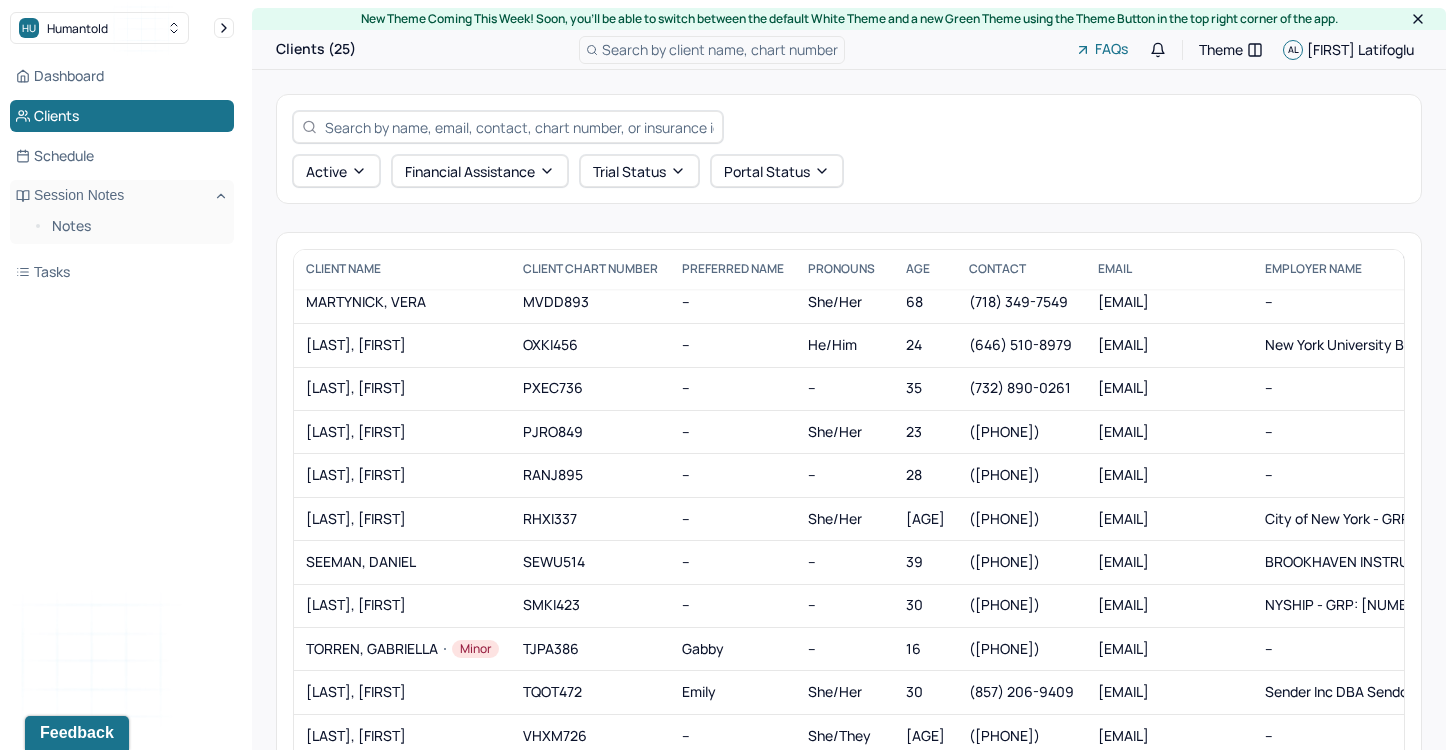 scroll, scrollTop: 581, scrollLeft: 0, axis: vertical 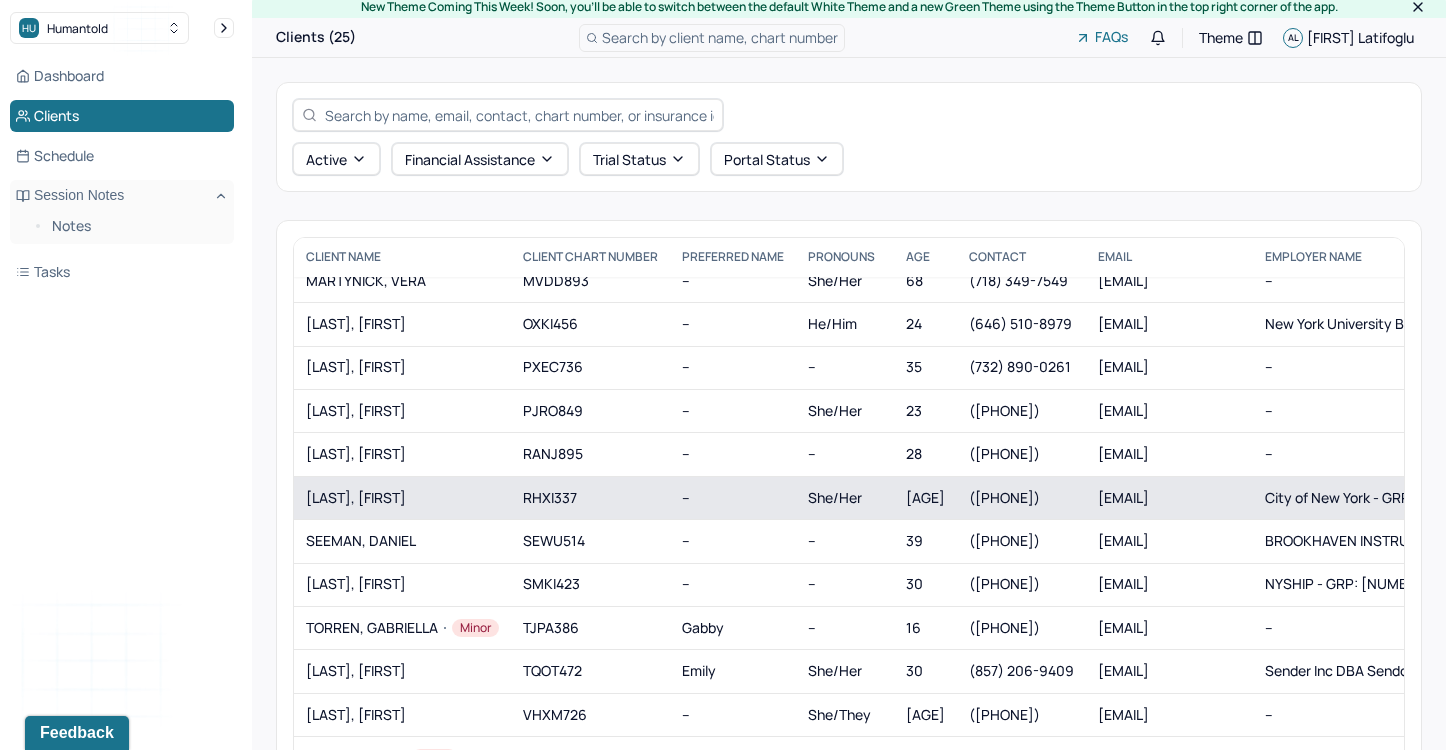 click on "[LAST], [FIRST]" at bounding box center [402, 498] 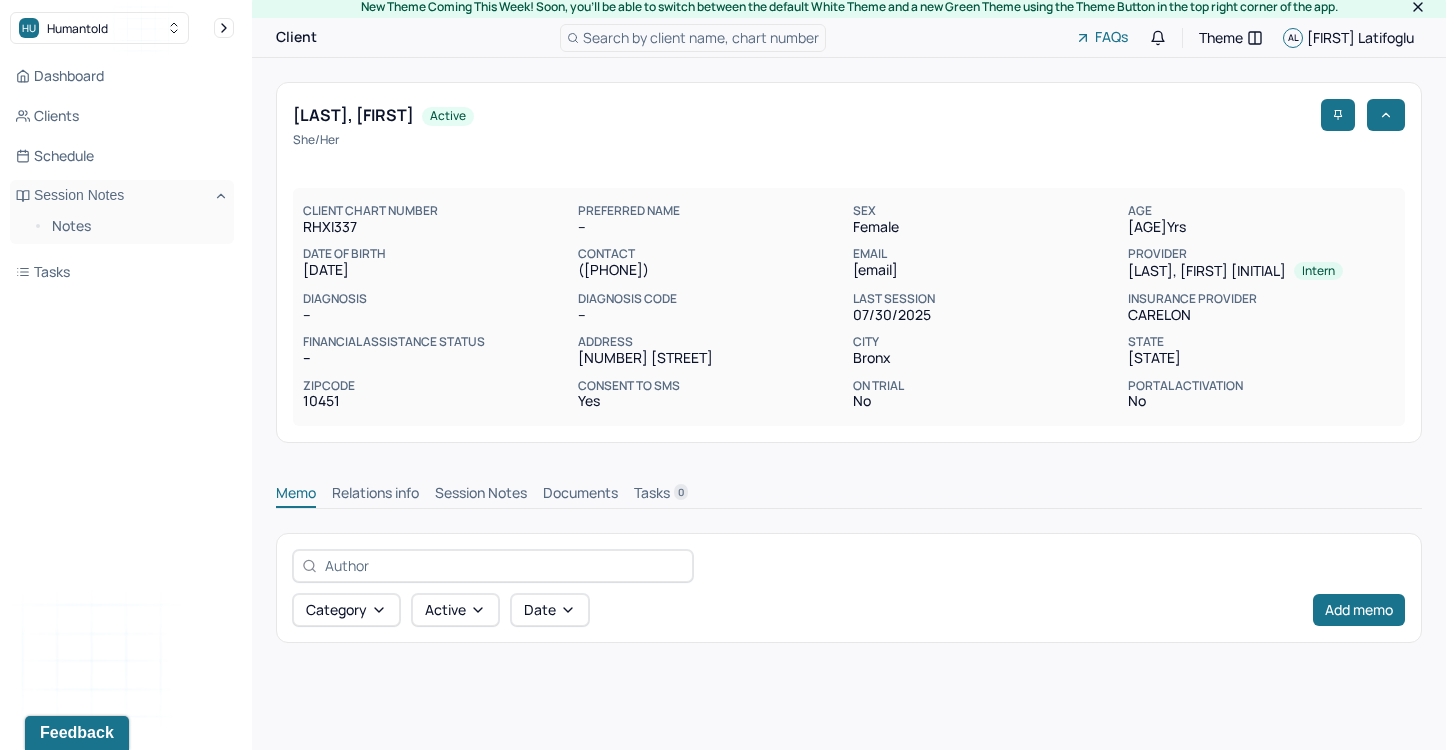 scroll, scrollTop: 0, scrollLeft: 0, axis: both 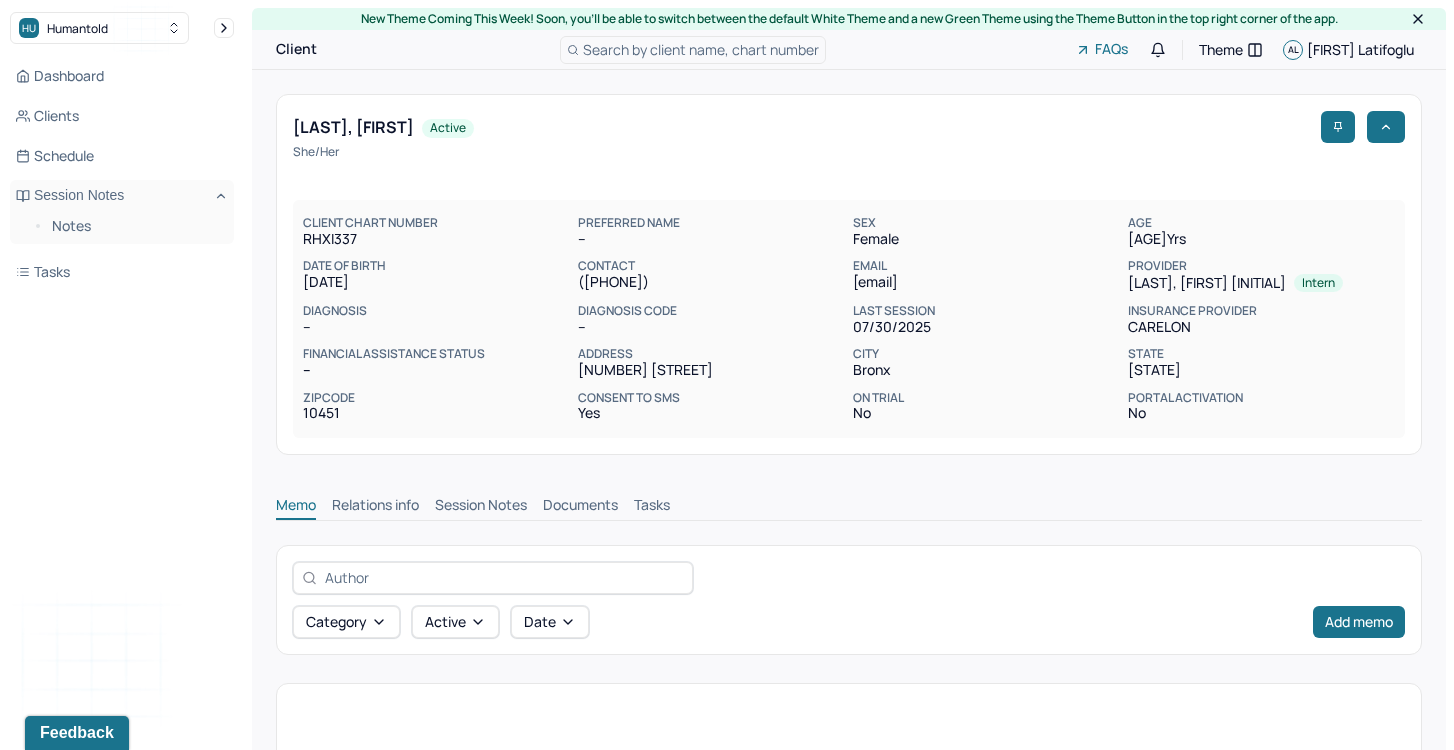 click on "Session Notes" at bounding box center (481, 507) 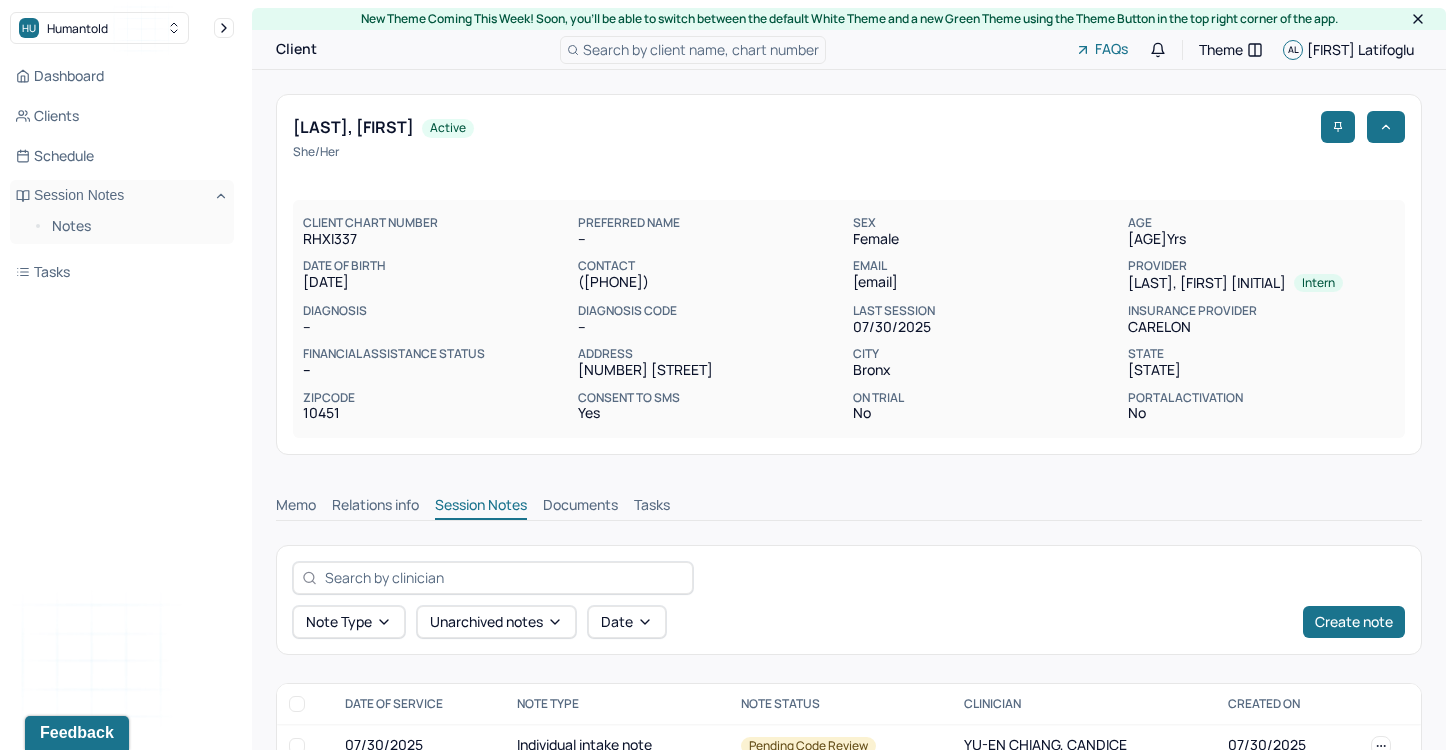 scroll, scrollTop: 49, scrollLeft: 0, axis: vertical 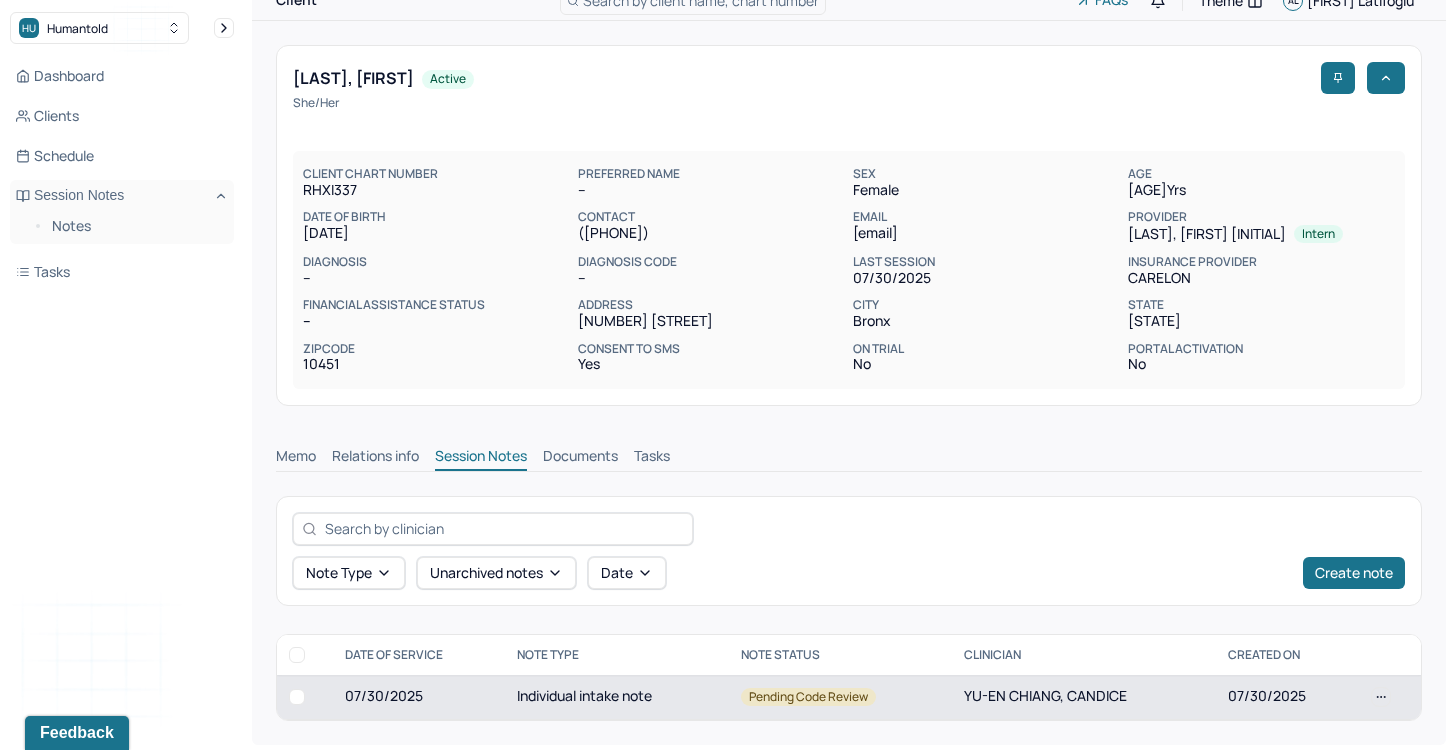 click on "Individual intake note" at bounding box center [617, 697] 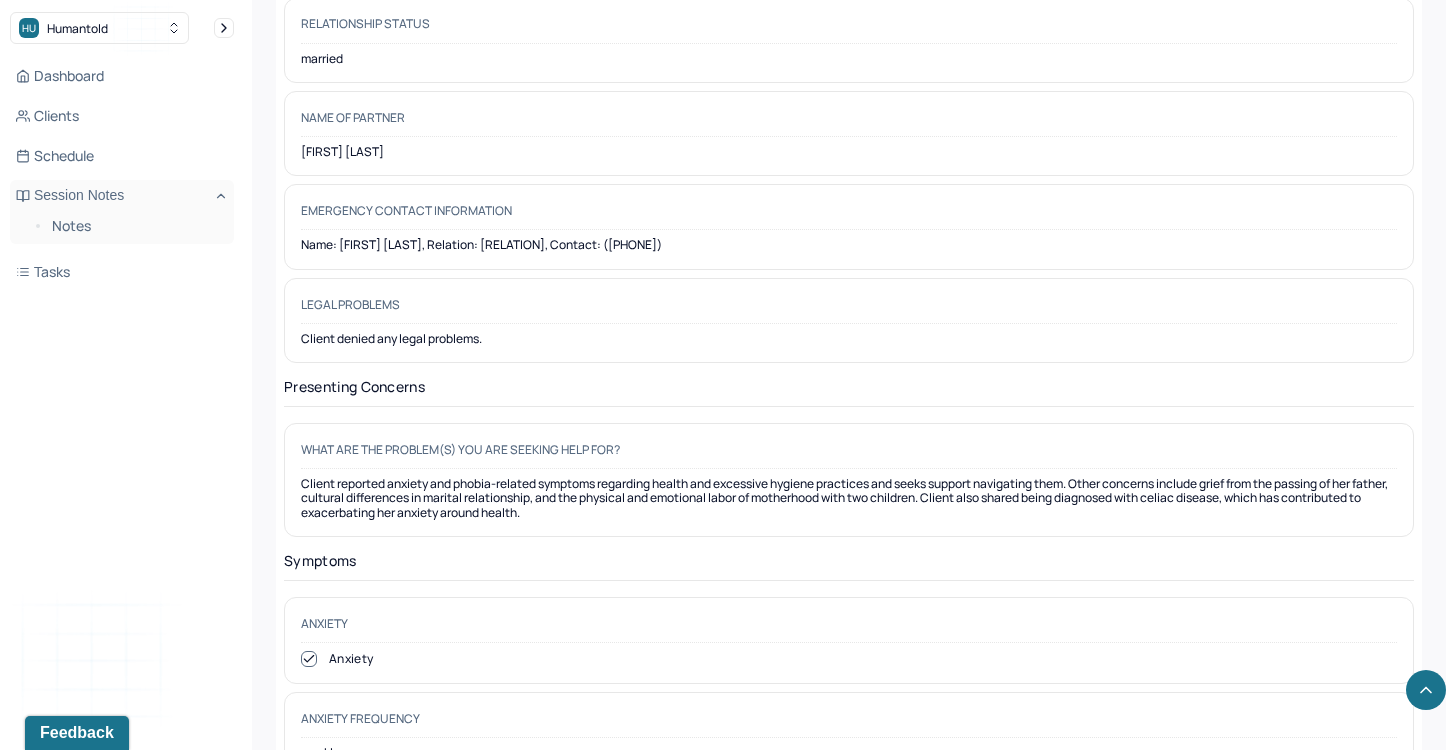 scroll, scrollTop: 2724, scrollLeft: 0, axis: vertical 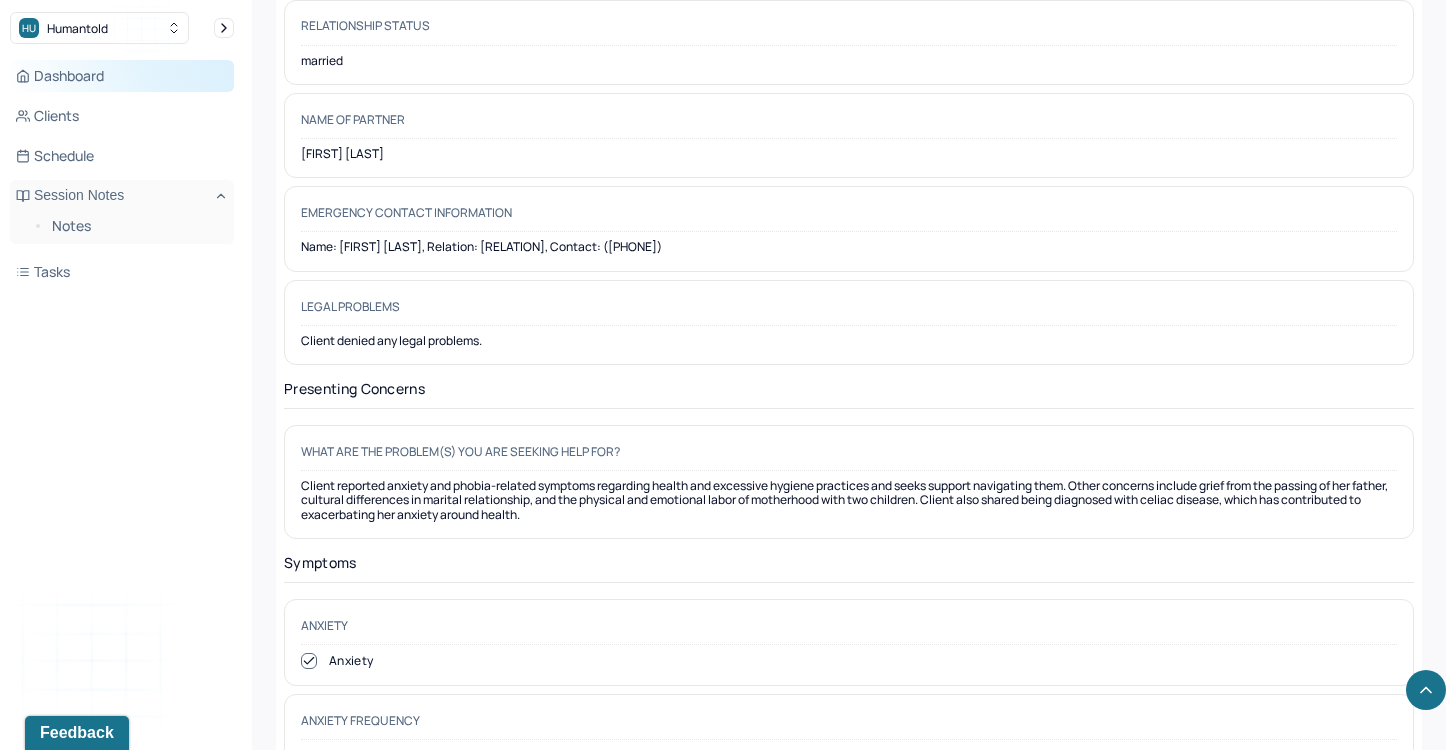 click on "Dashboard" at bounding box center (122, 76) 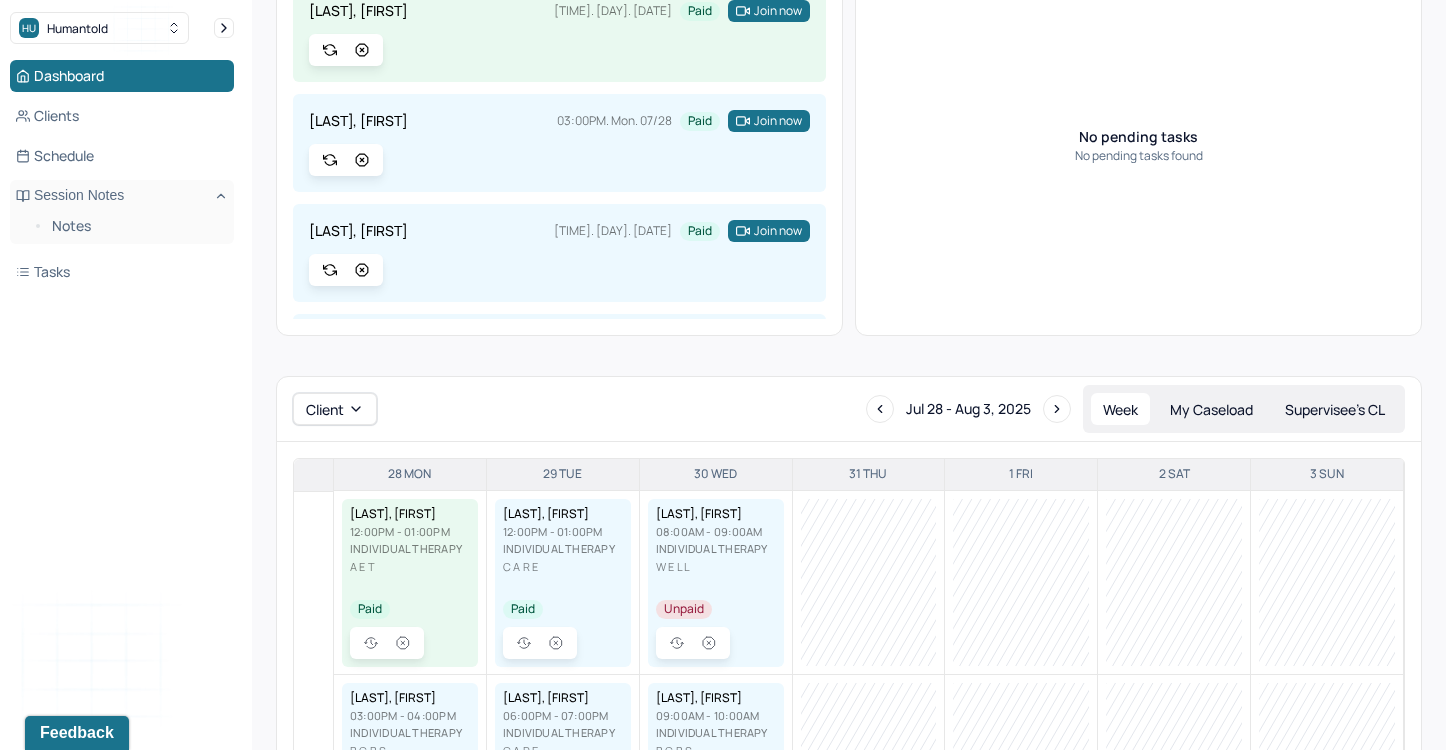 scroll, scrollTop: 0, scrollLeft: 0, axis: both 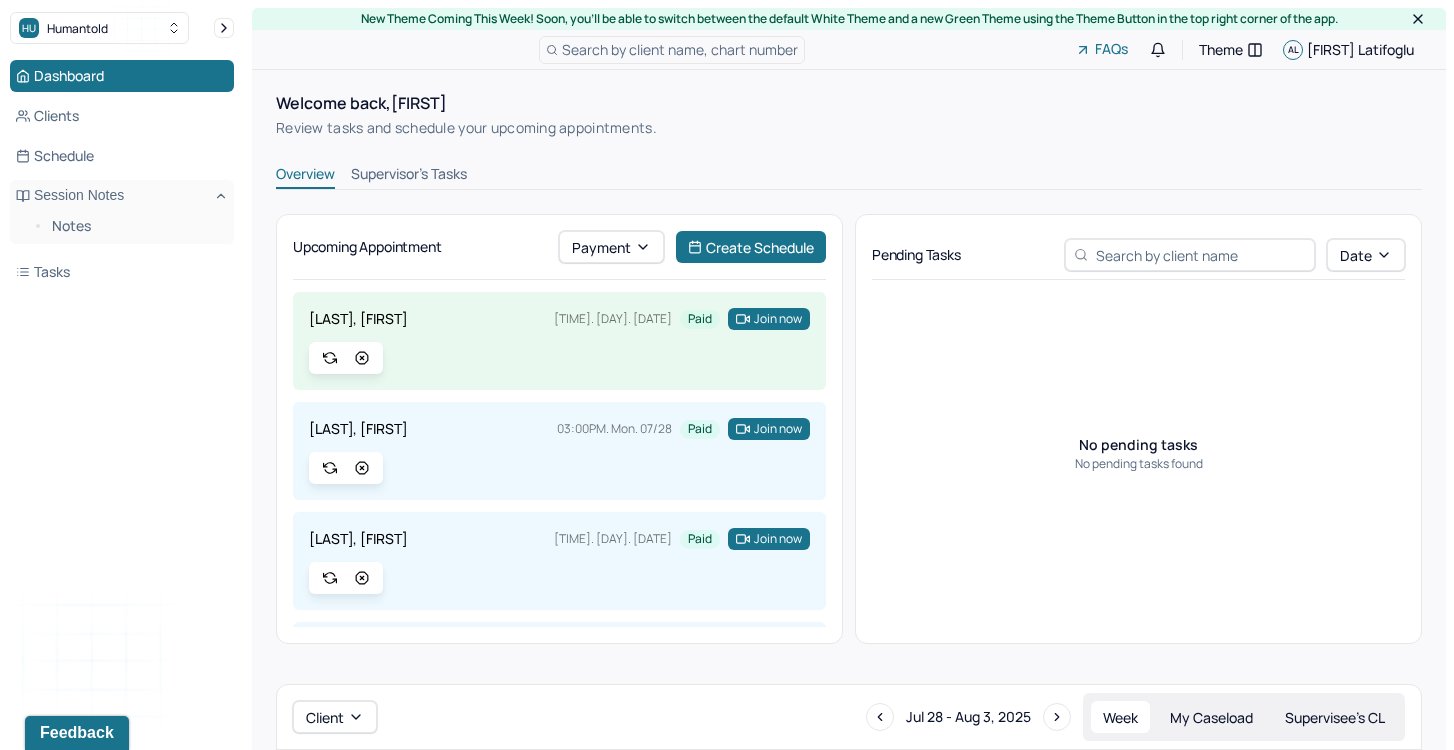 click on "Supervisor's Tasks" at bounding box center [409, 176] 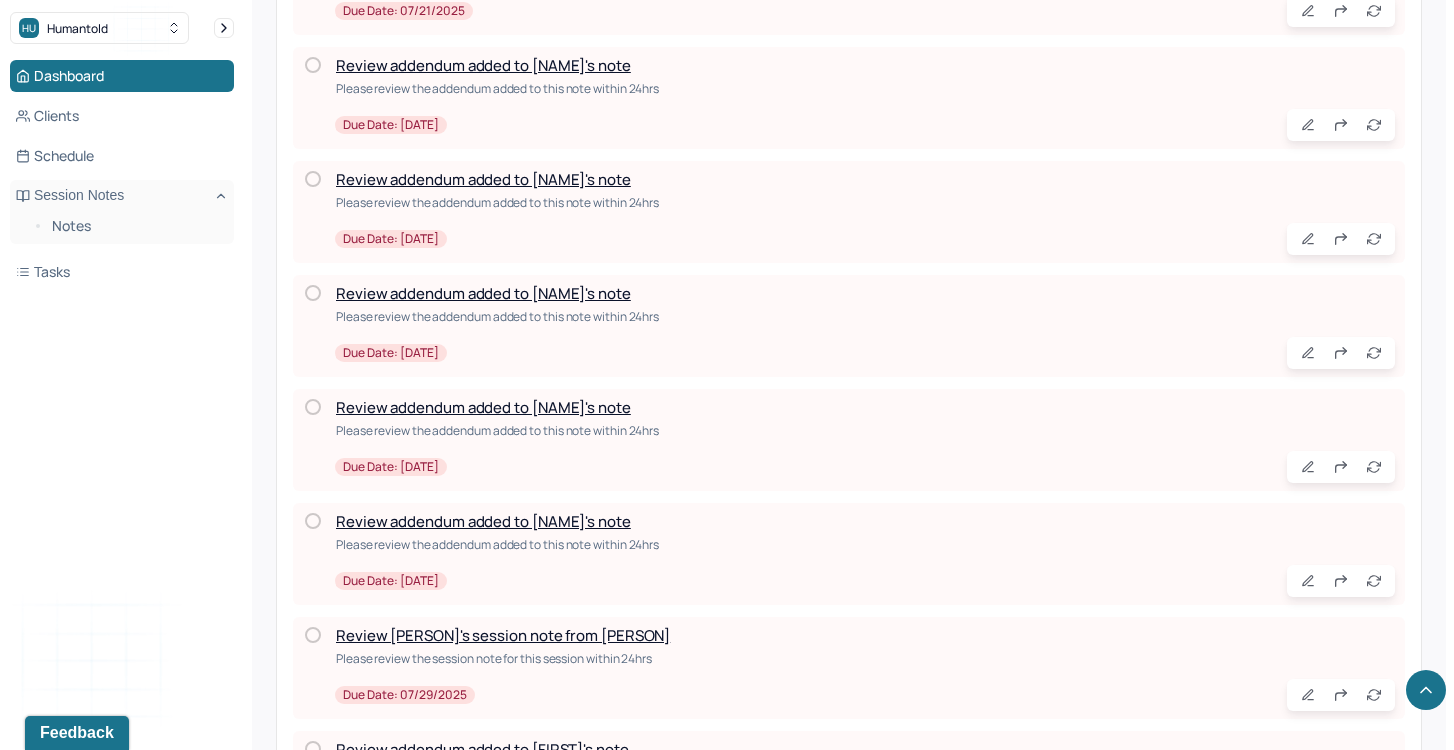 scroll, scrollTop: 794, scrollLeft: 0, axis: vertical 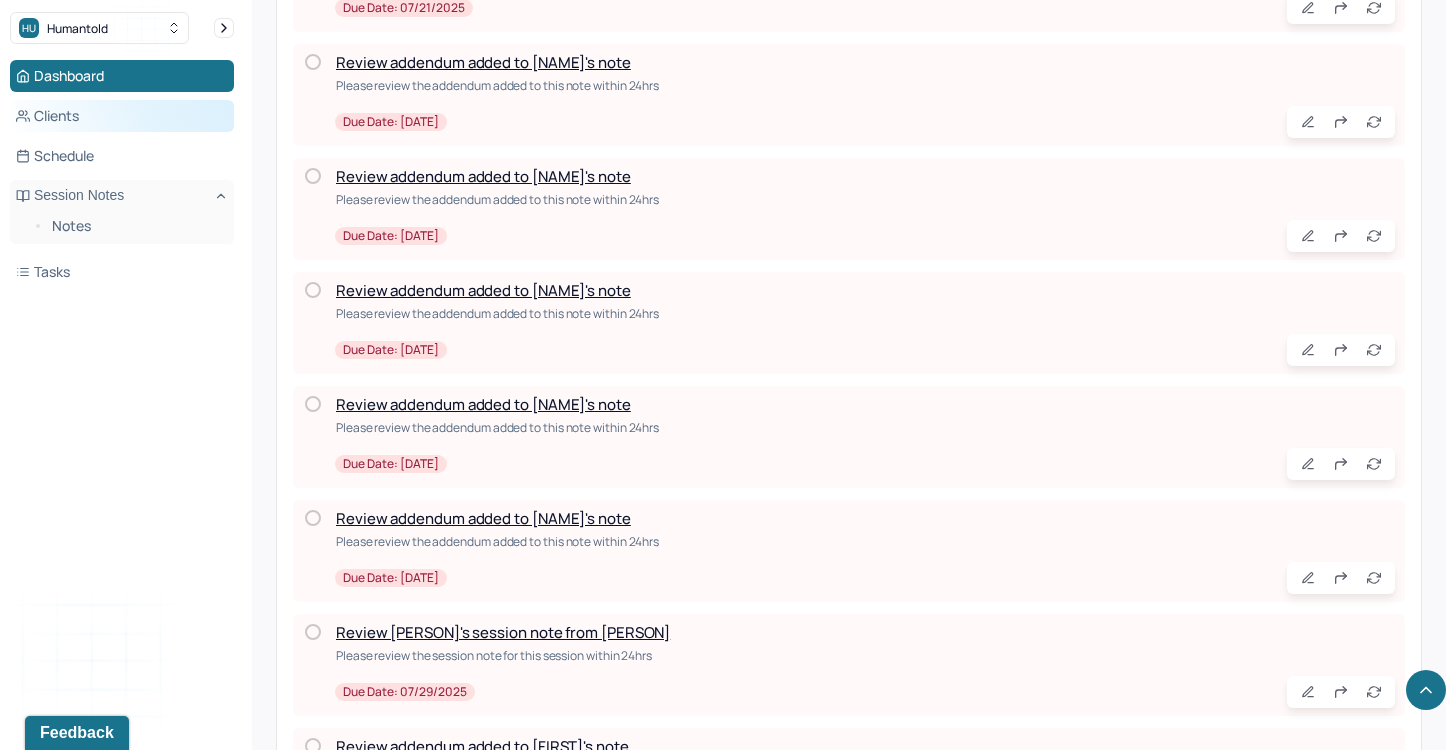 click on "Clients" at bounding box center [122, 116] 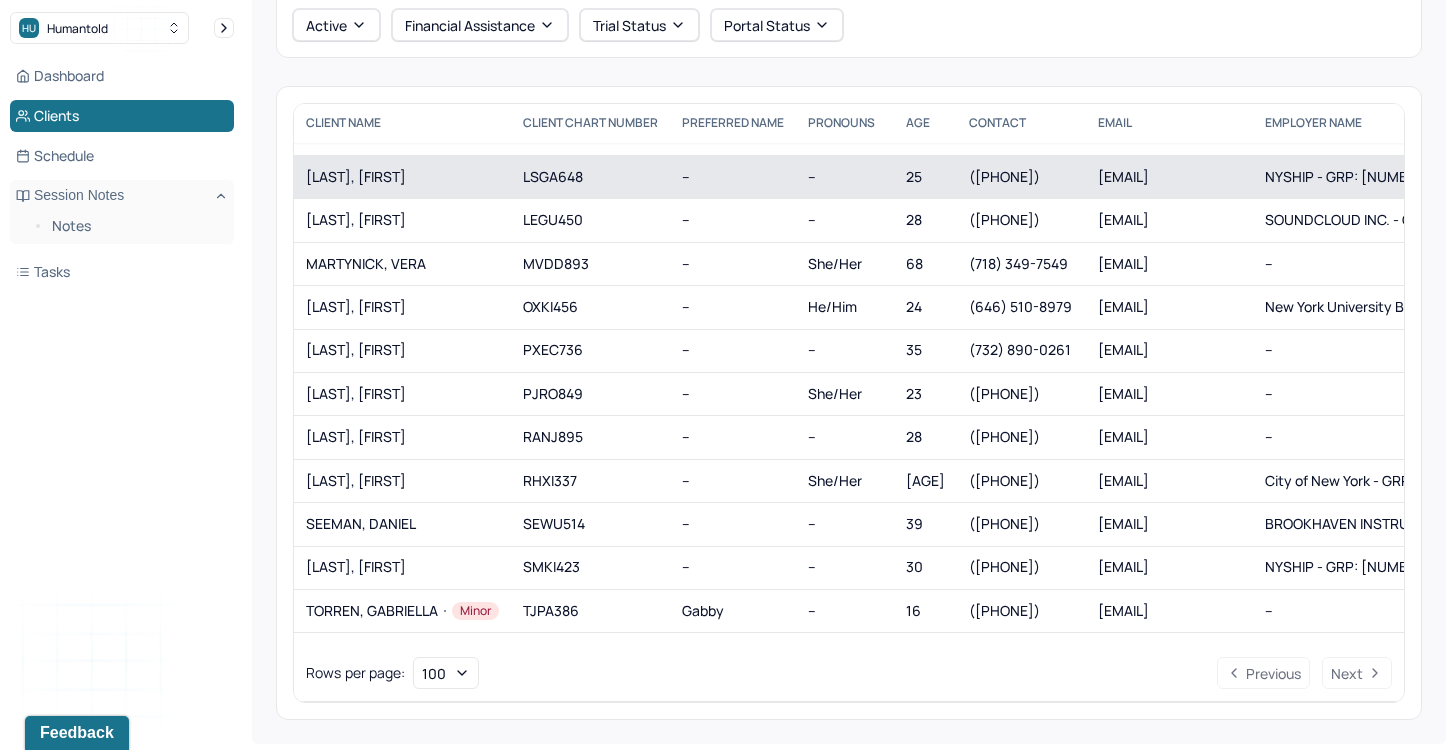 scroll, scrollTop: 581, scrollLeft: 0, axis: vertical 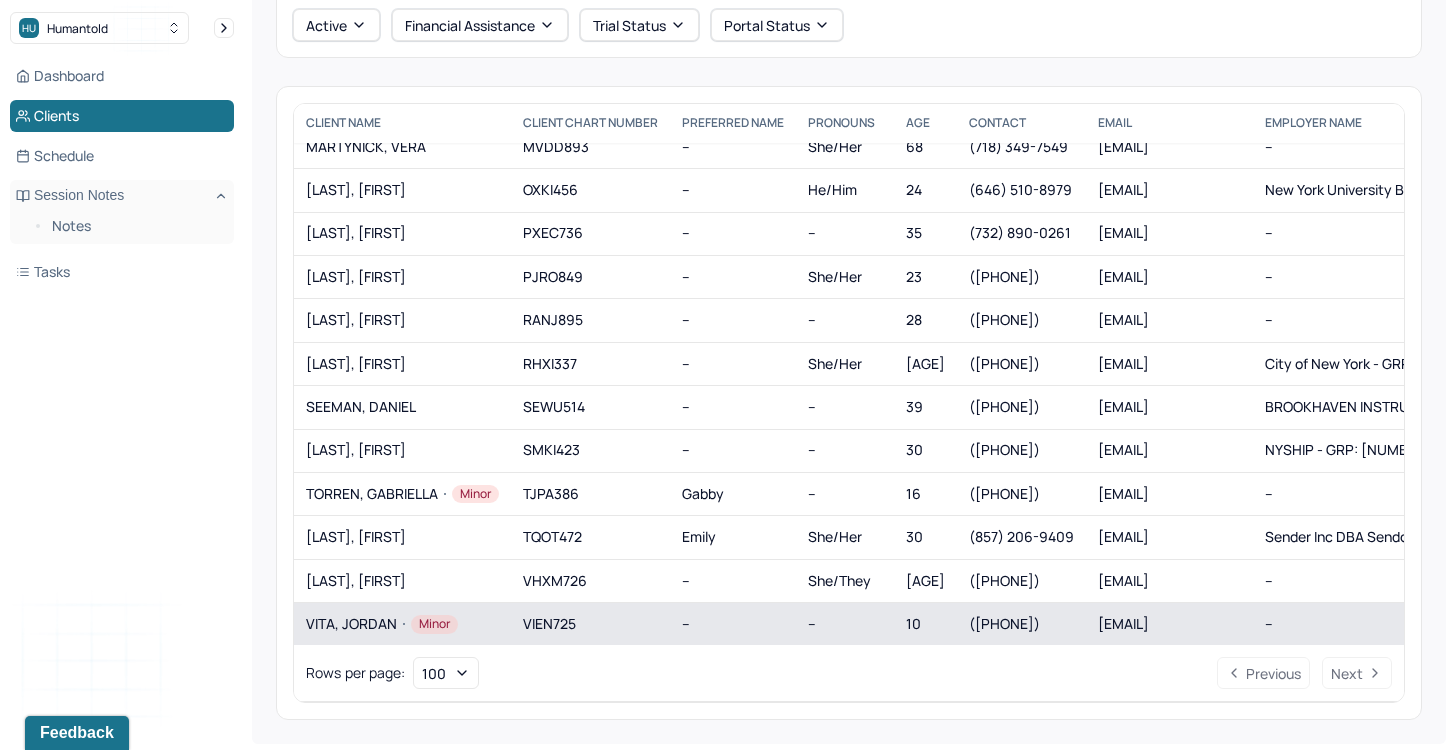 click on "[LAST], [FIRST] Minor" at bounding box center (402, 624) 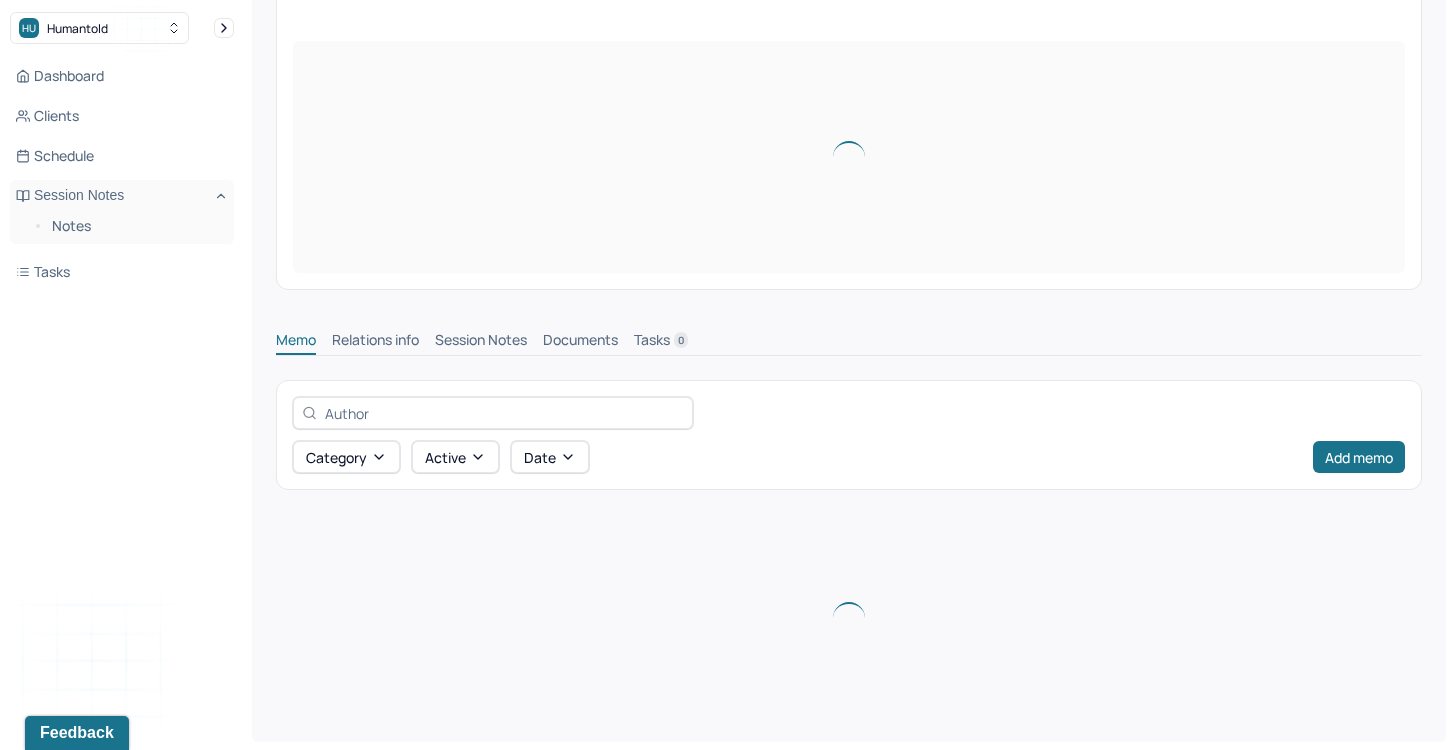 scroll, scrollTop: 0, scrollLeft: 0, axis: both 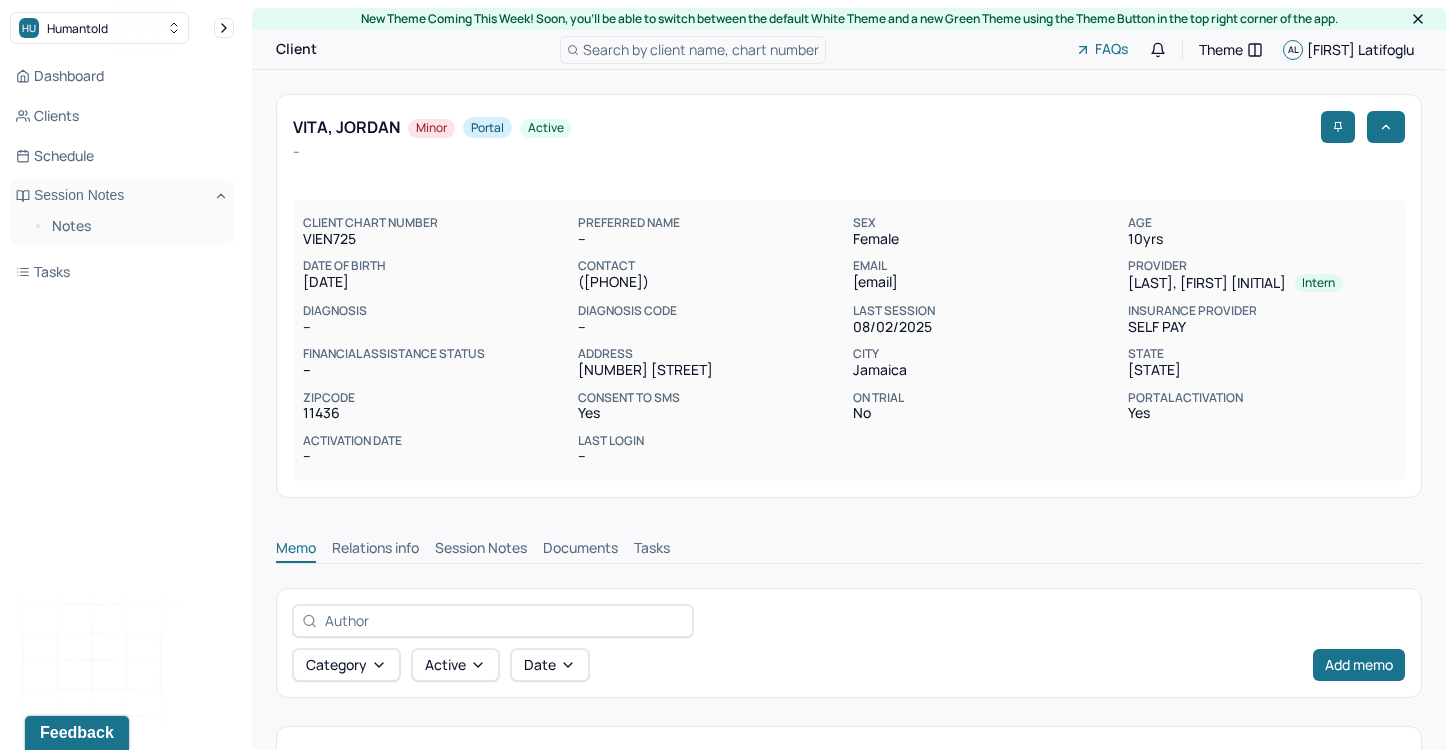 click on "Session Notes" at bounding box center (481, 550) 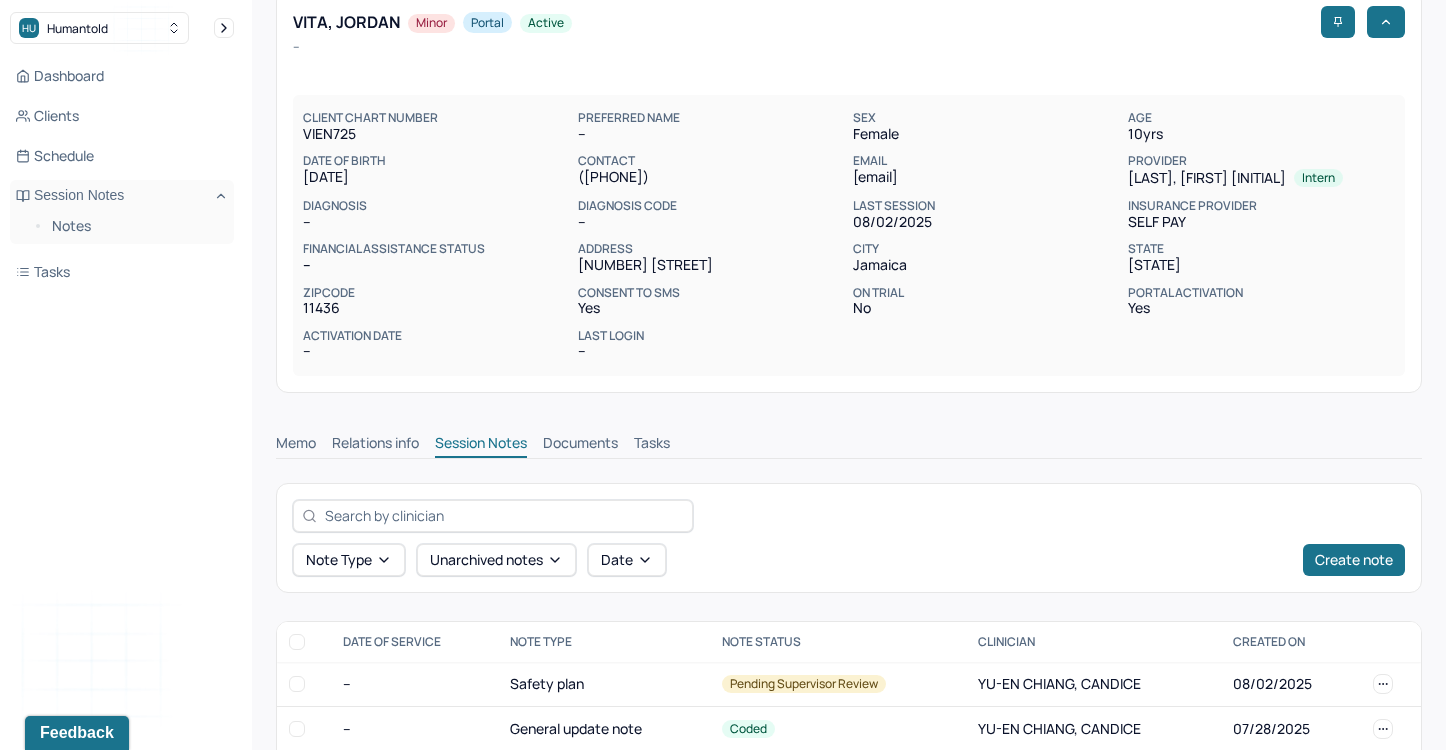 scroll, scrollTop: 182, scrollLeft: 0, axis: vertical 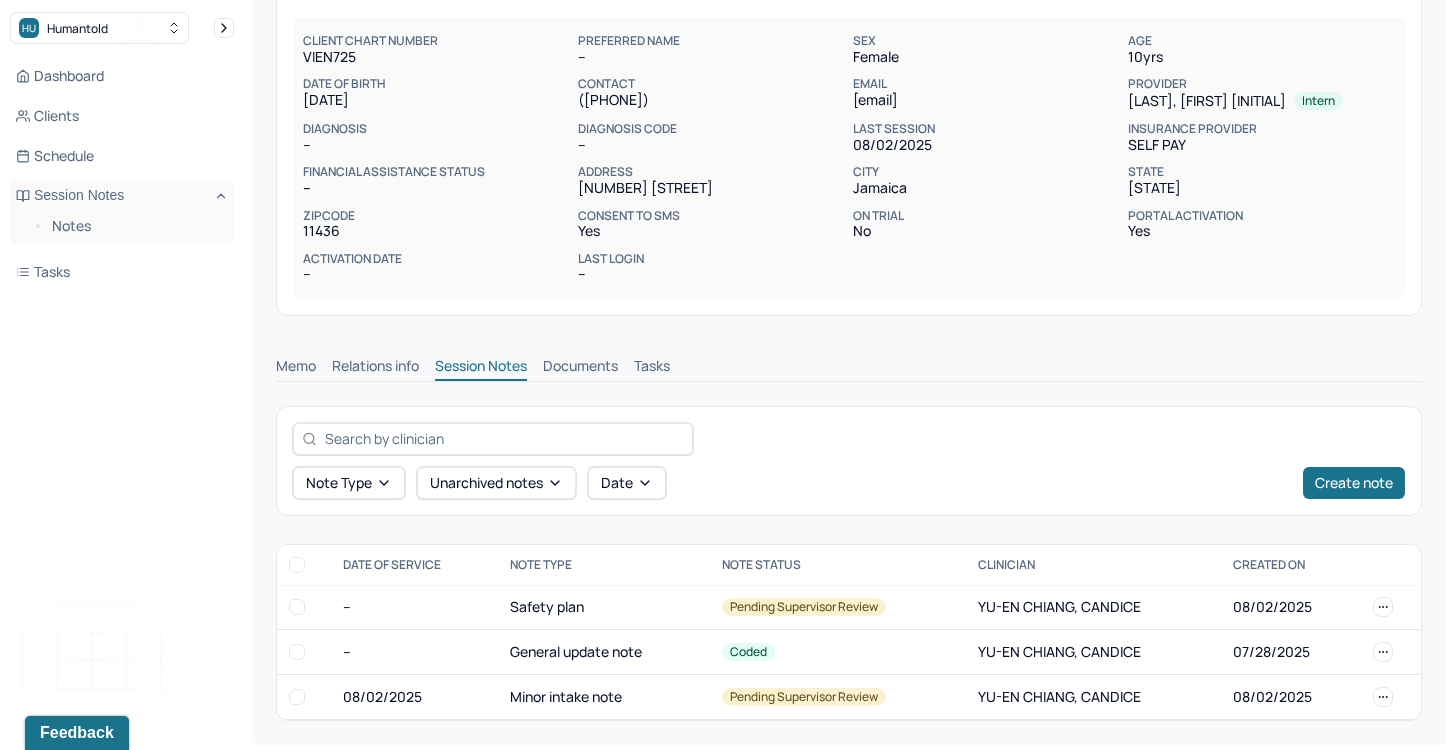 click on "Memo" at bounding box center (296, 368) 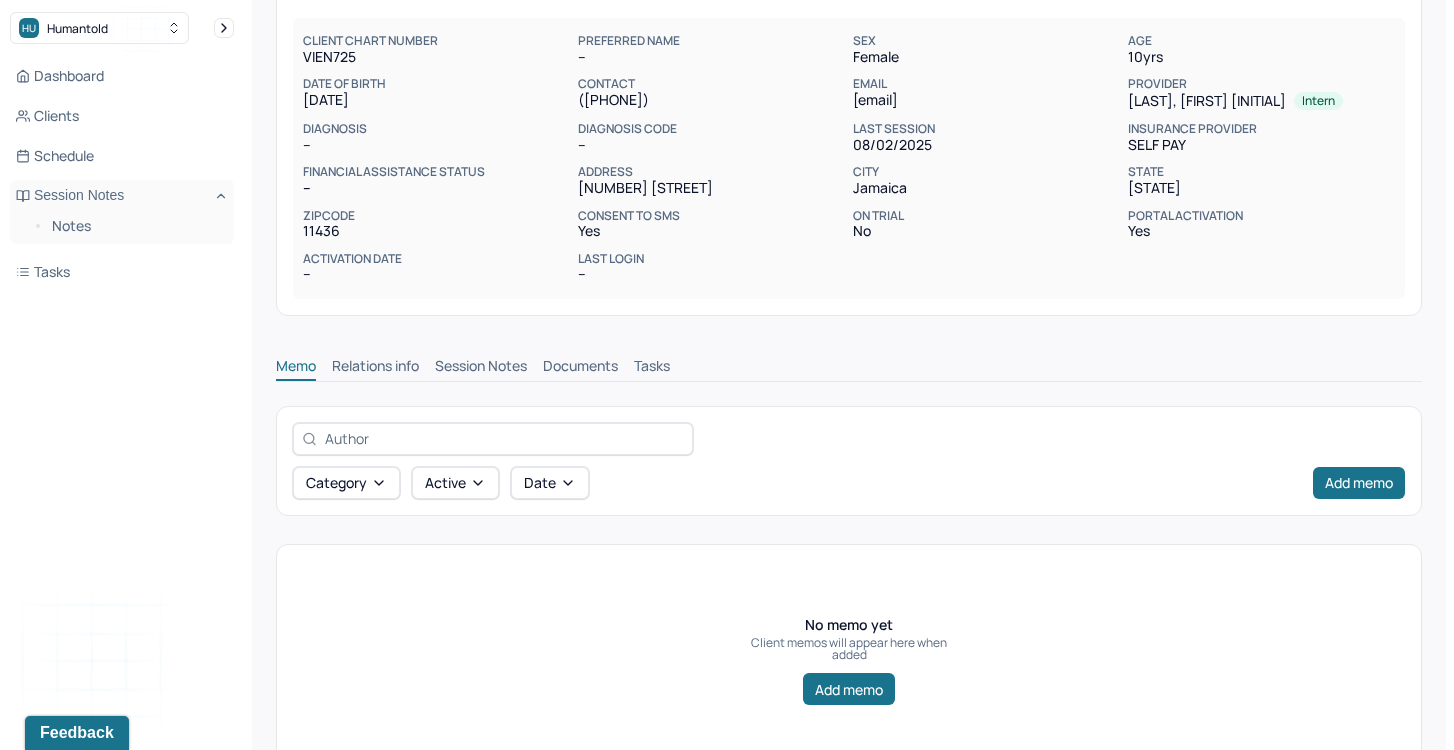 click on "Session Notes" at bounding box center (481, 368) 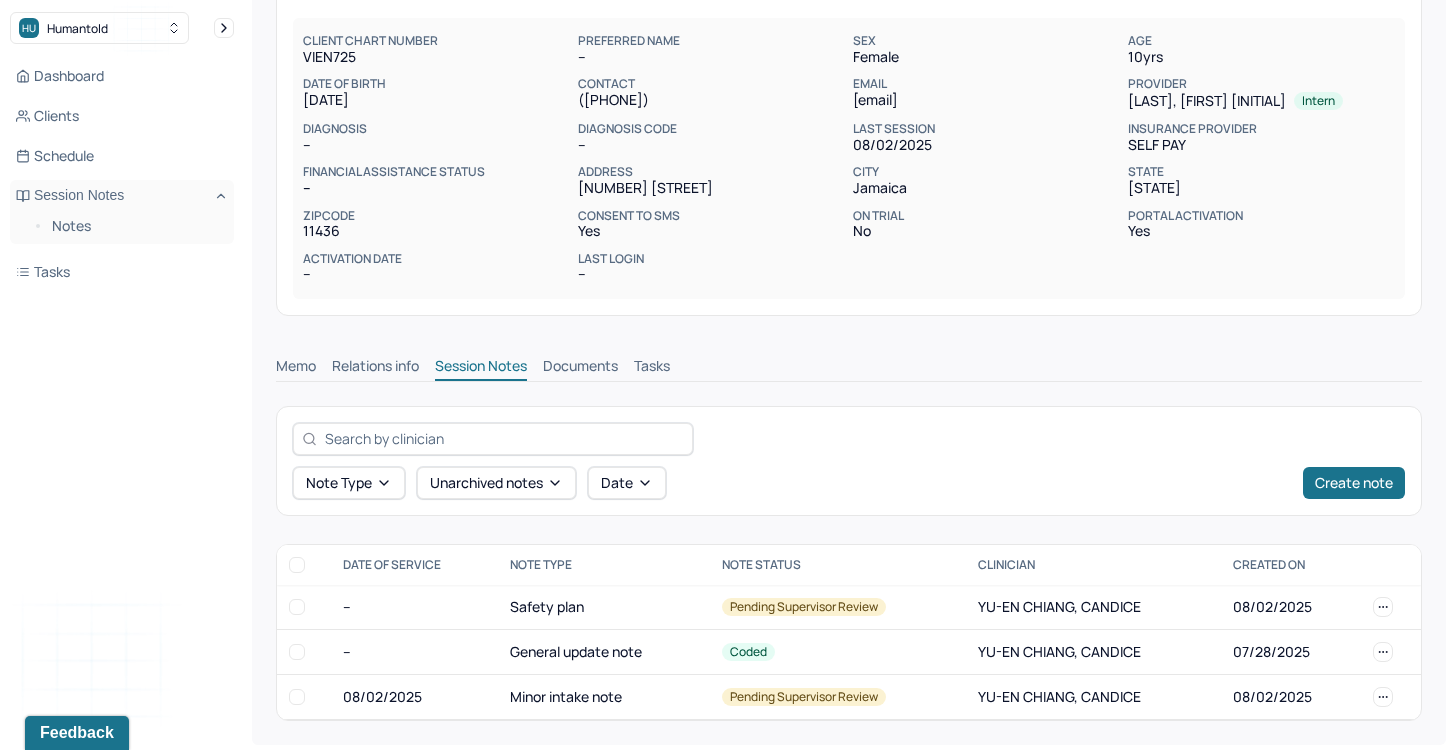 click on "Dashboard Clients Schedule Session Notes Notes Tasks" at bounding box center [122, 174] 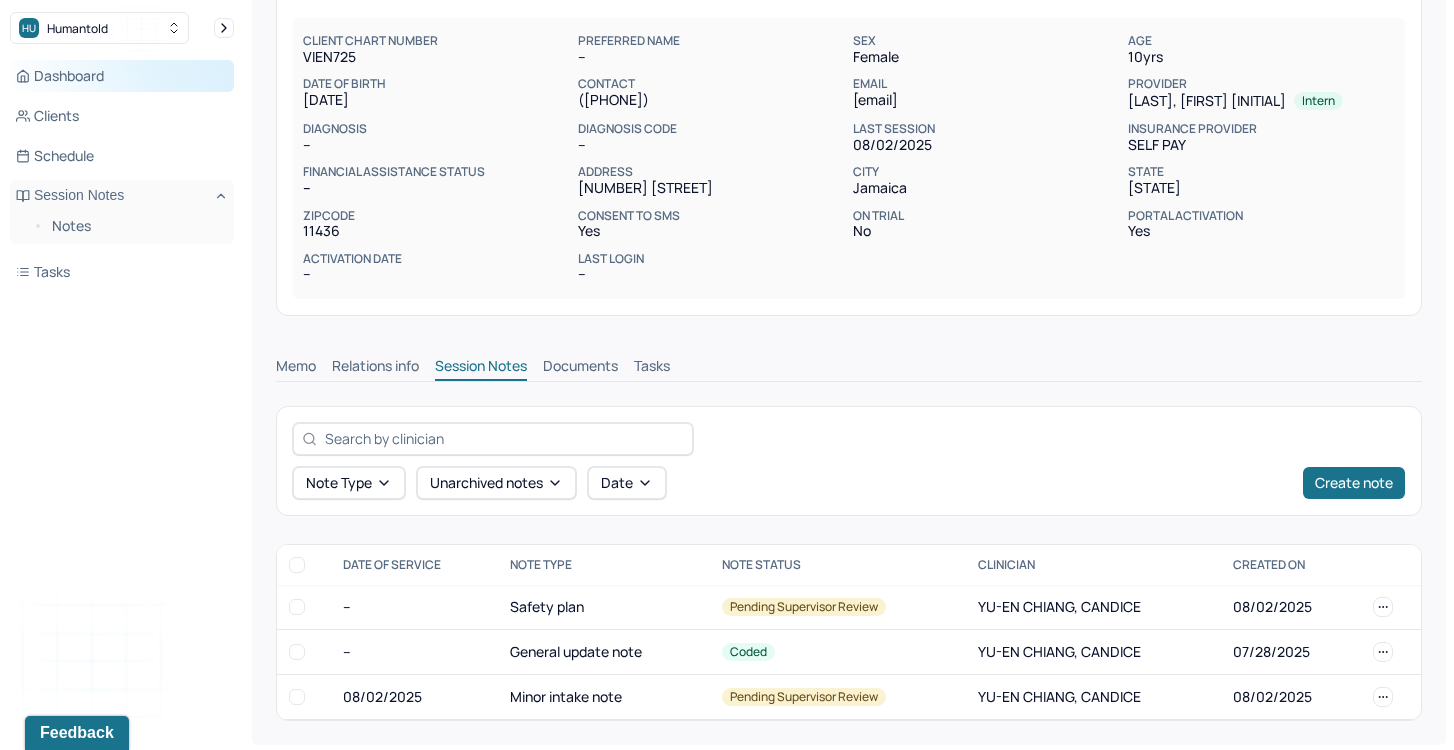 click on "Dashboard" at bounding box center (122, 76) 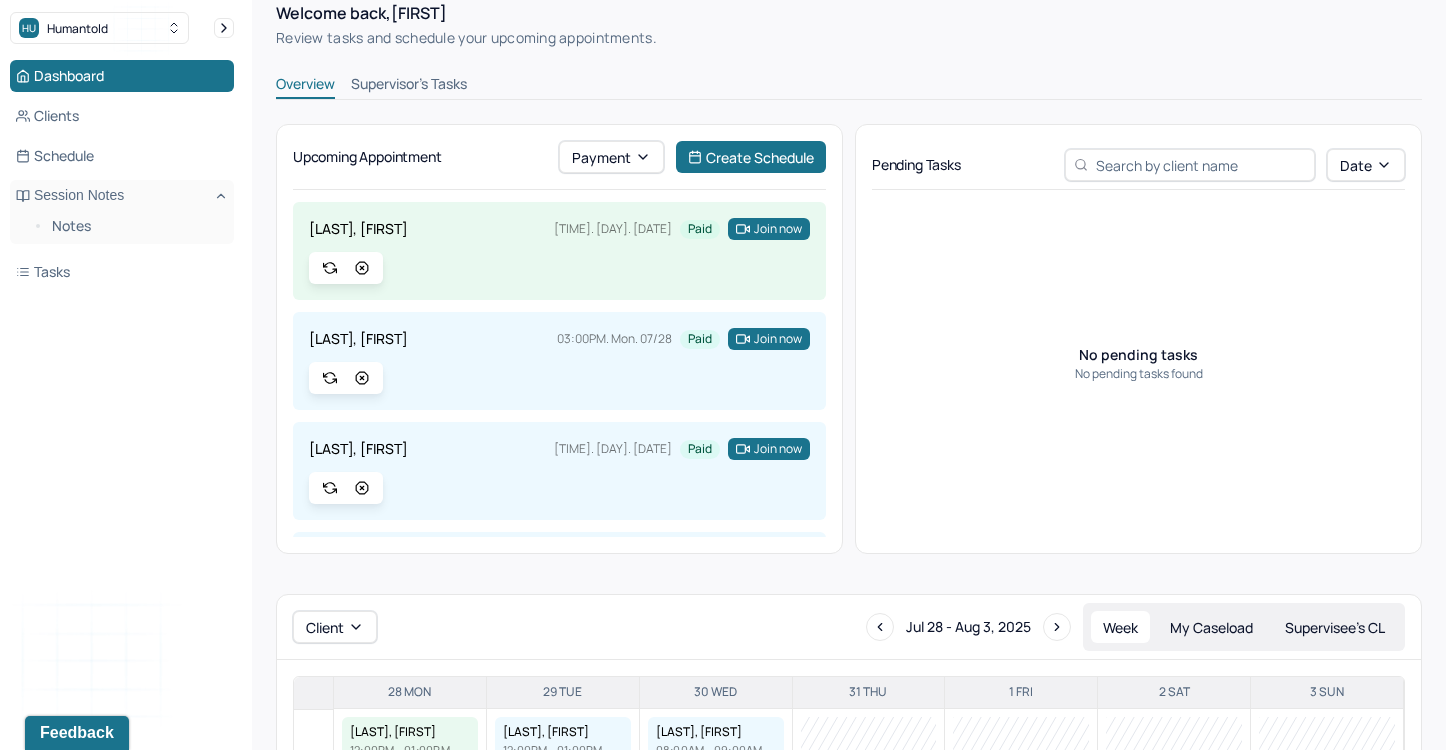 scroll, scrollTop: 84, scrollLeft: 0, axis: vertical 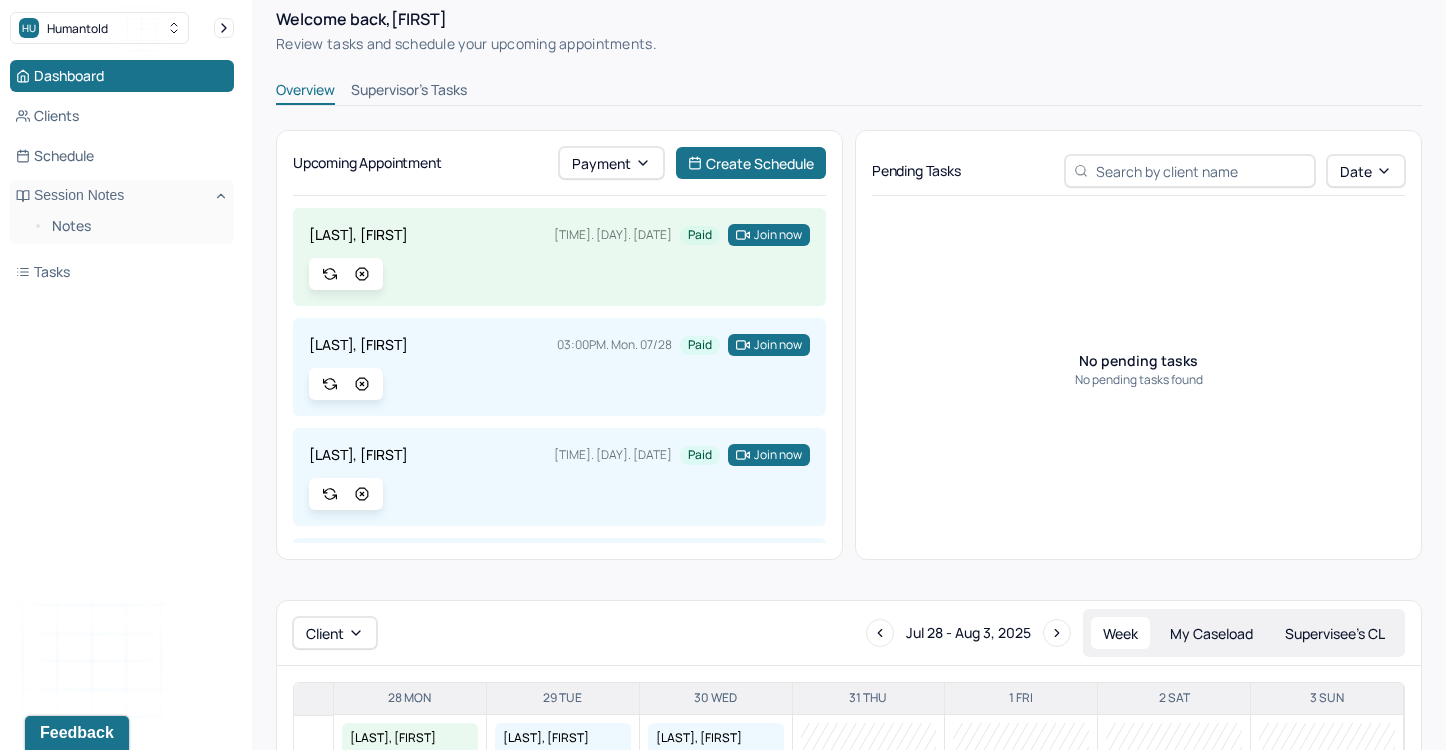 click on "Supervisor's Tasks" at bounding box center [409, 92] 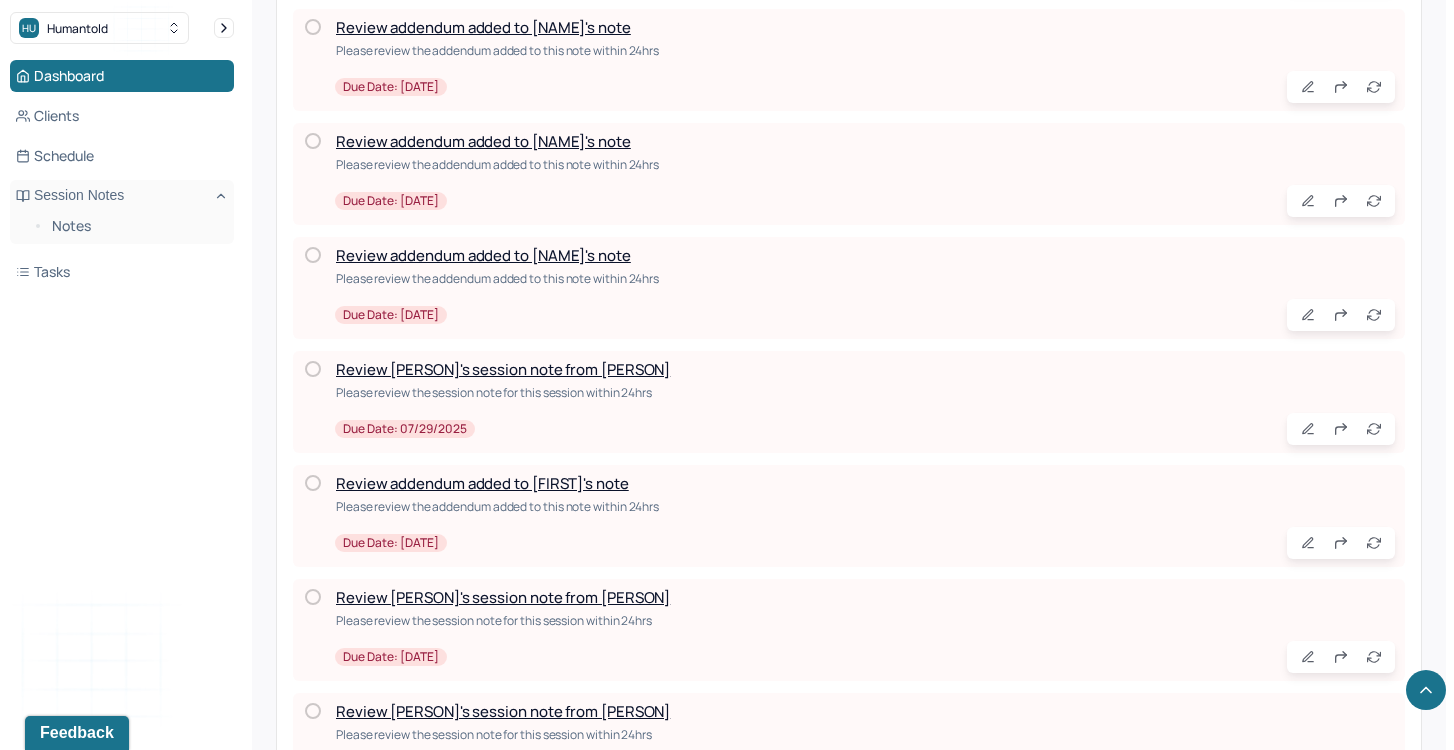 scroll, scrollTop: 1056, scrollLeft: 0, axis: vertical 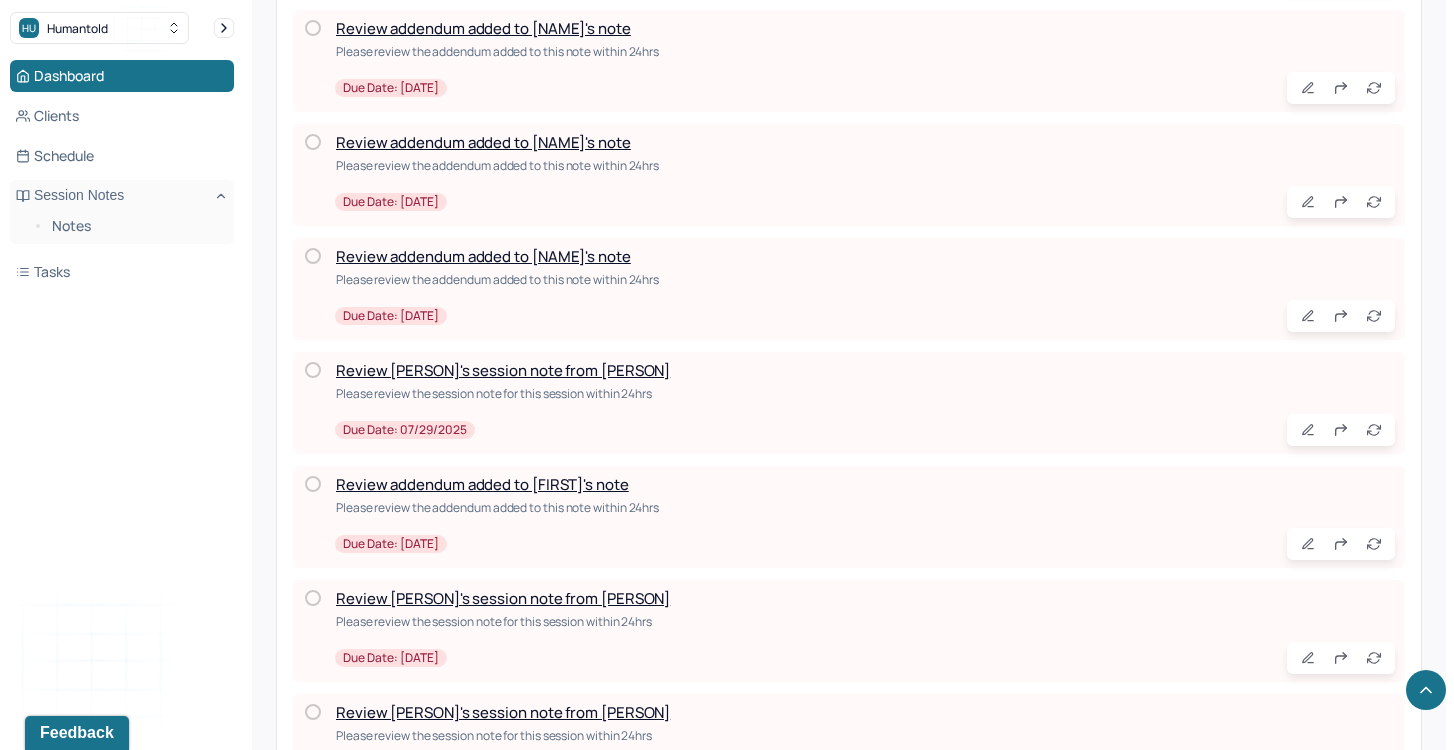 click on "Review [FIRST]'s session note from [FIRST]" at bounding box center [503, 370] 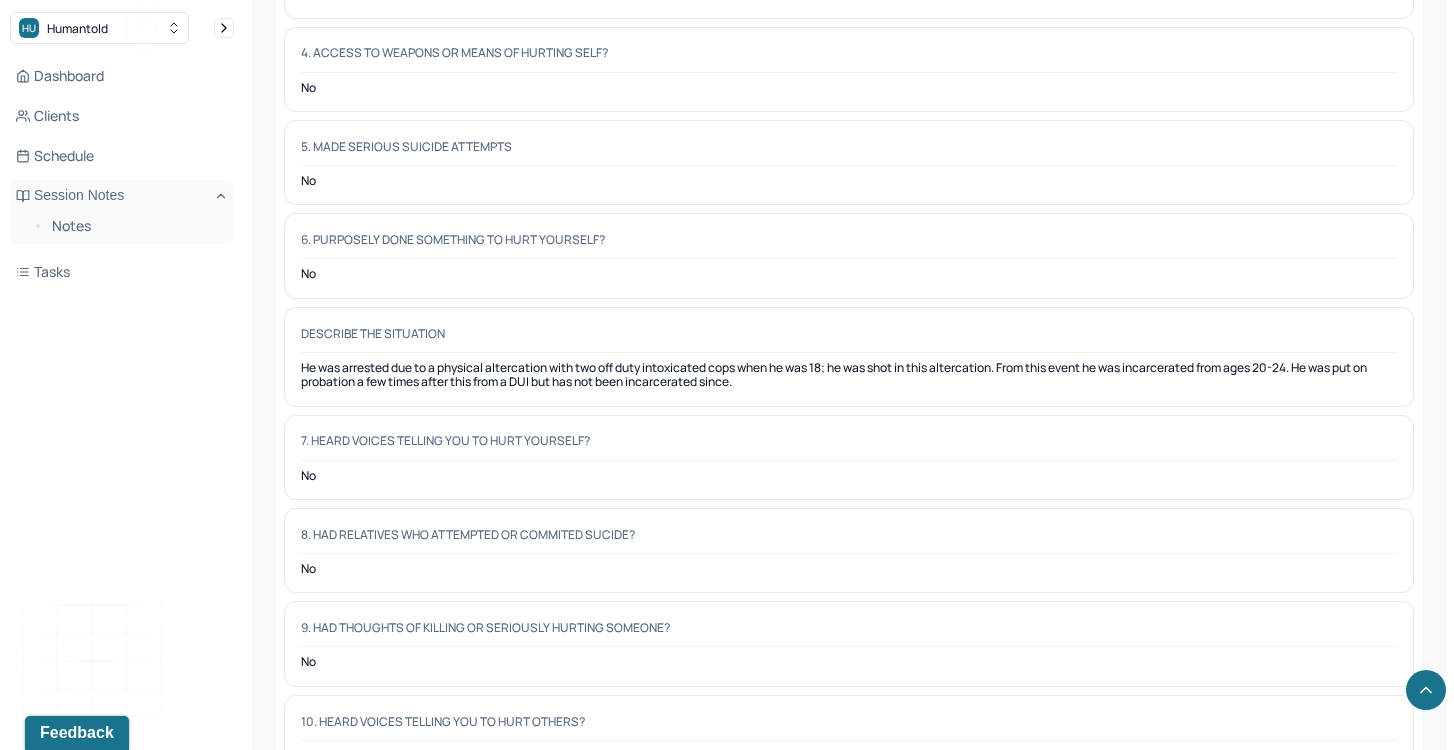 scroll, scrollTop: 10010, scrollLeft: 0, axis: vertical 